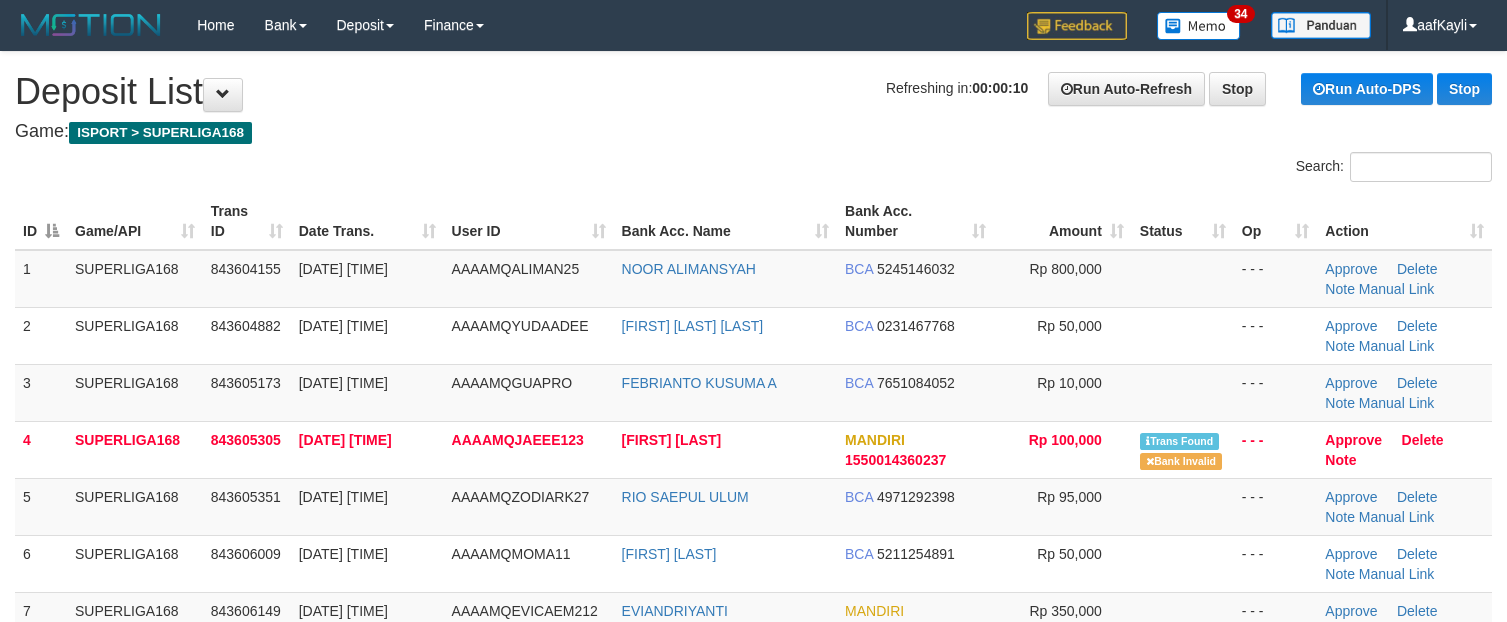 scroll, scrollTop: 0, scrollLeft: 0, axis: both 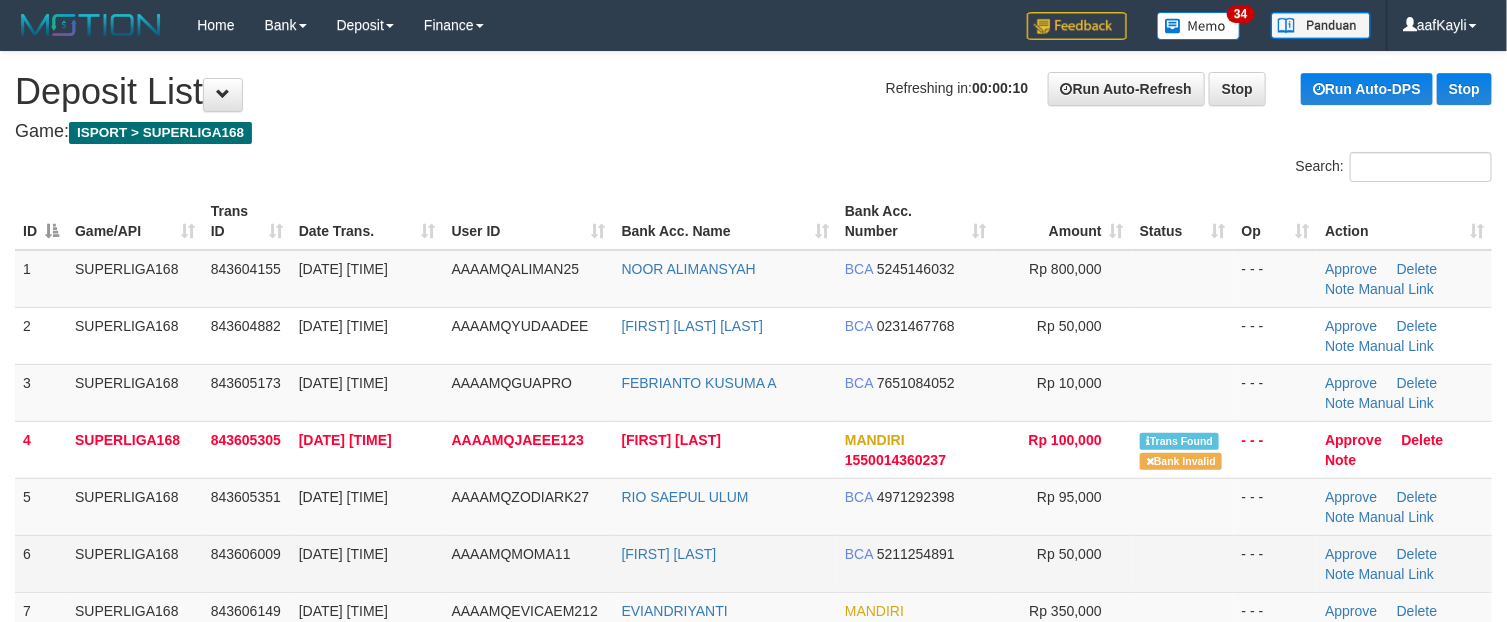 drag, startPoint x: 0, startPoint y: 0, endPoint x: 1167, endPoint y: 542, distance: 1286.7218 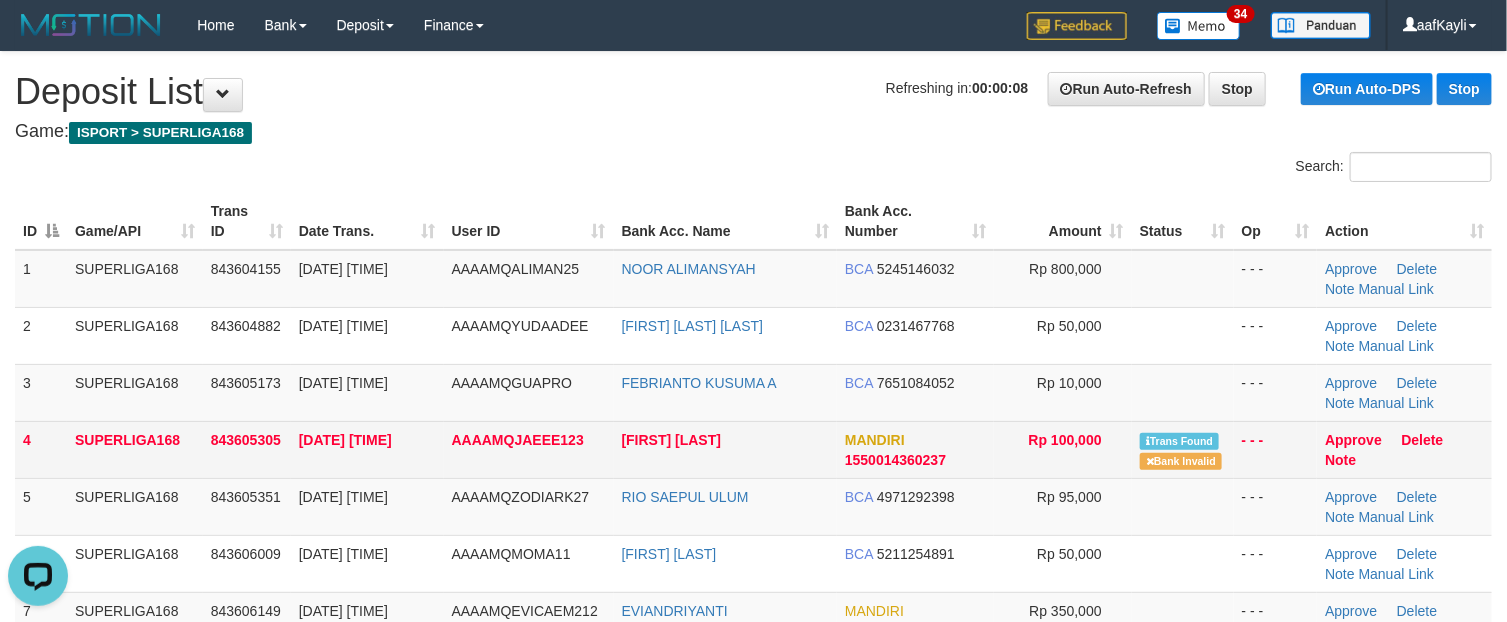 scroll, scrollTop: 0, scrollLeft: 0, axis: both 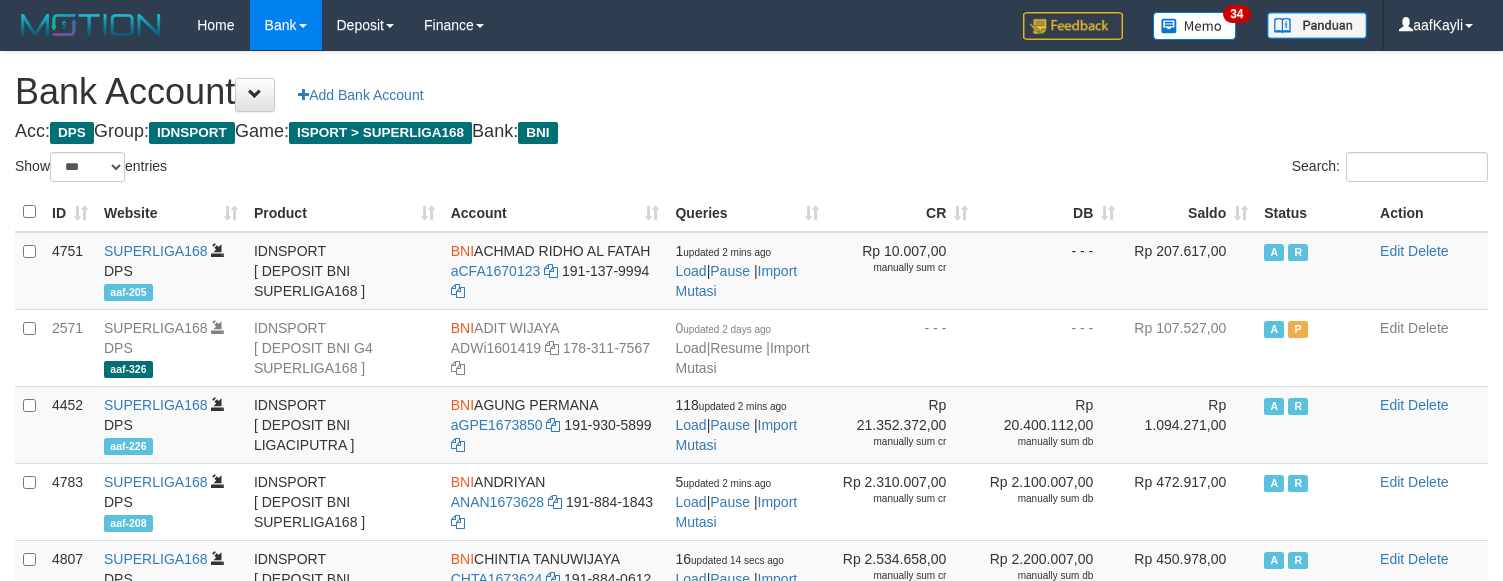 select on "***" 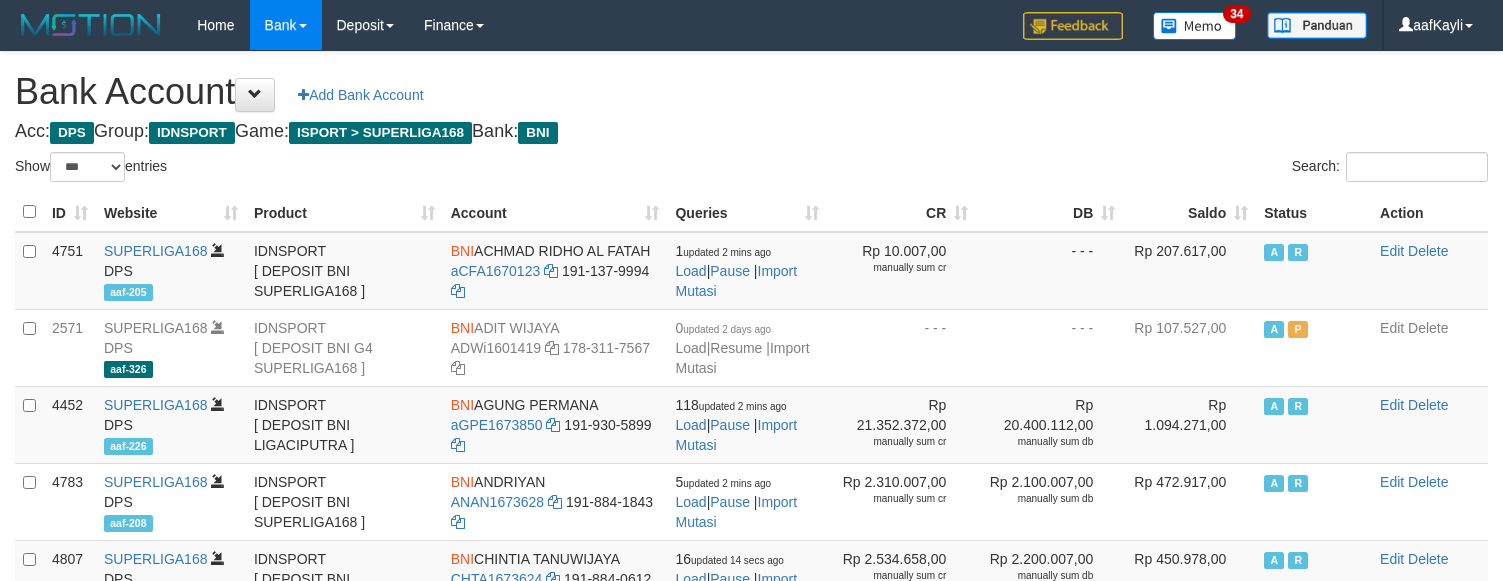 scroll, scrollTop: 0, scrollLeft: 0, axis: both 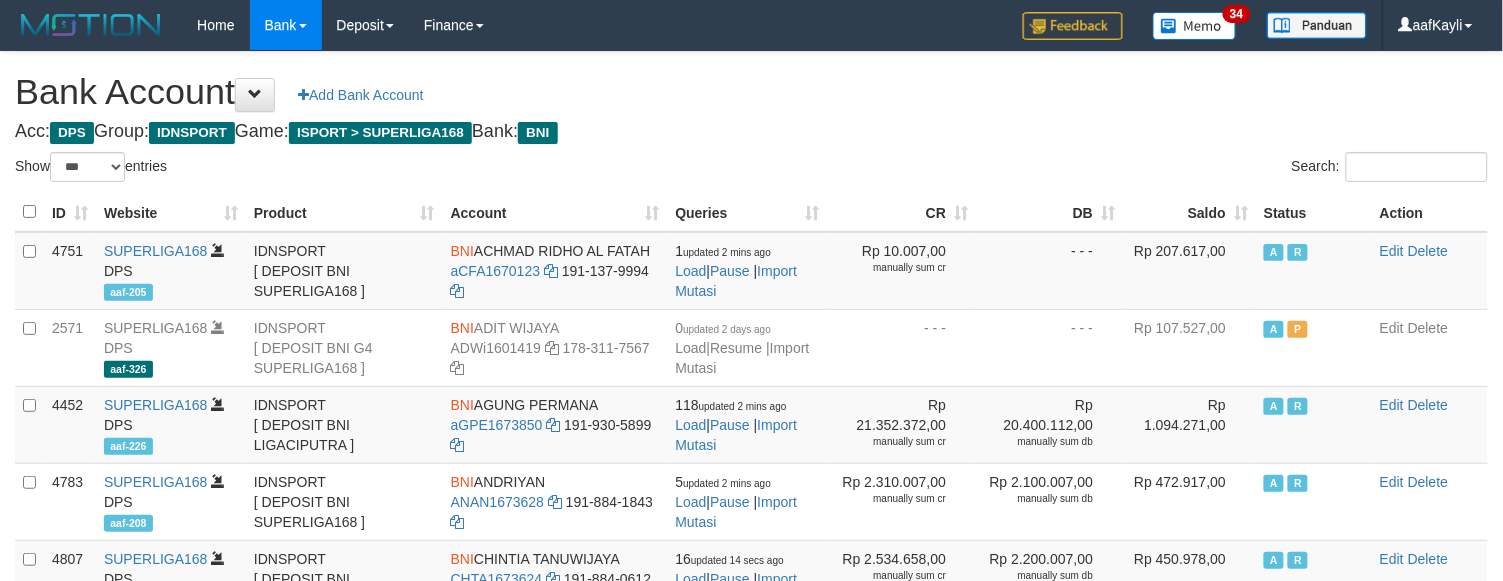 drag, startPoint x: 0, startPoint y: 0, endPoint x: 958, endPoint y: 211, distance: 980.96124 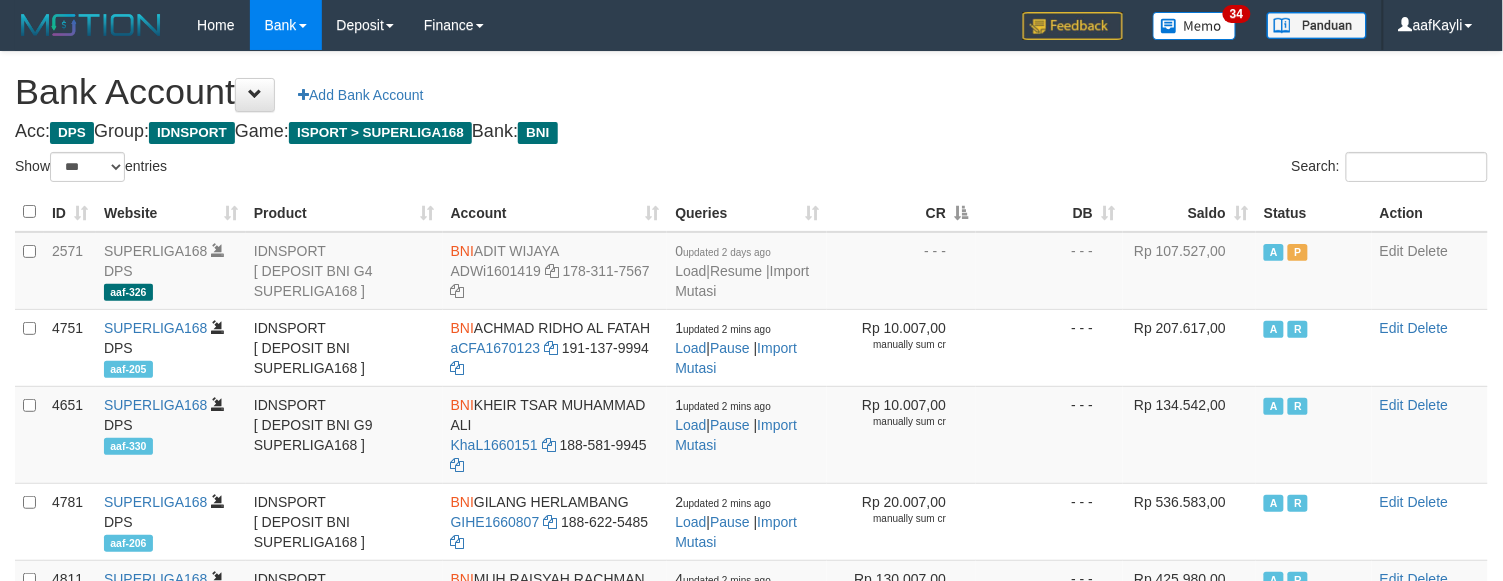 click on "CR" at bounding box center (901, 212) 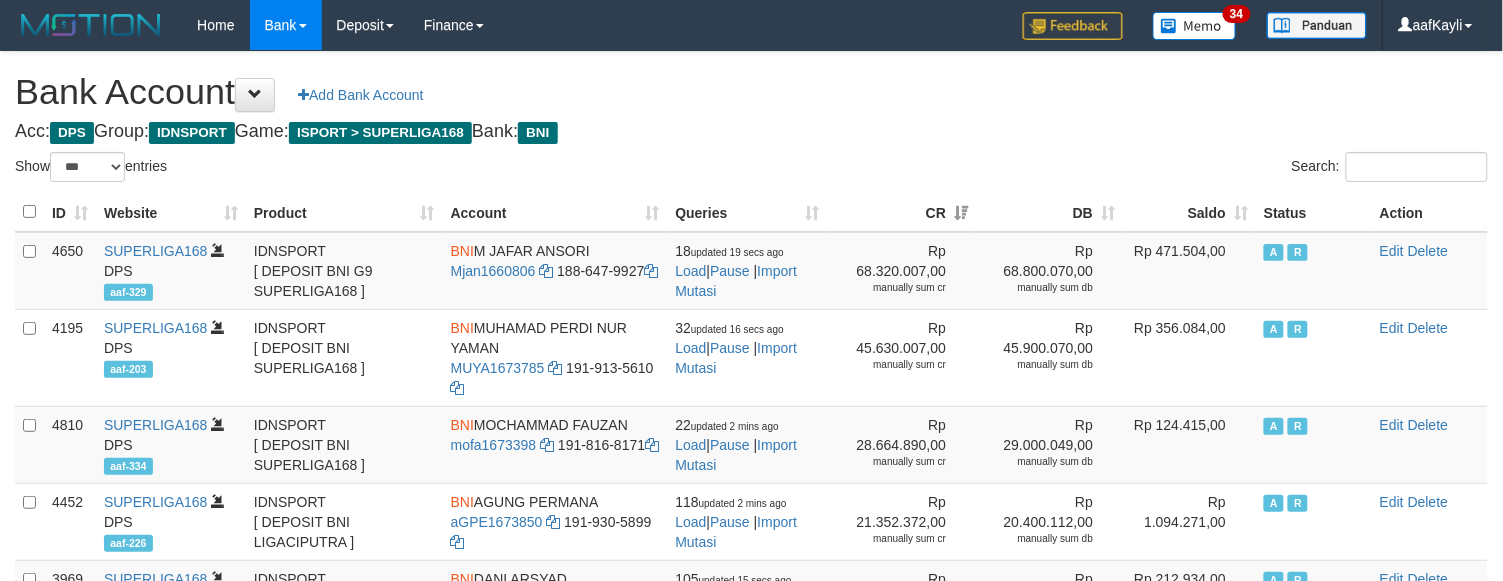 click on "**********" at bounding box center (751, 879) 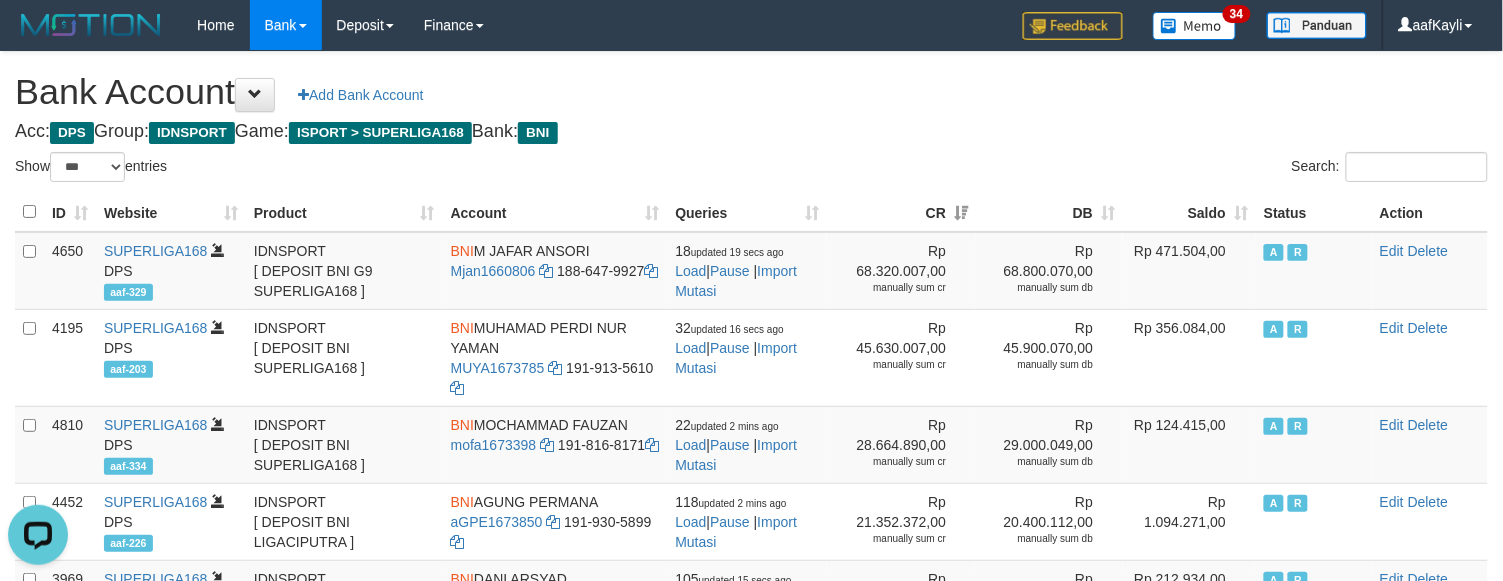 scroll, scrollTop: 0, scrollLeft: 0, axis: both 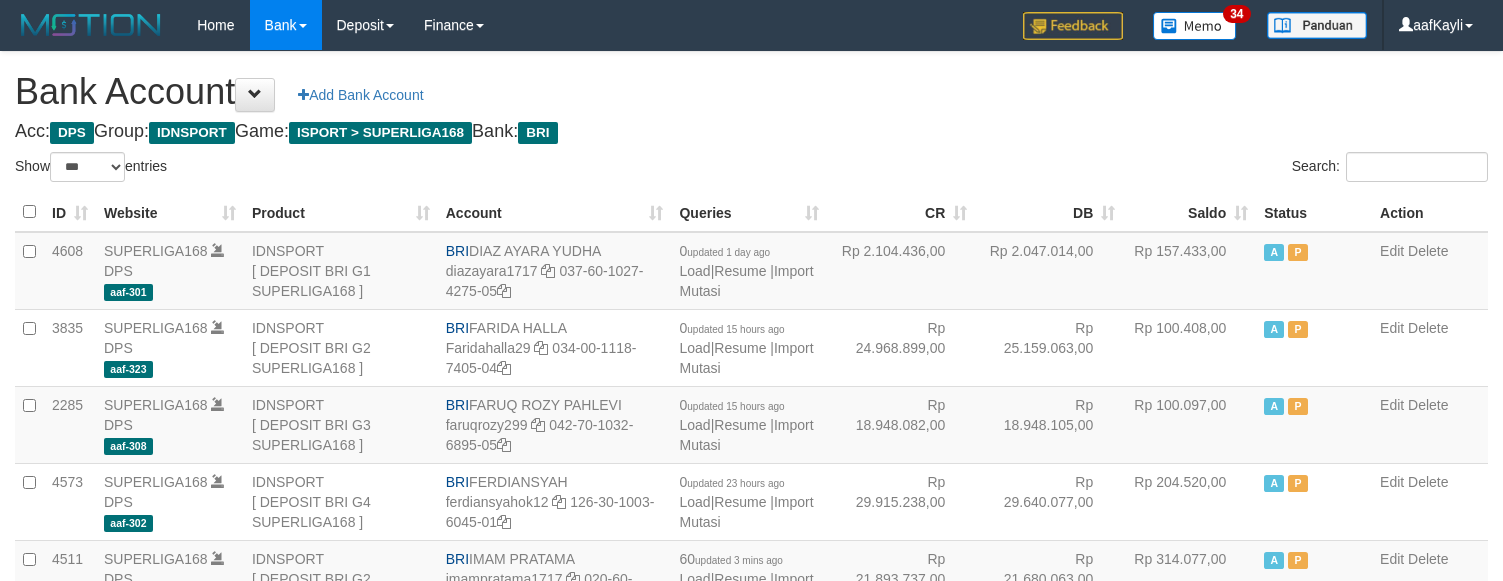 select on "***" 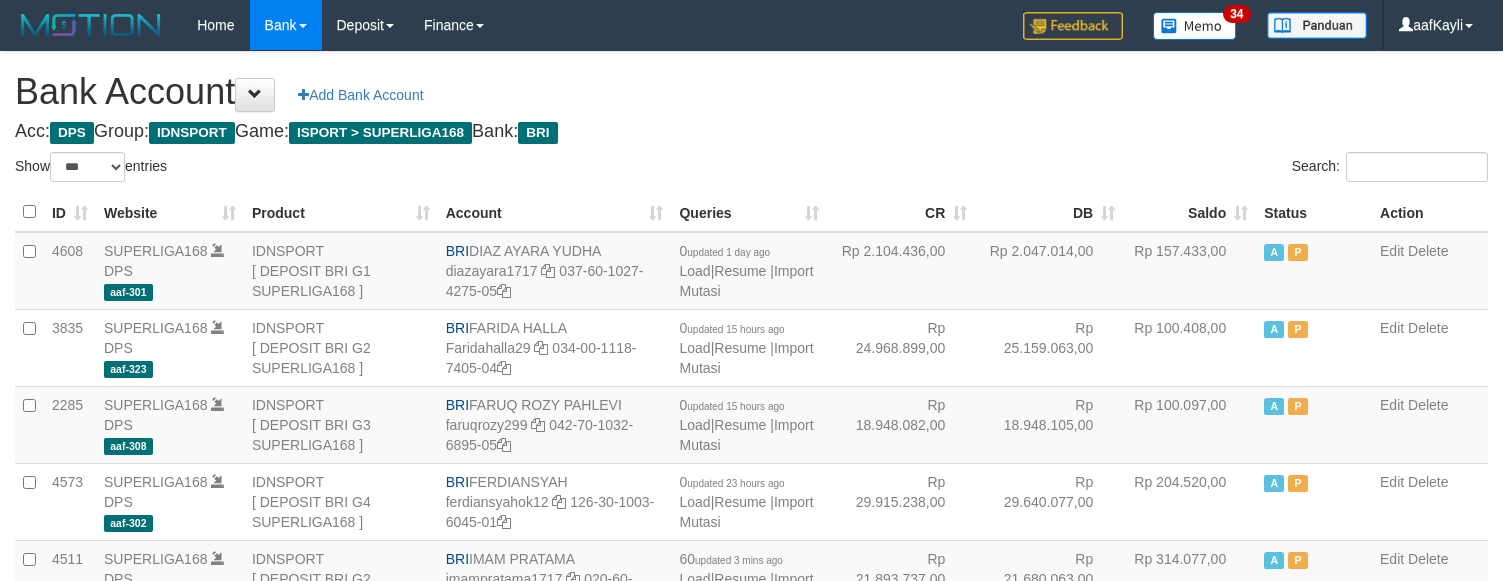 scroll, scrollTop: 0, scrollLeft: 0, axis: both 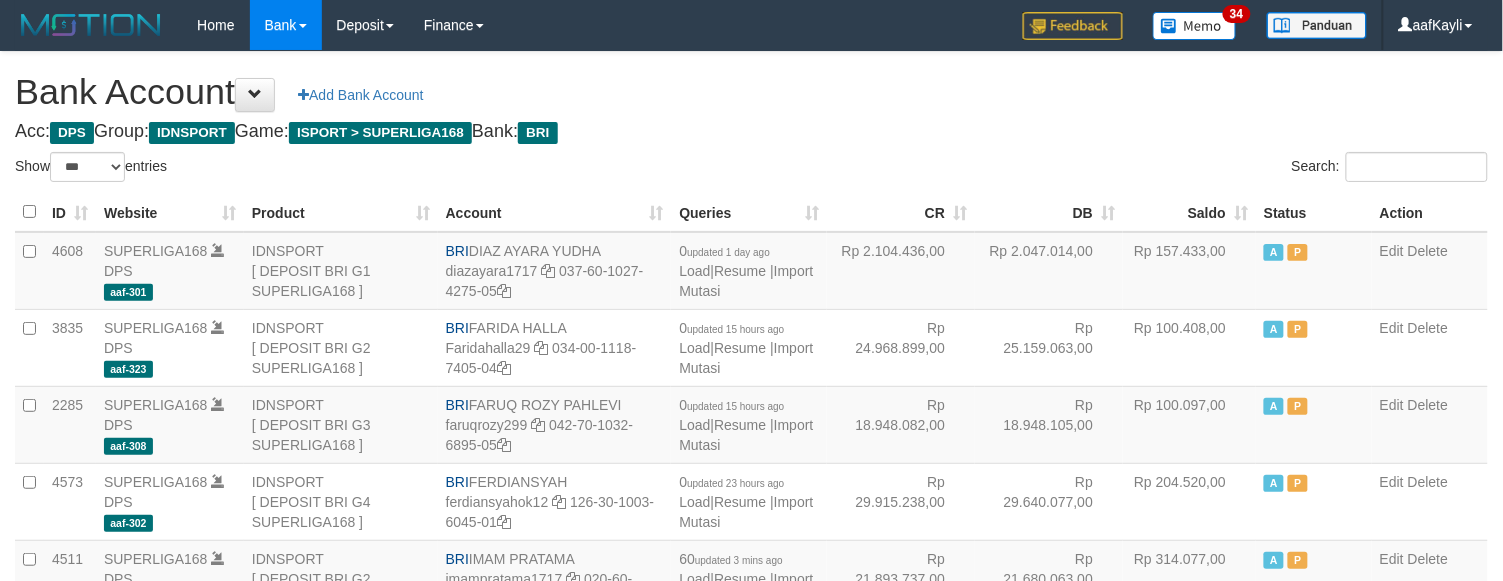 click on "CR" at bounding box center (901, 212) 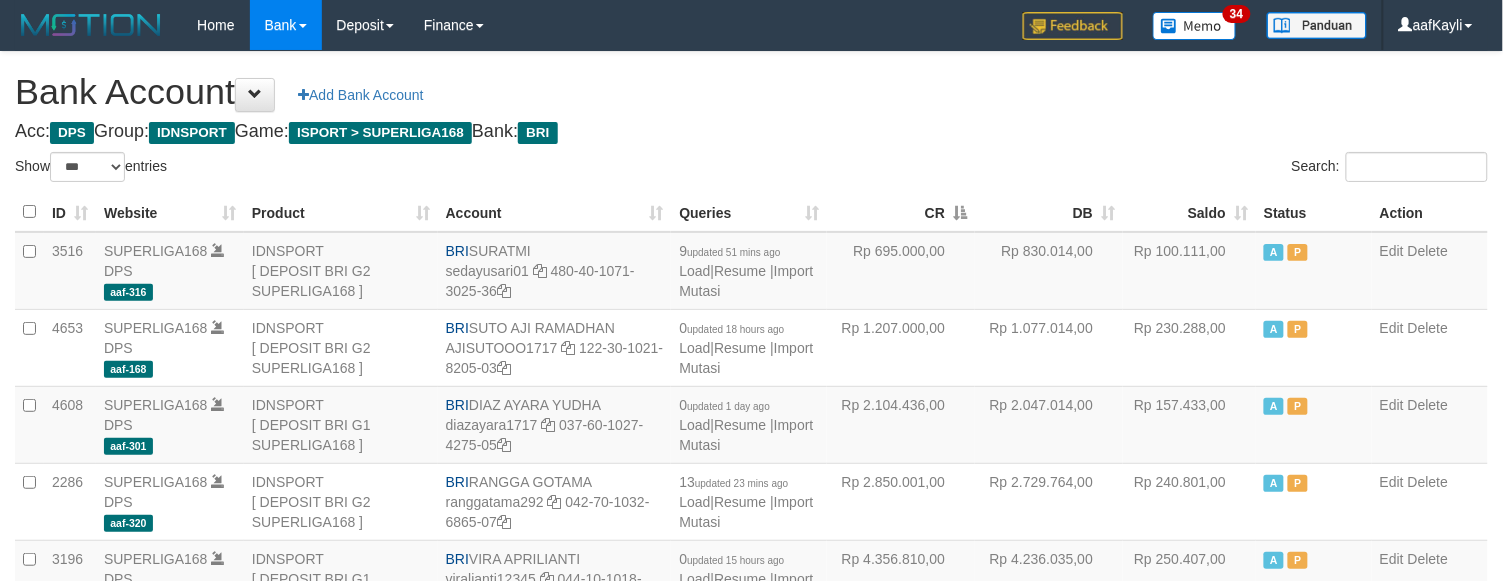 click on "CR" at bounding box center [901, 212] 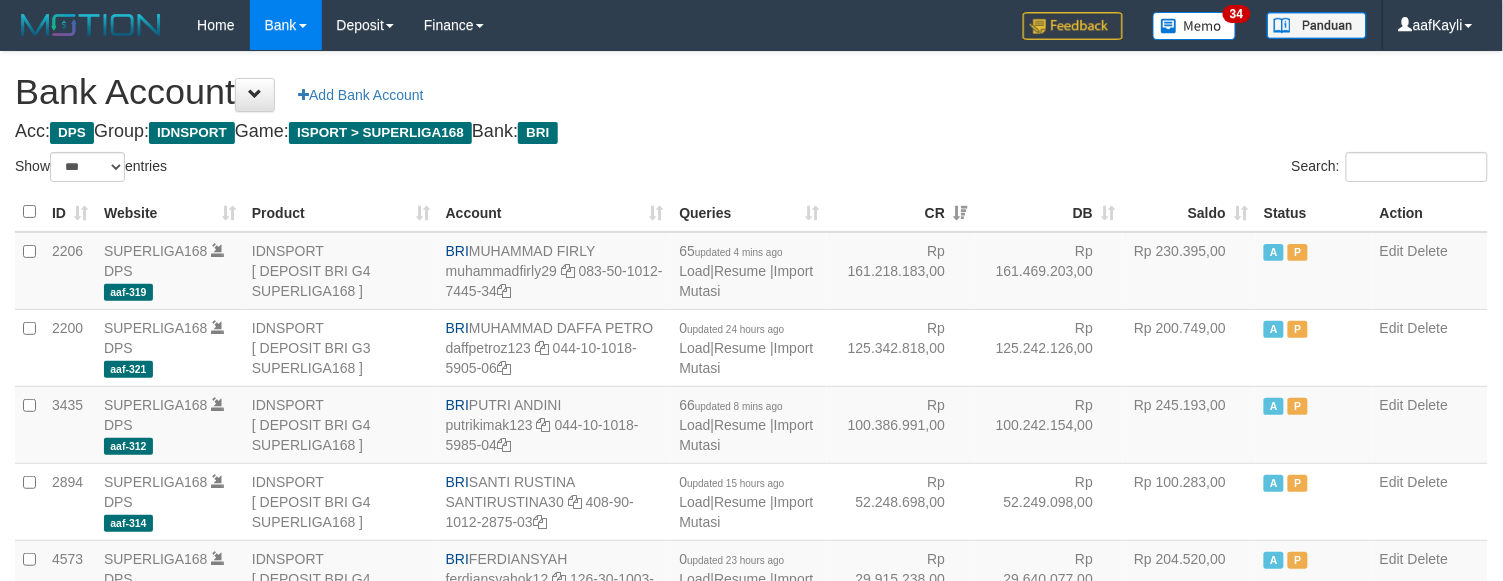 click on "**********" at bounding box center (751, 849) 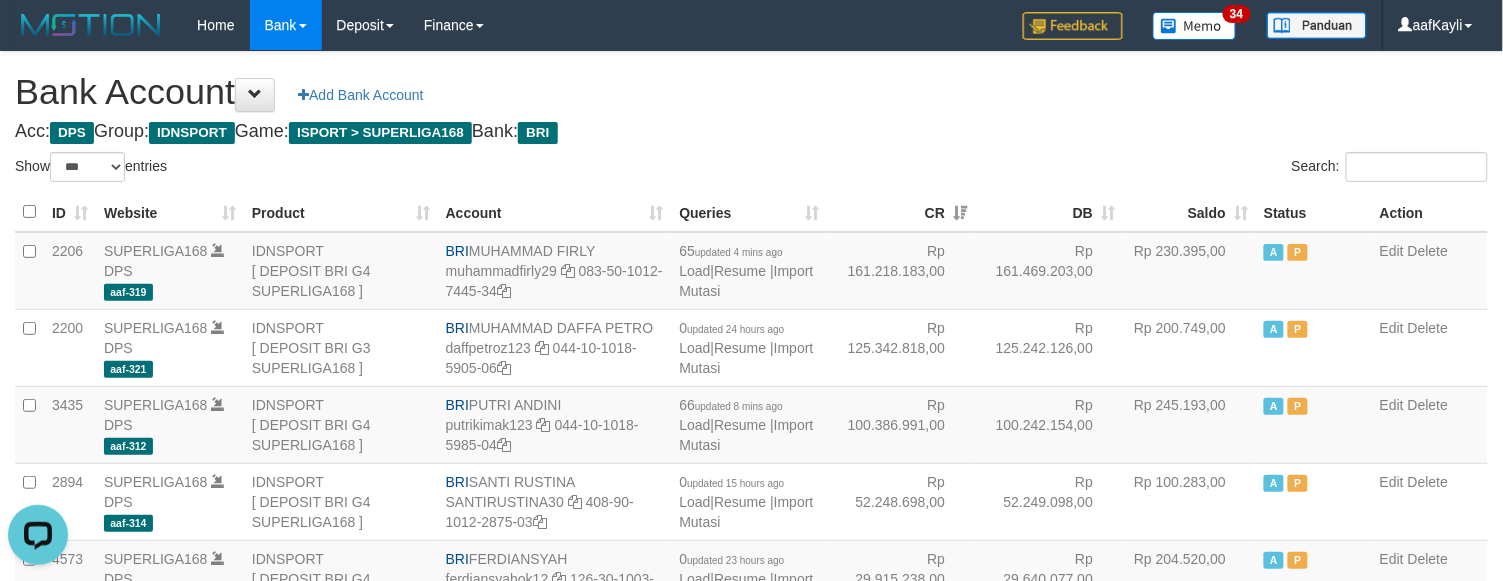 scroll, scrollTop: 0, scrollLeft: 0, axis: both 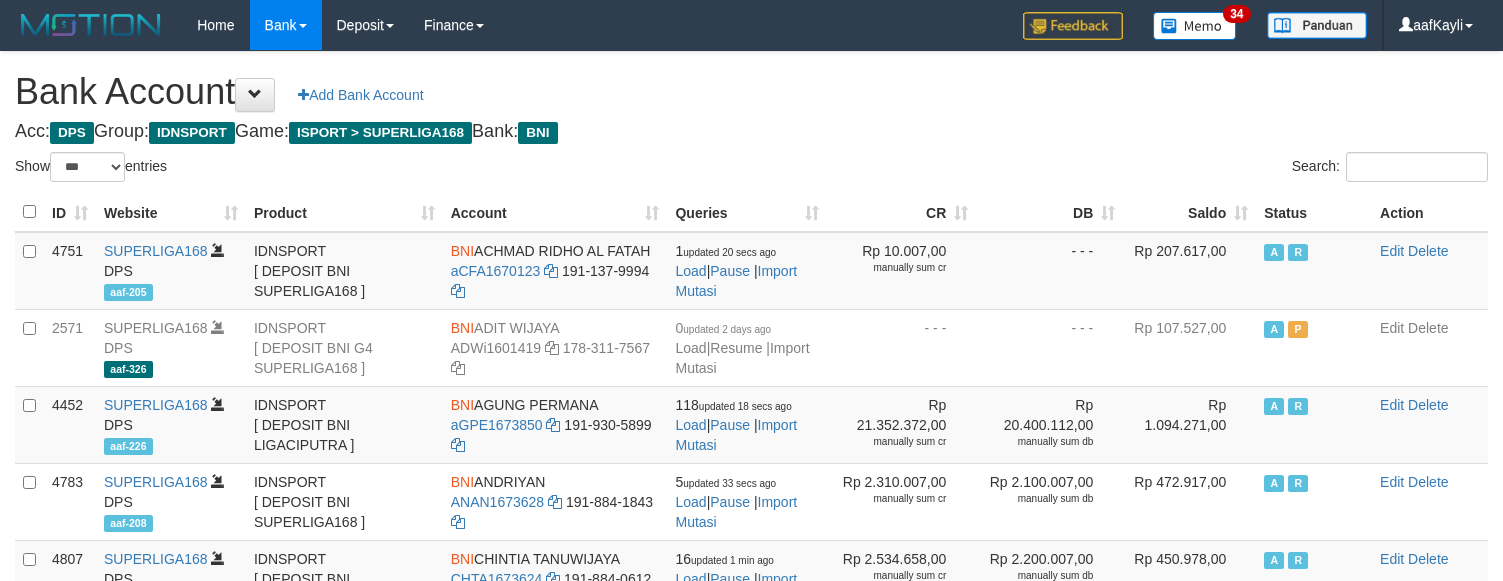 select on "***" 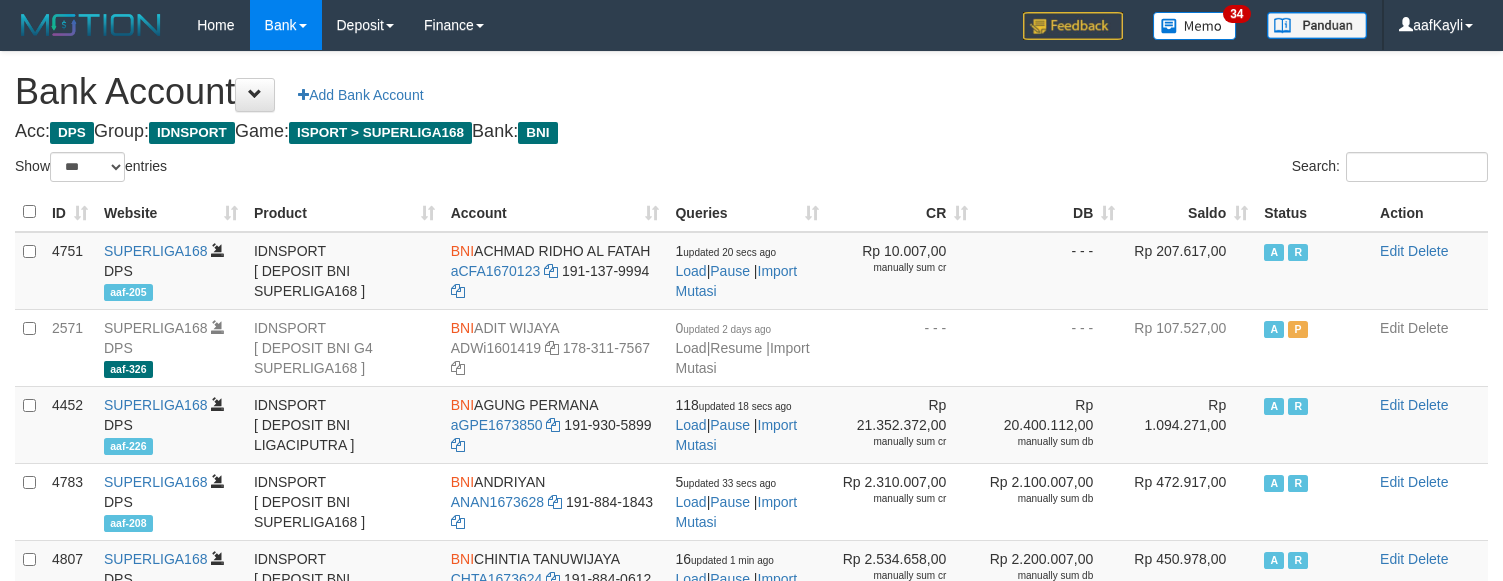 scroll, scrollTop: 0, scrollLeft: 0, axis: both 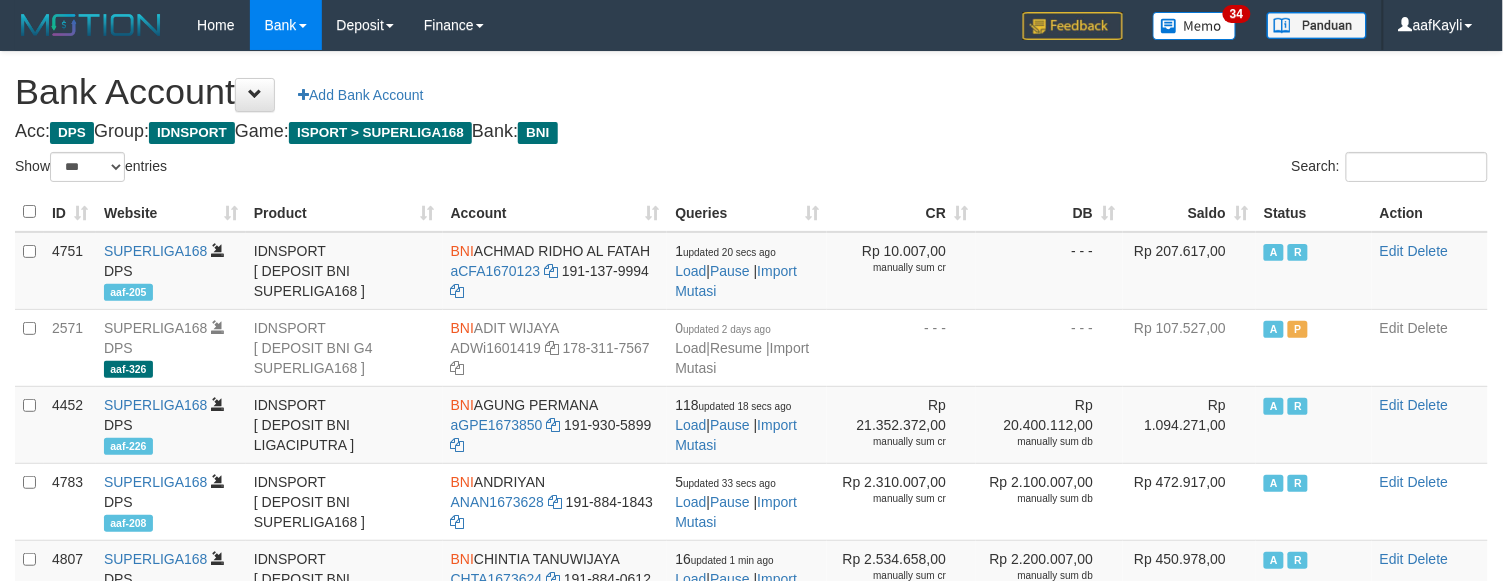 click on "CR" at bounding box center [901, 212] 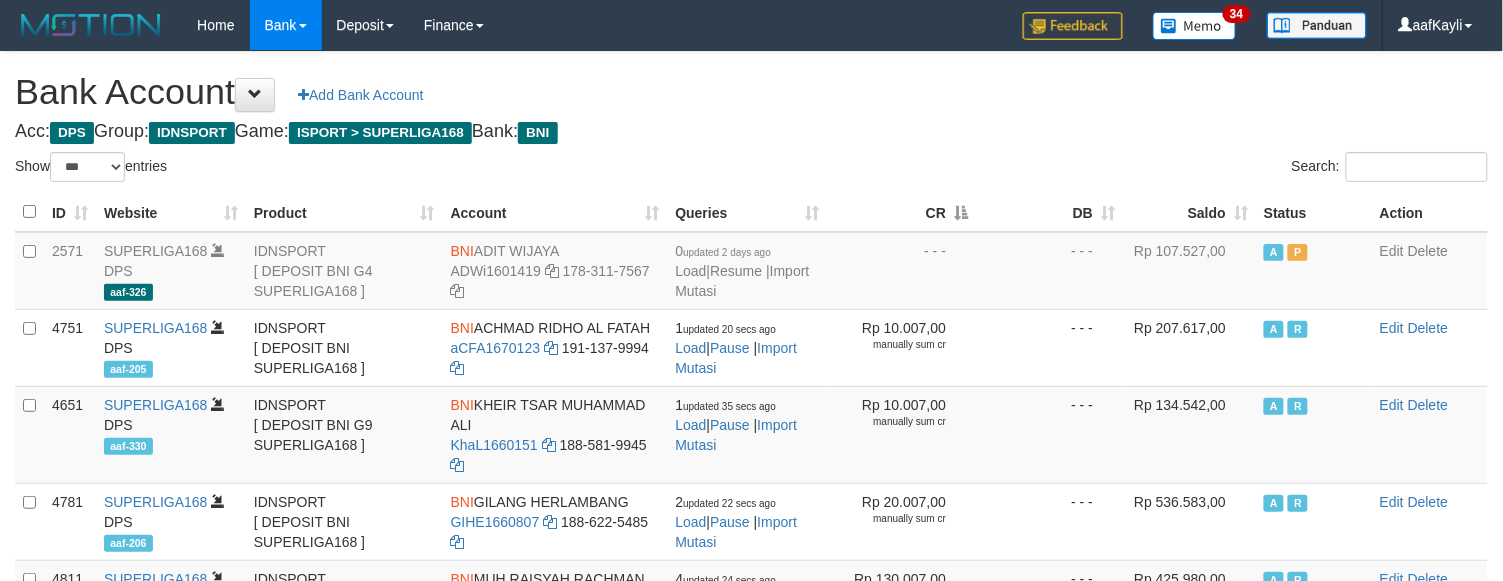 click on "CR" at bounding box center (901, 212) 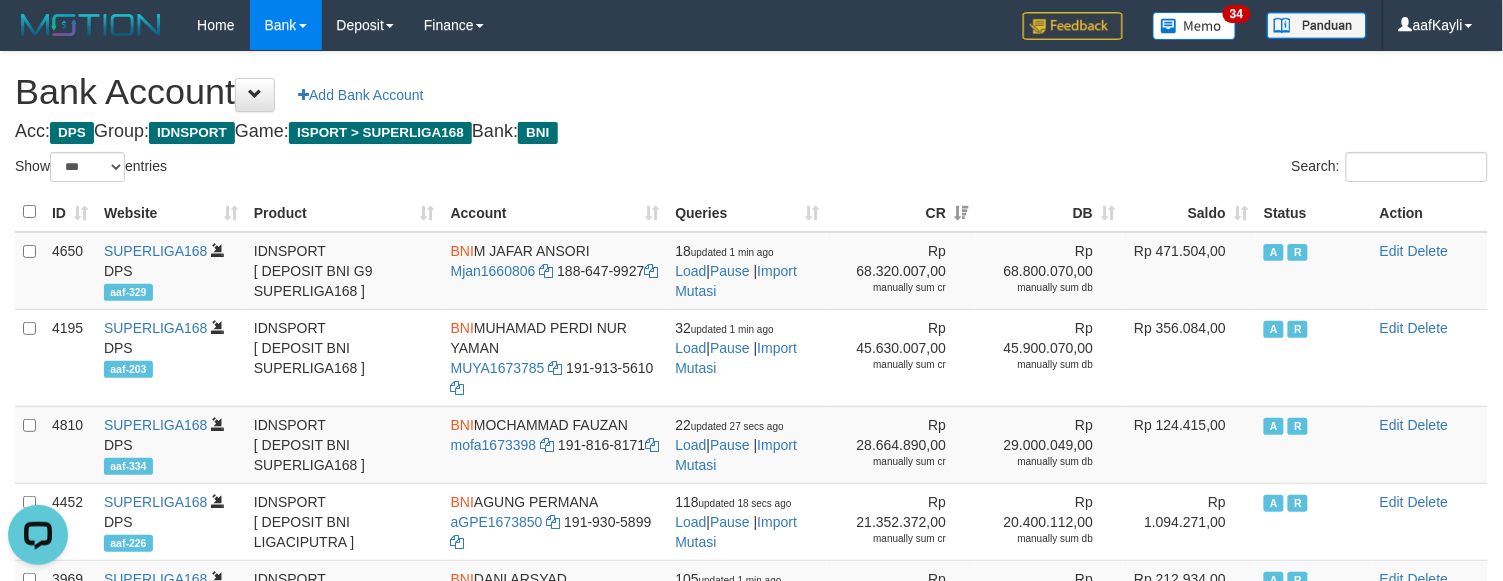 scroll, scrollTop: 0, scrollLeft: 0, axis: both 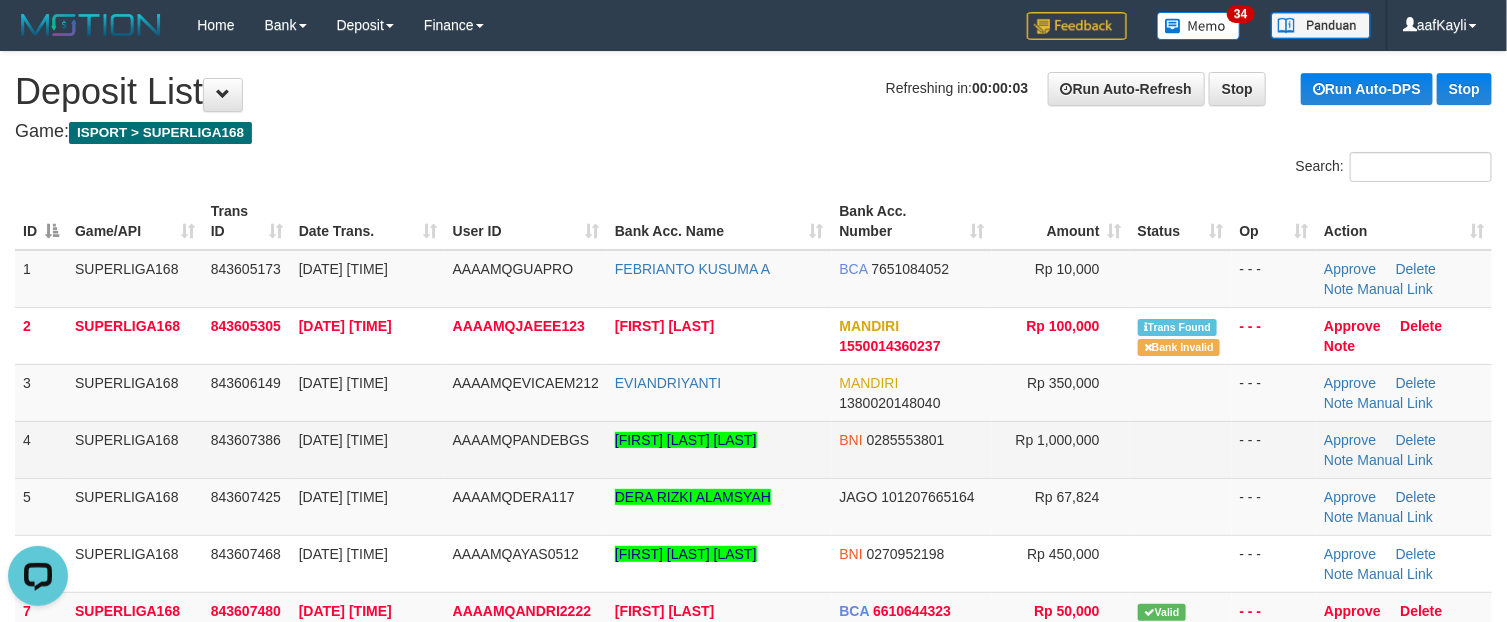 click at bounding box center (1181, 449) 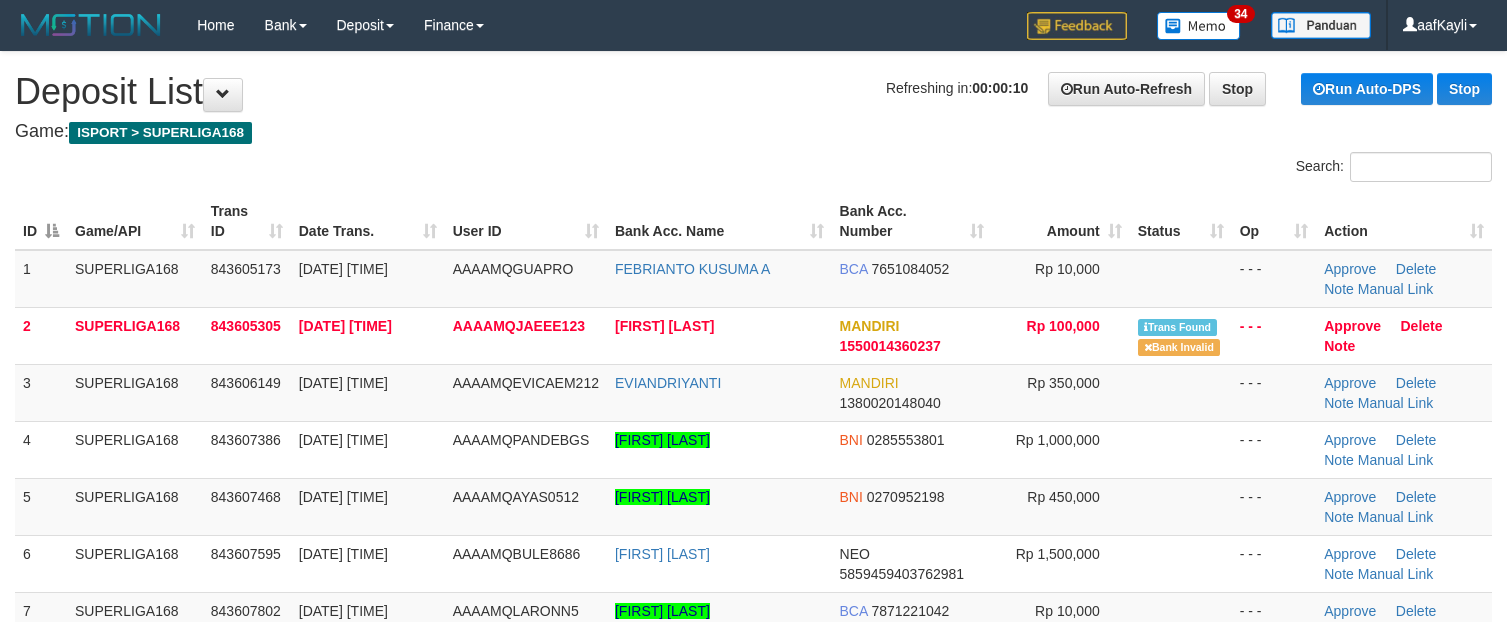 scroll, scrollTop: 0, scrollLeft: 0, axis: both 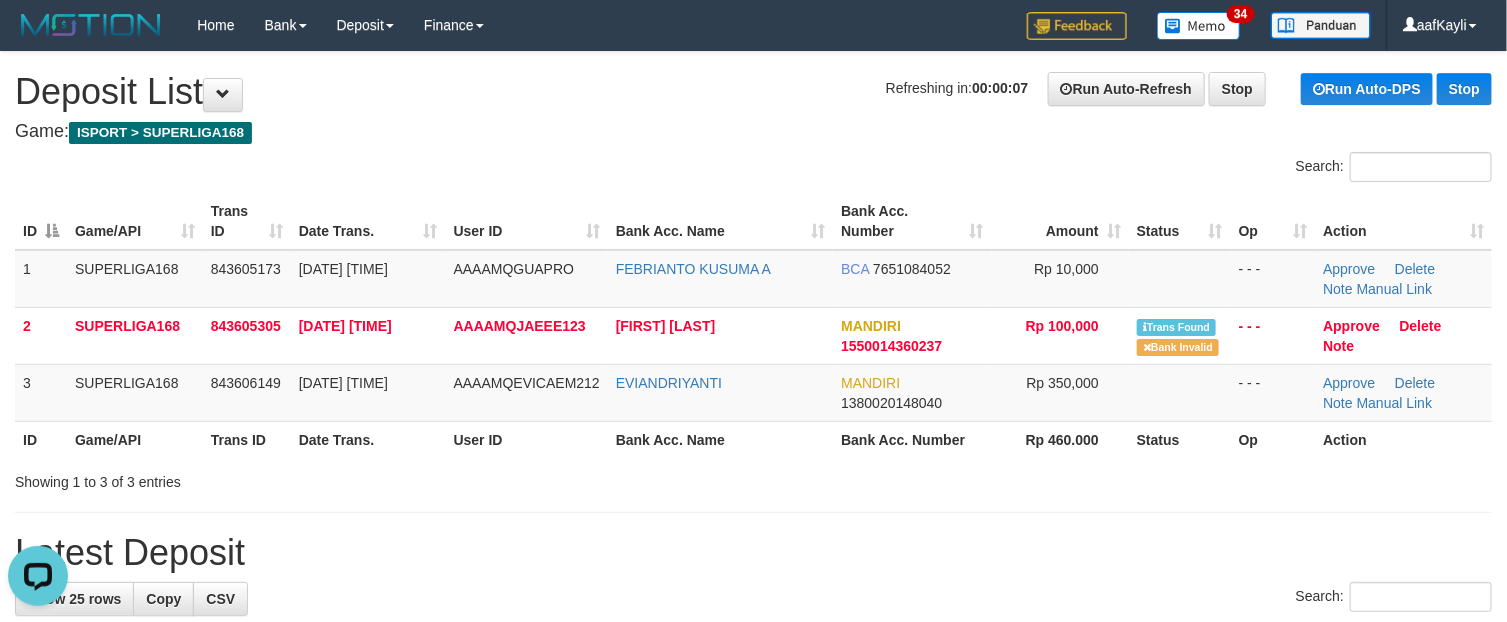 click on "Latest Deposit" at bounding box center (753, 553) 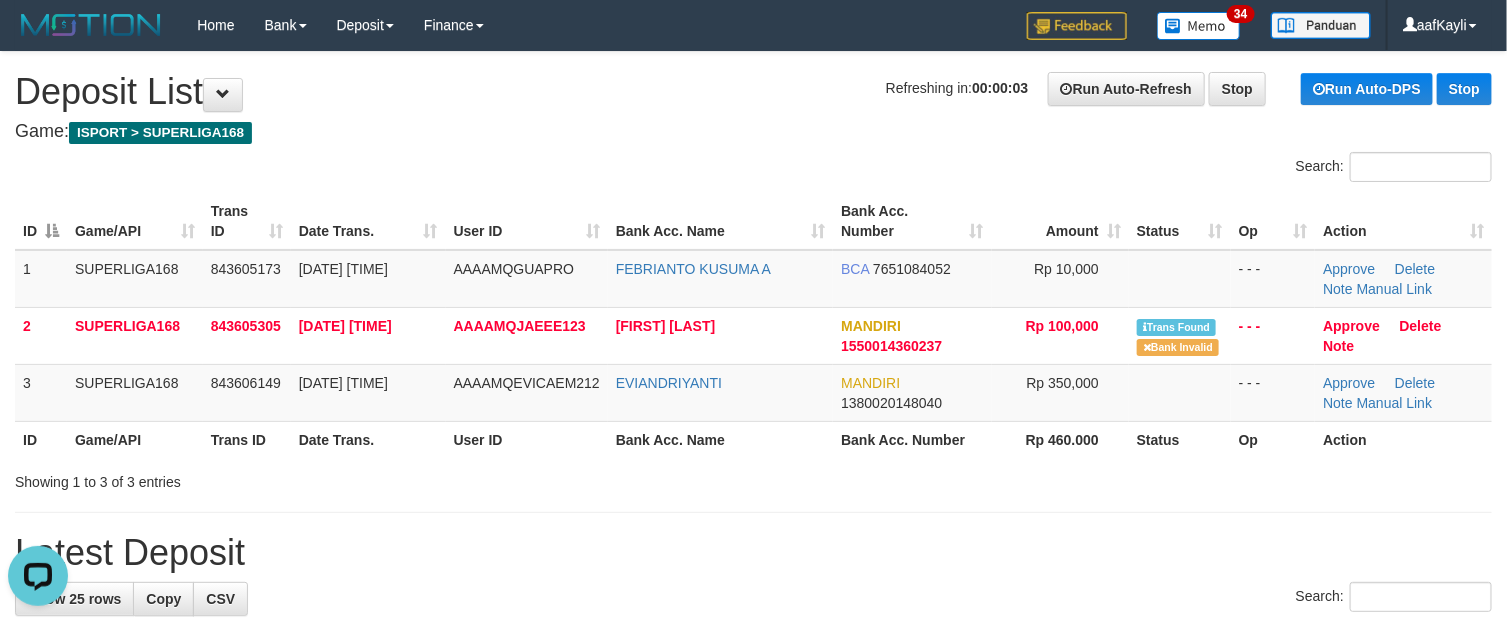 click on "Latest Deposit" at bounding box center [753, 553] 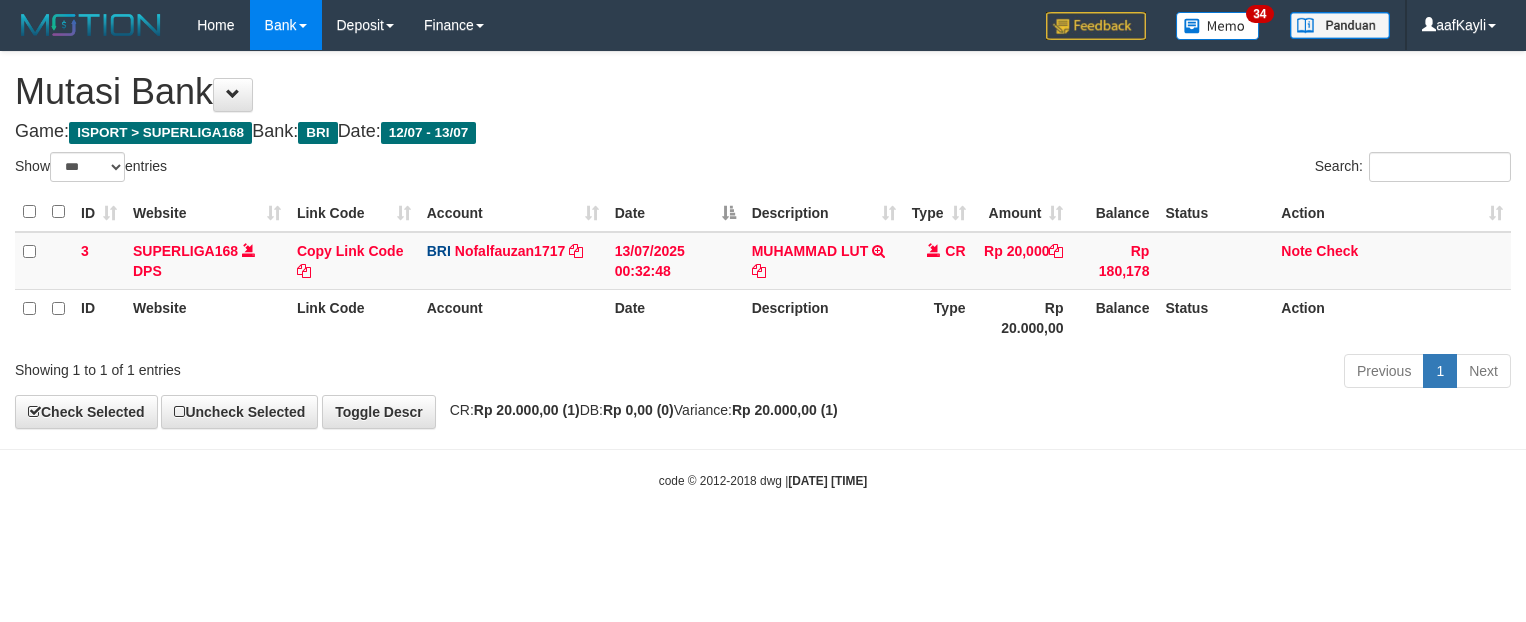 select on "***" 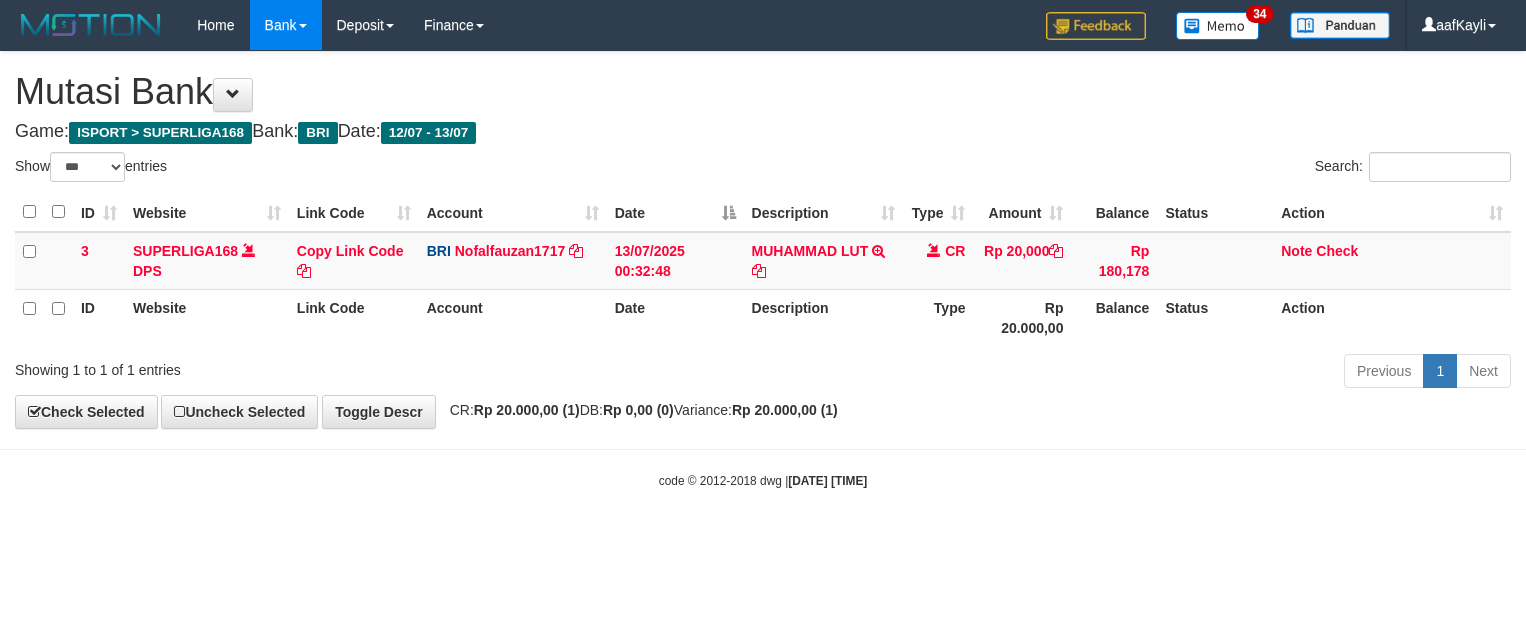 scroll, scrollTop: 0, scrollLeft: 0, axis: both 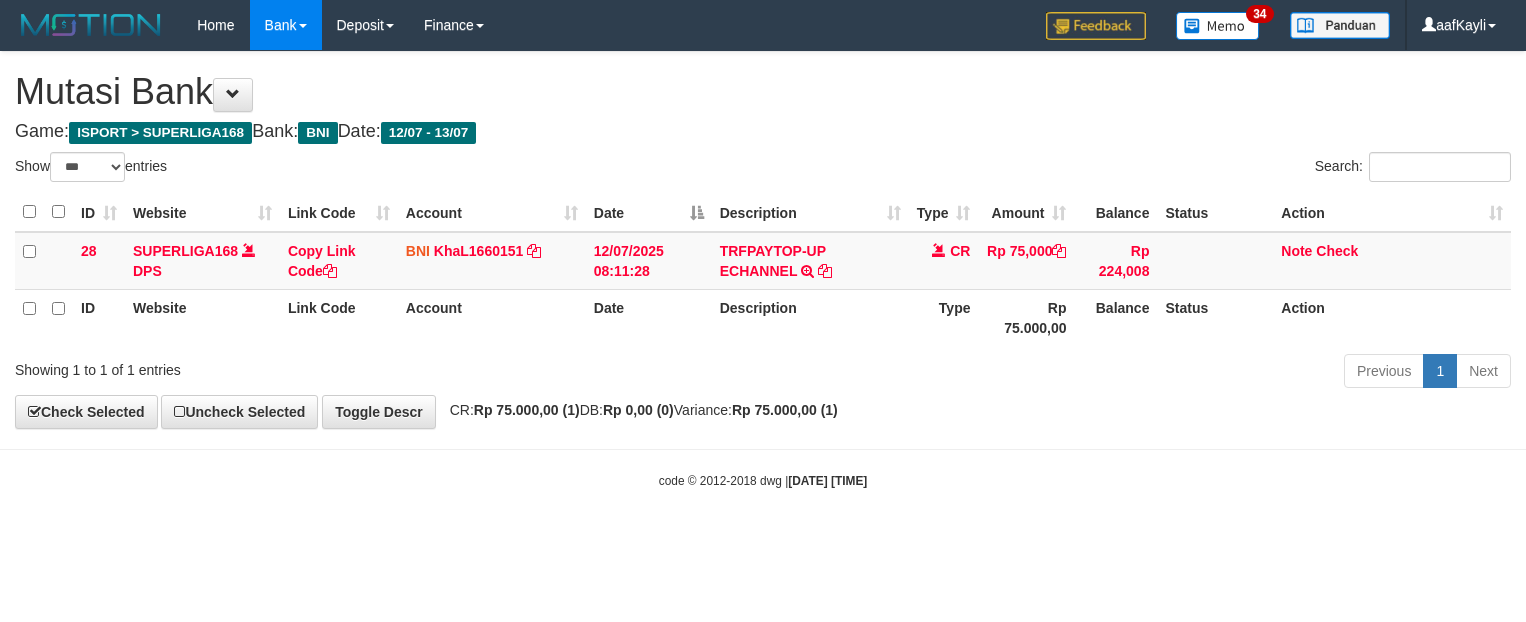 select on "***" 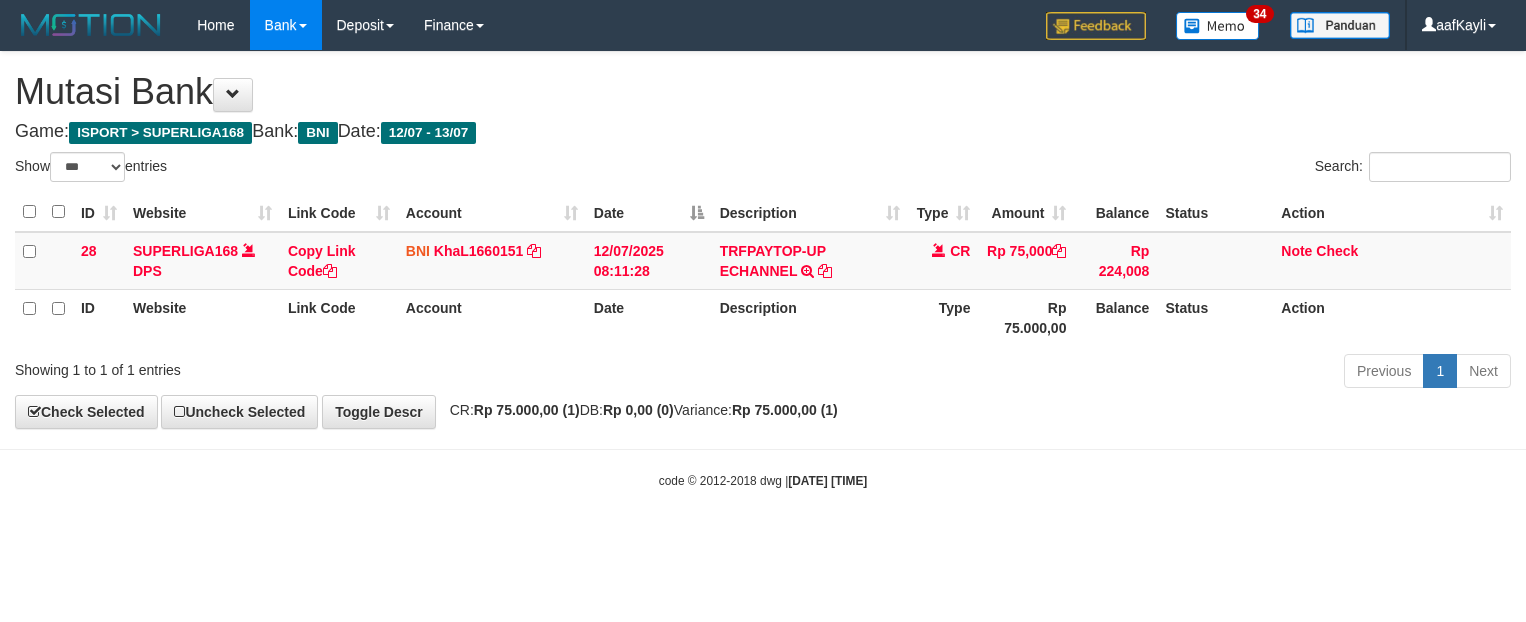 scroll, scrollTop: 0, scrollLeft: 0, axis: both 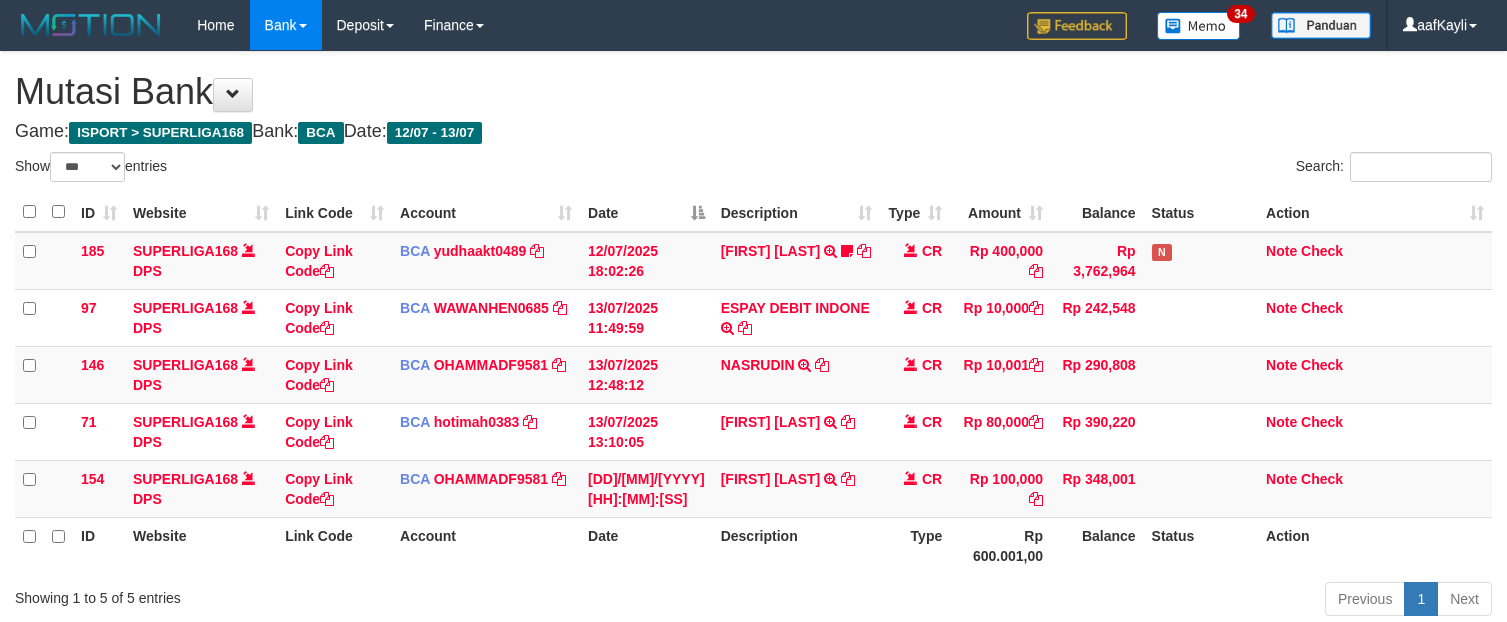 select on "***" 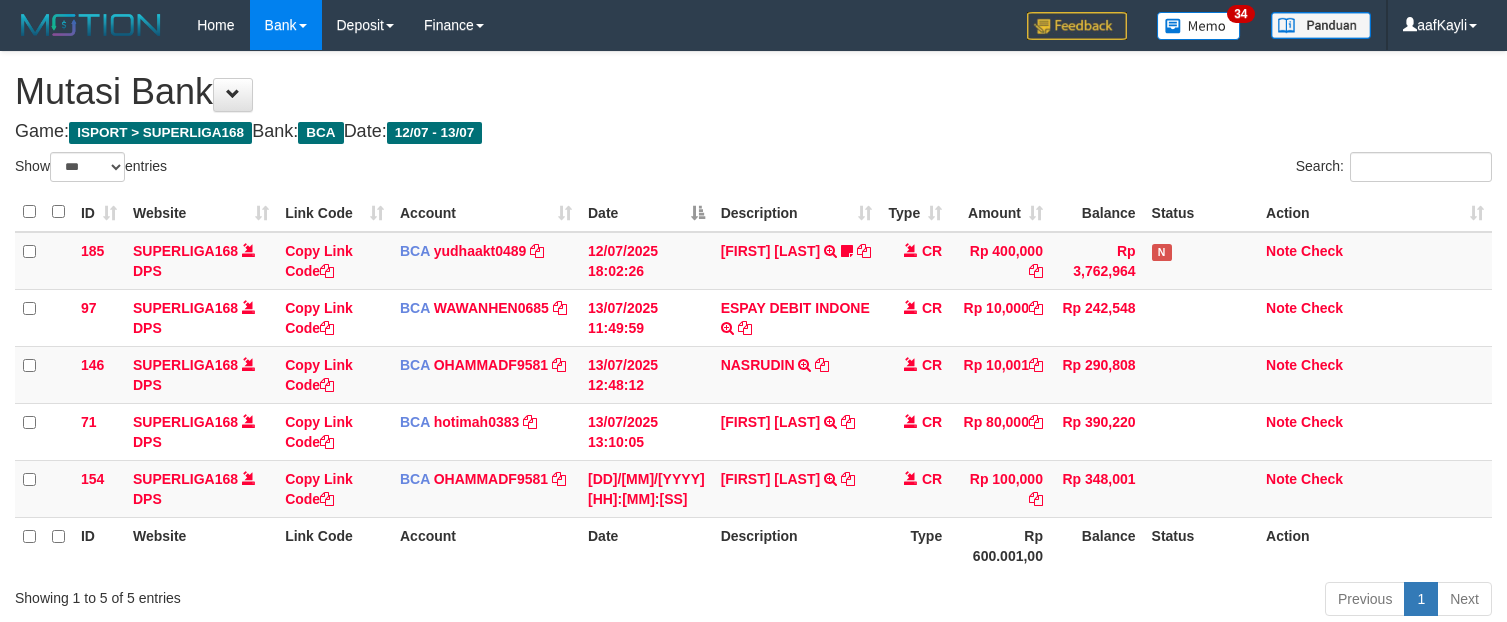 scroll, scrollTop: 147, scrollLeft: 0, axis: vertical 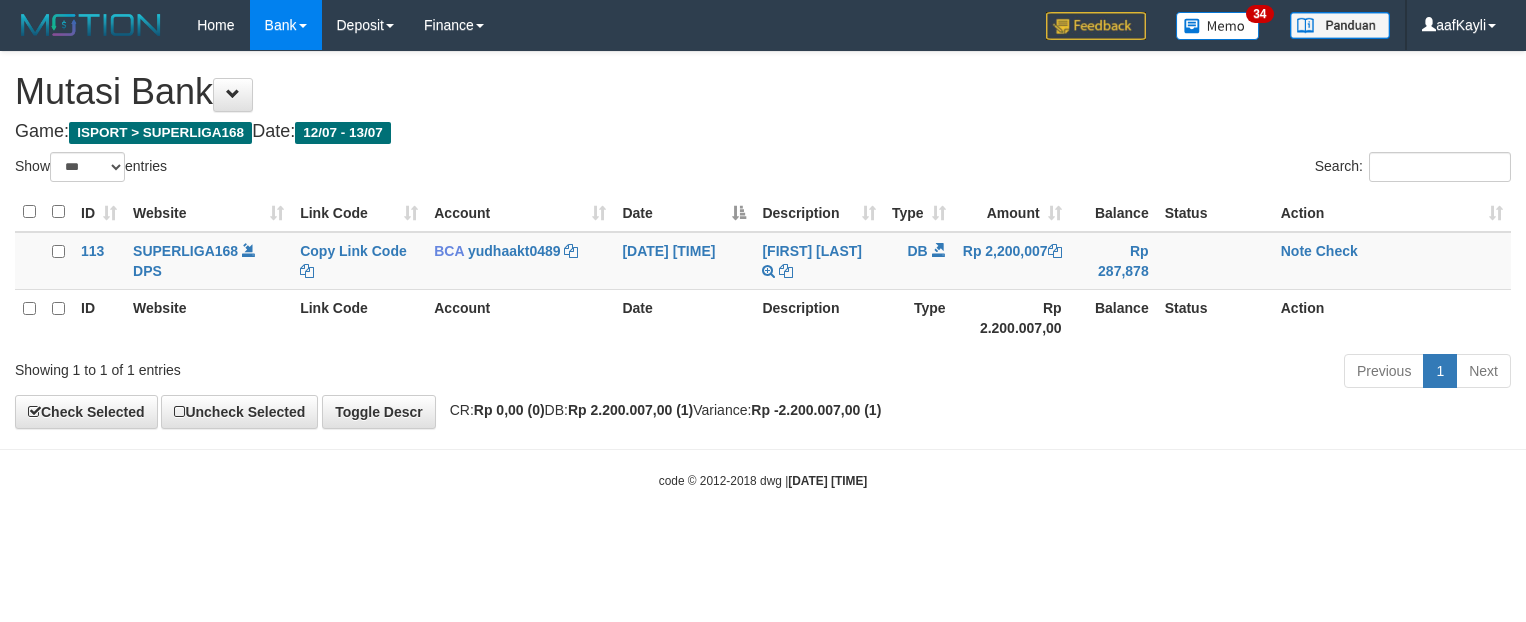 select on "***" 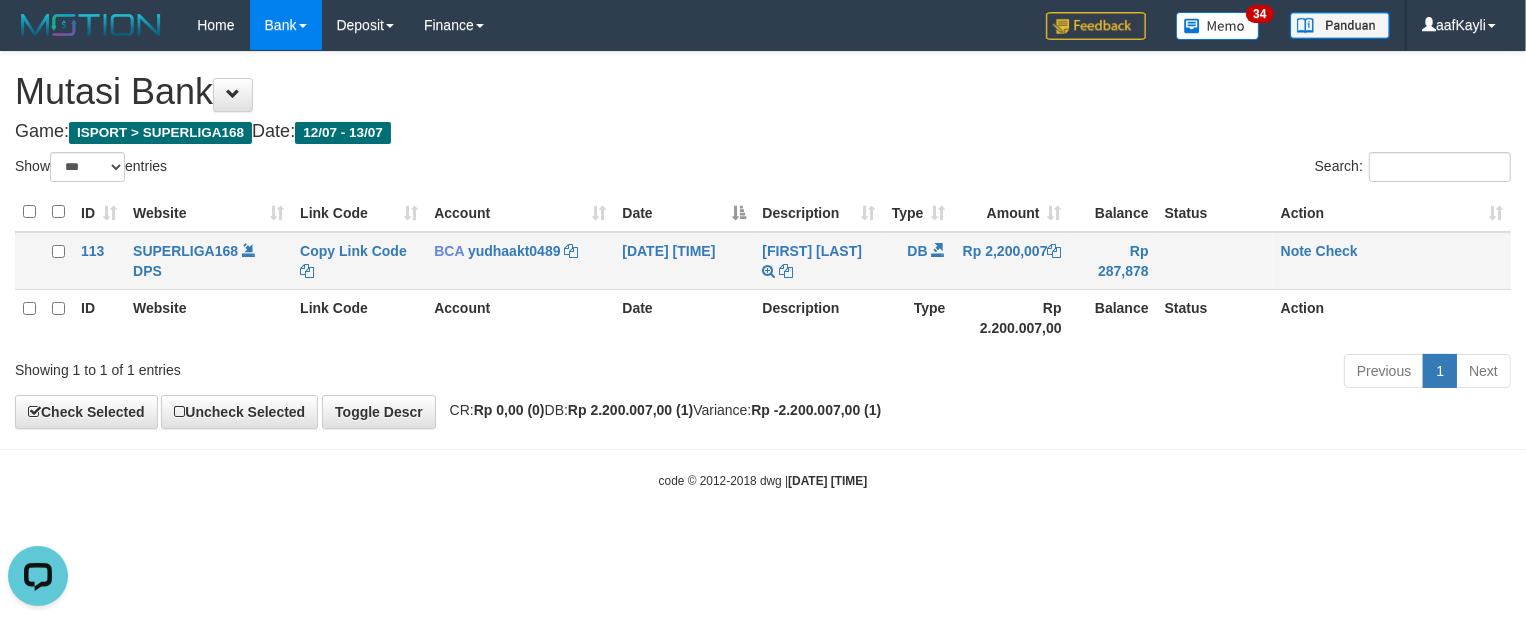 scroll, scrollTop: 0, scrollLeft: 0, axis: both 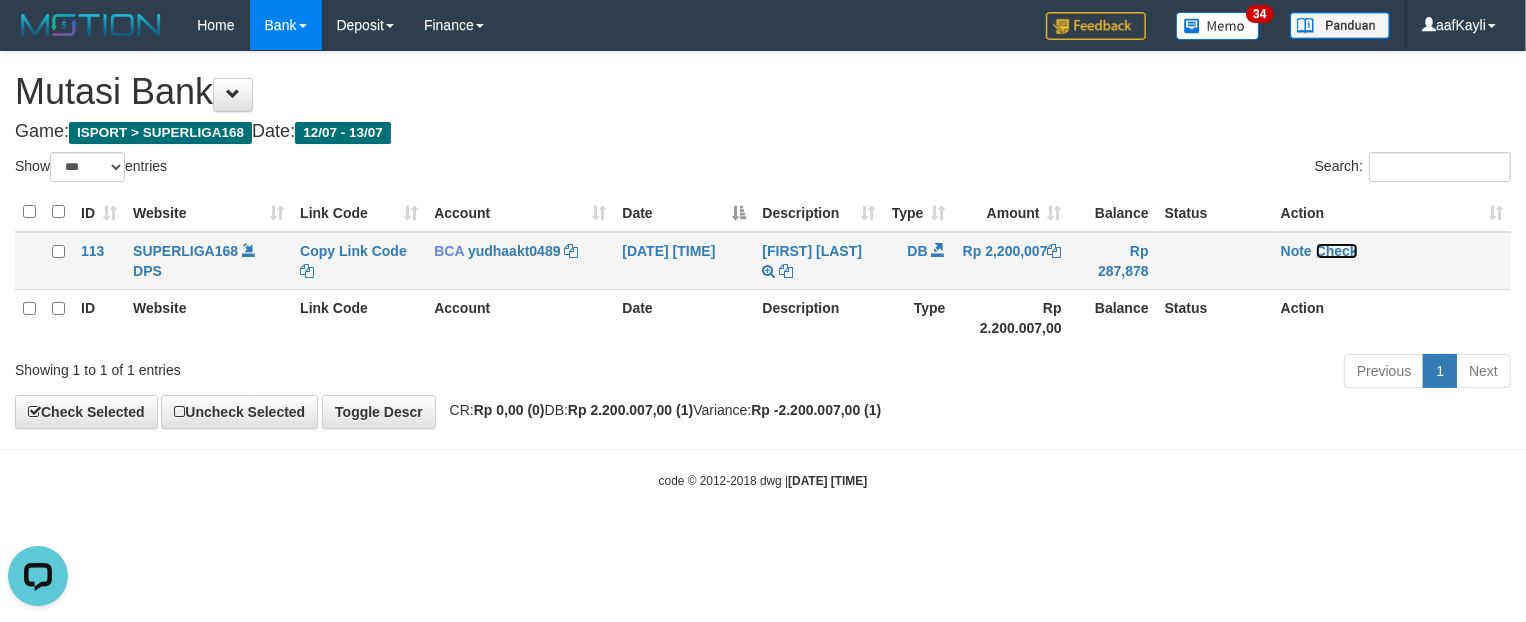 click on "Check" at bounding box center [1337, 251] 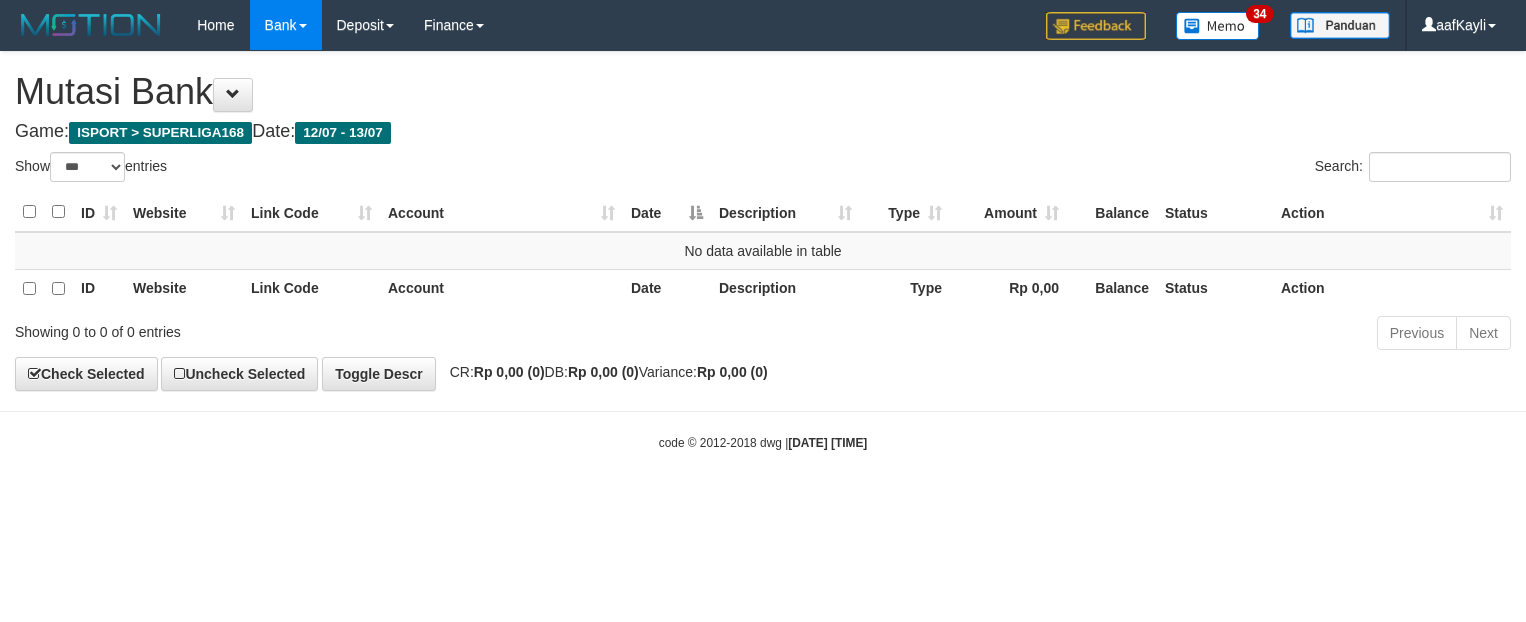 select on "***" 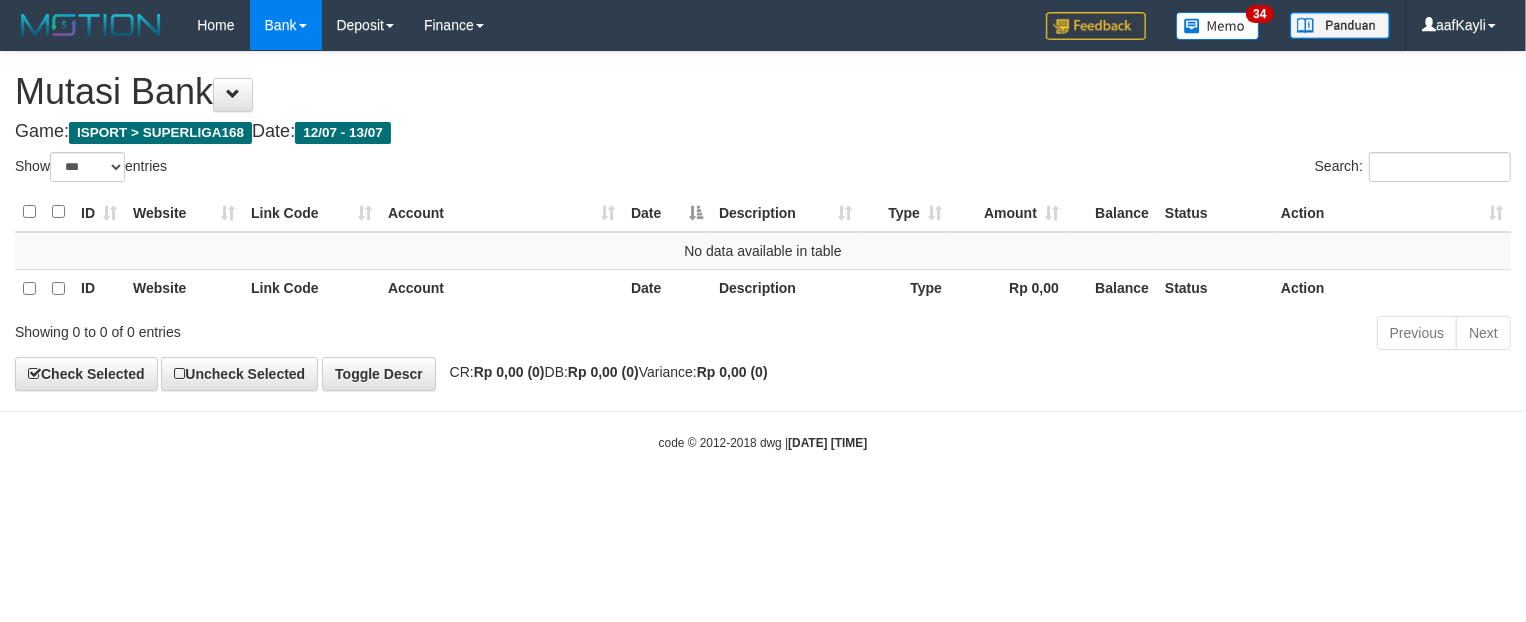 click on "Toggle navigation
Home
Bank
Account List
Load
By Website
Group
[ISPORT]													SUPERLIGA168
By Load Group (DPS)
34" at bounding box center [763, 251] 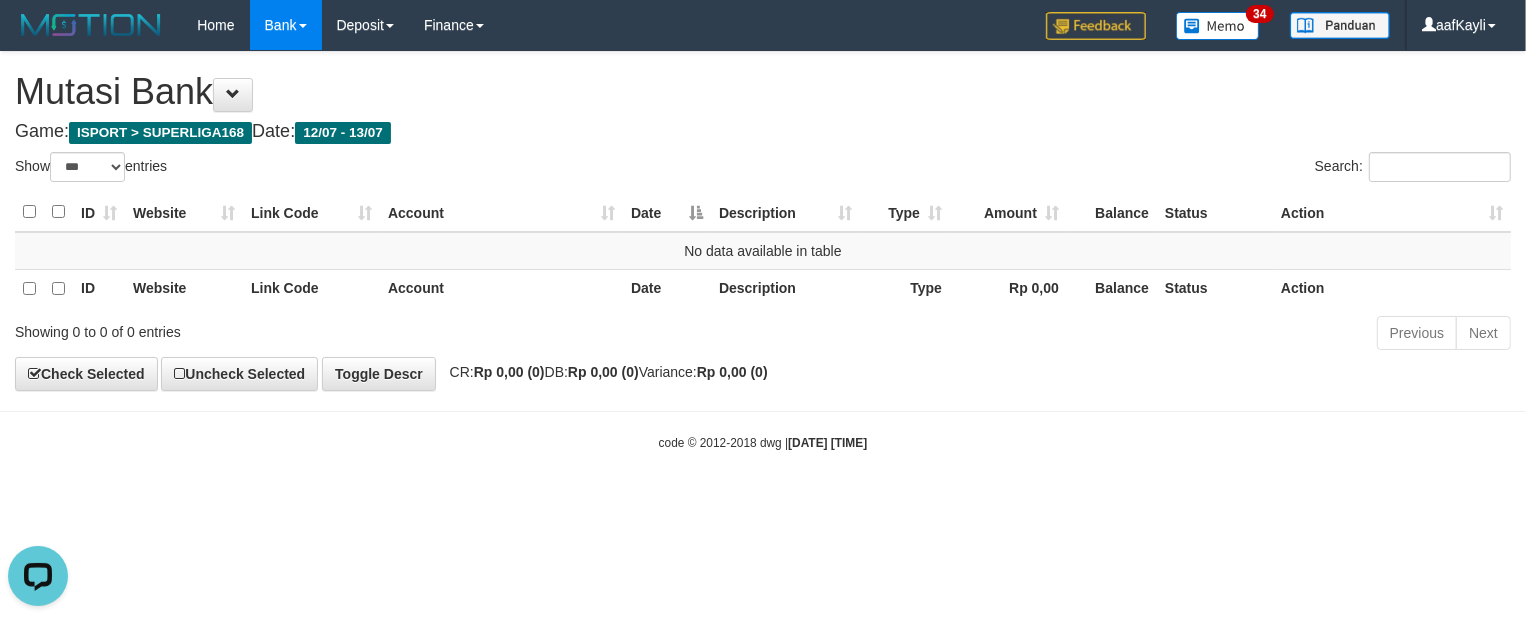scroll, scrollTop: 0, scrollLeft: 0, axis: both 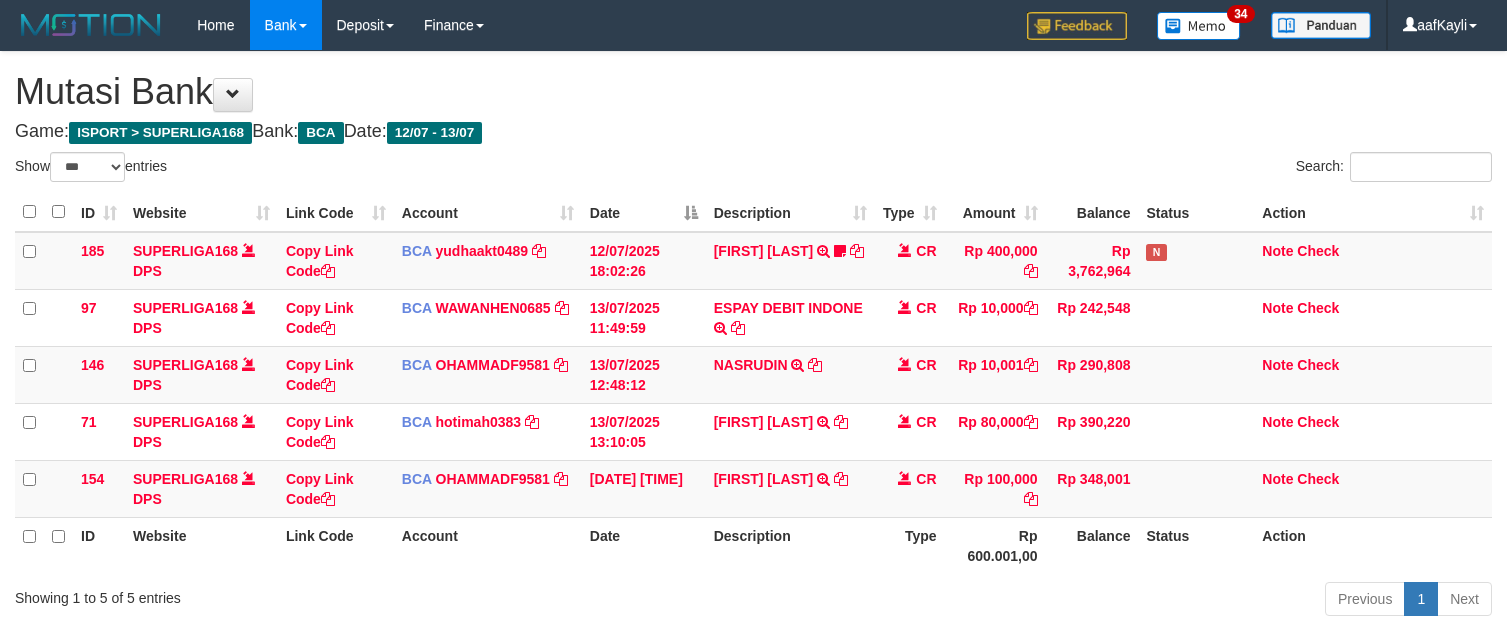 select on "***" 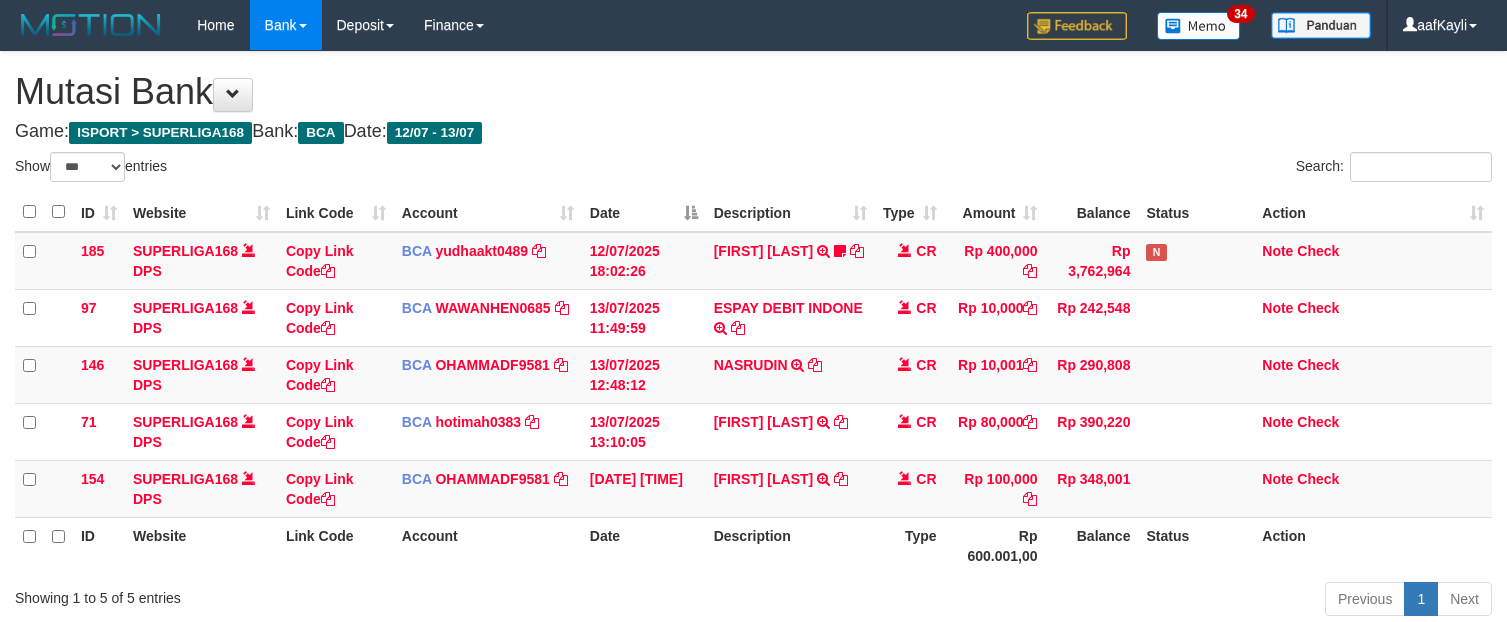 scroll, scrollTop: 147, scrollLeft: 0, axis: vertical 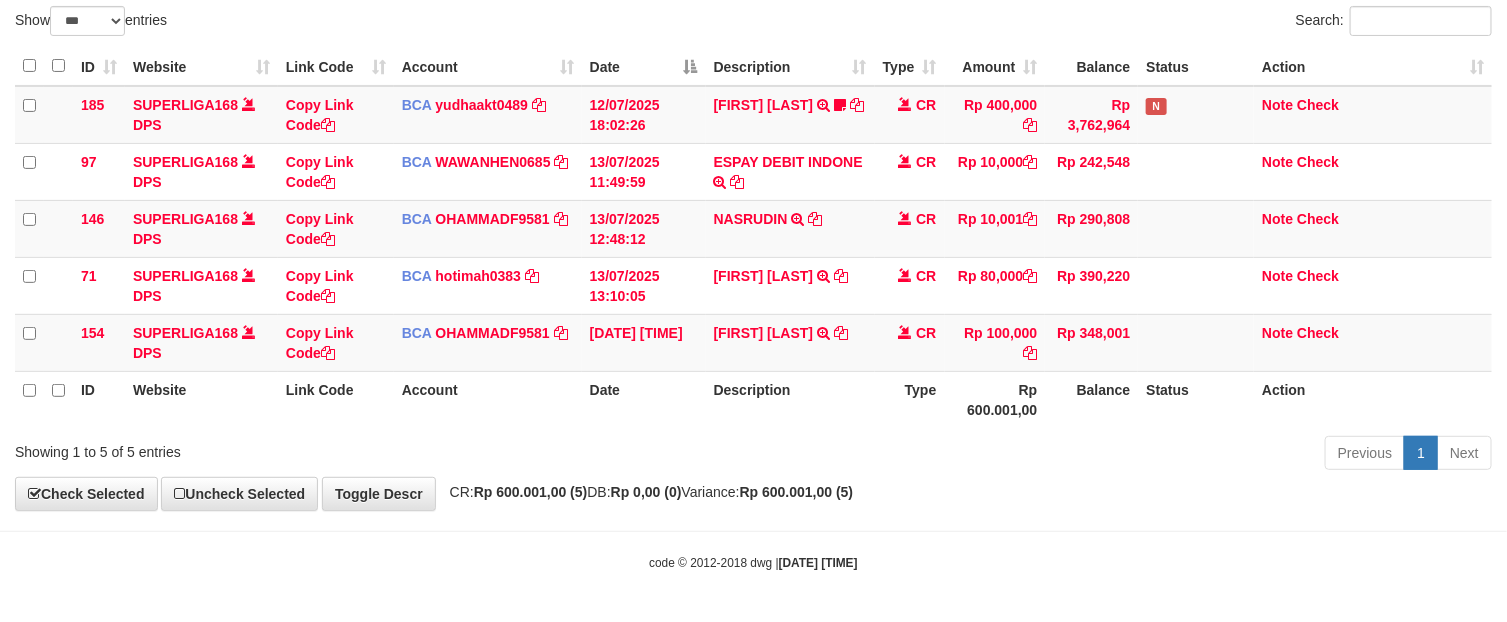 click on "**********" at bounding box center (753, 208) 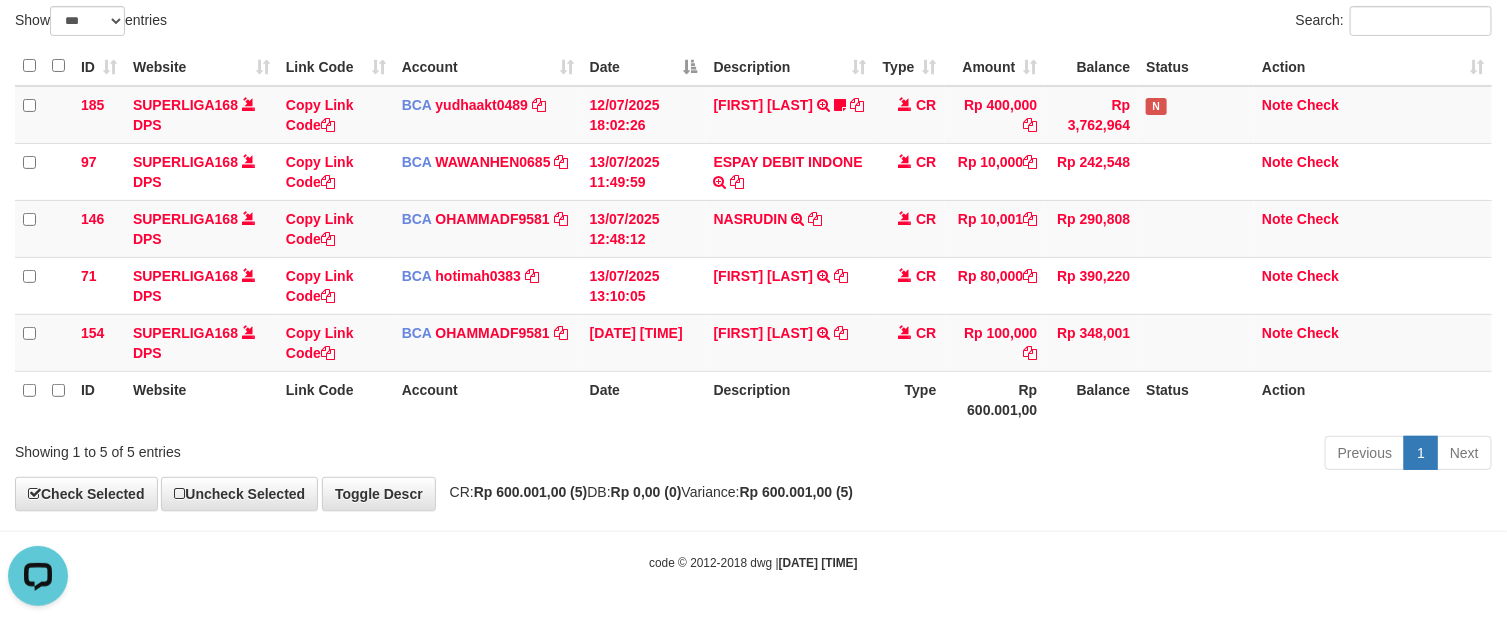 scroll, scrollTop: 0, scrollLeft: 0, axis: both 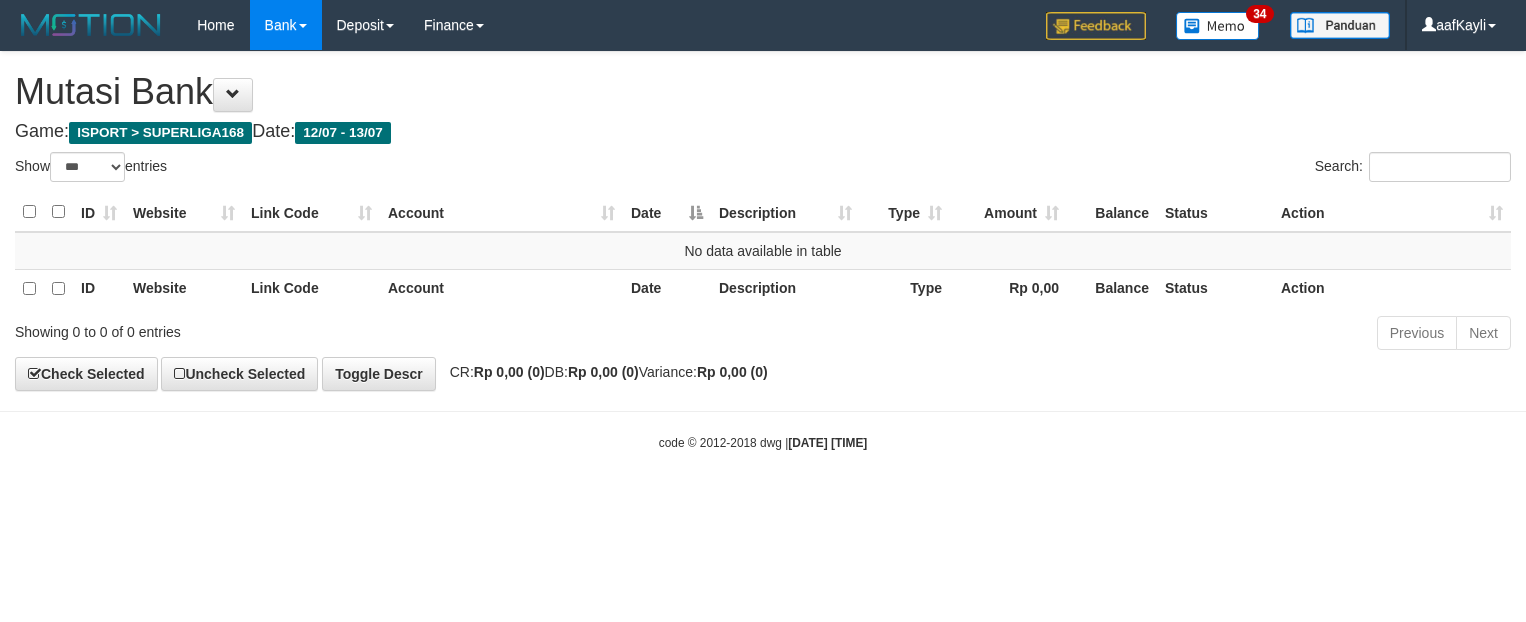 select on "***" 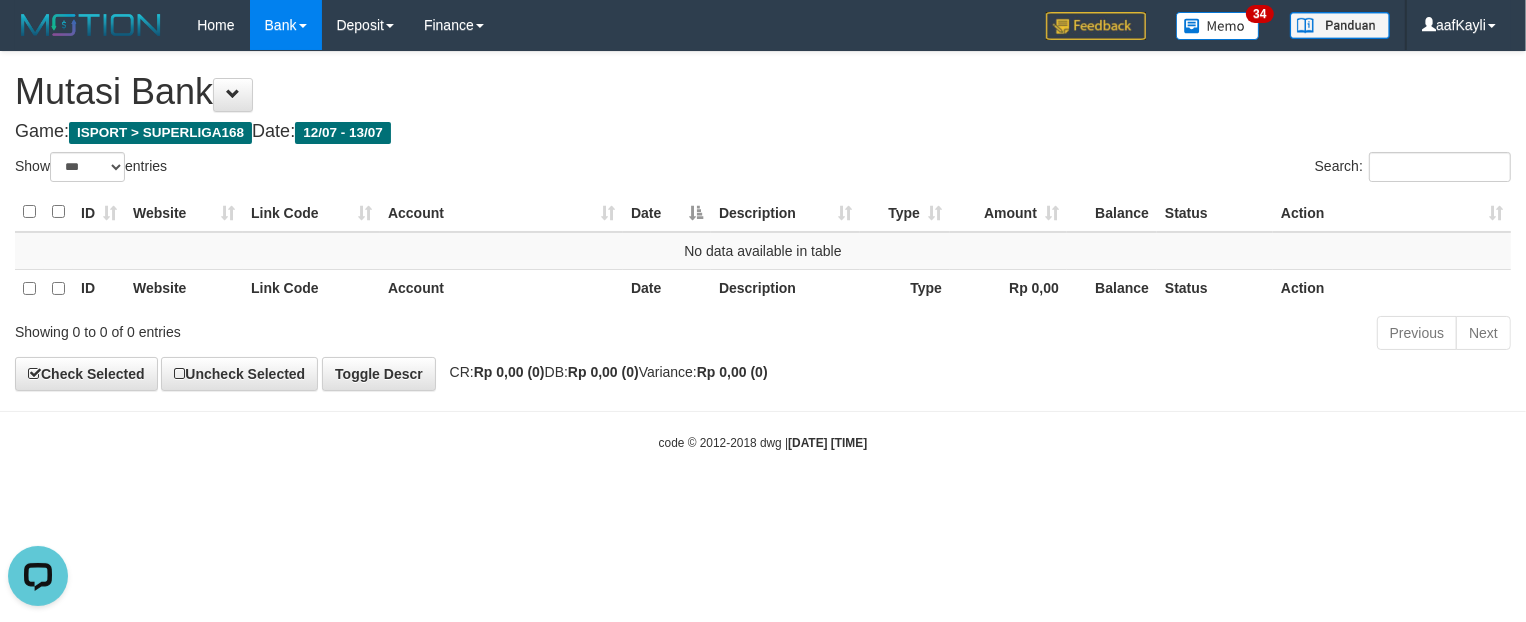 scroll, scrollTop: 0, scrollLeft: 0, axis: both 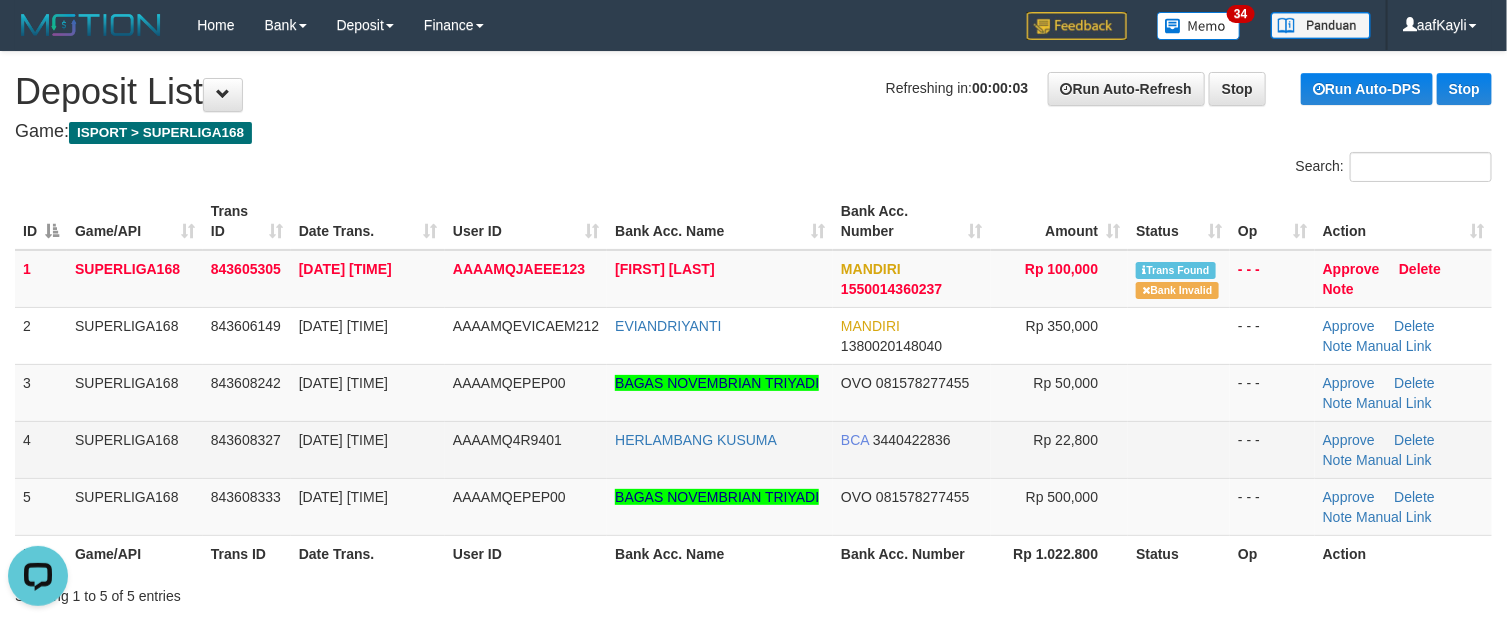 click at bounding box center [1179, 449] 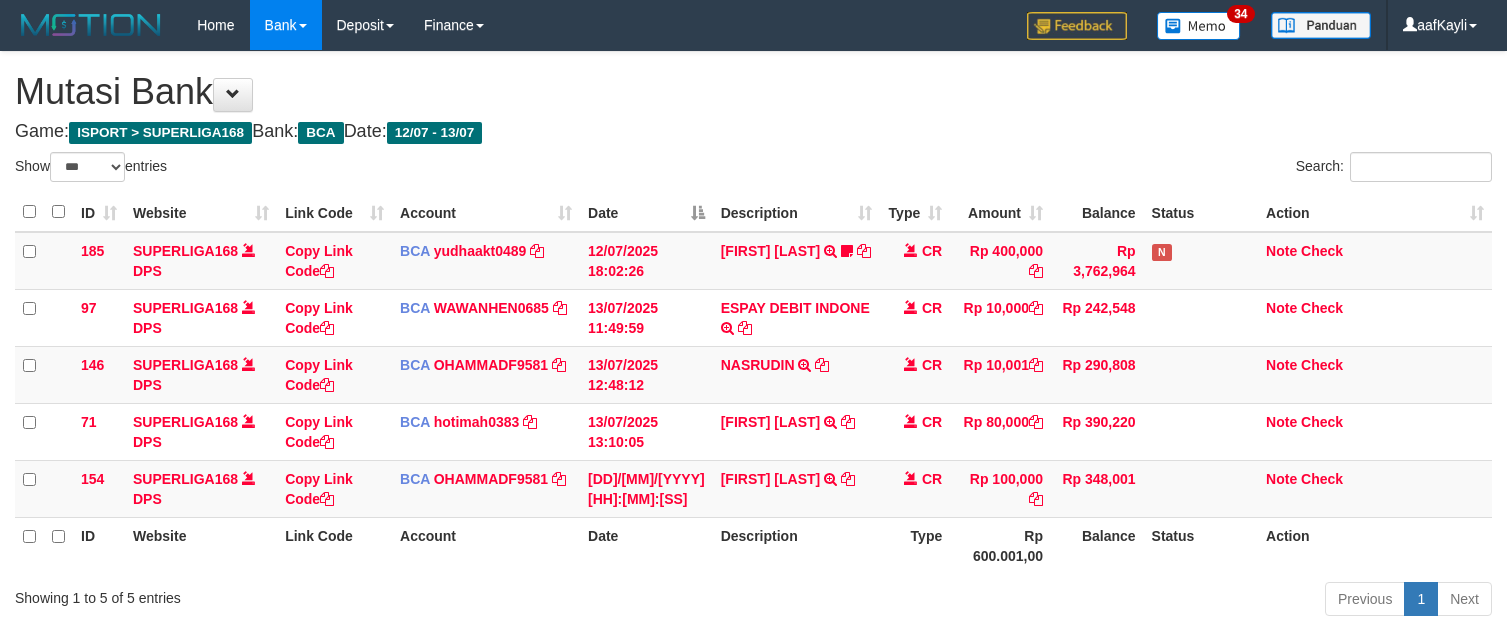 select on "***" 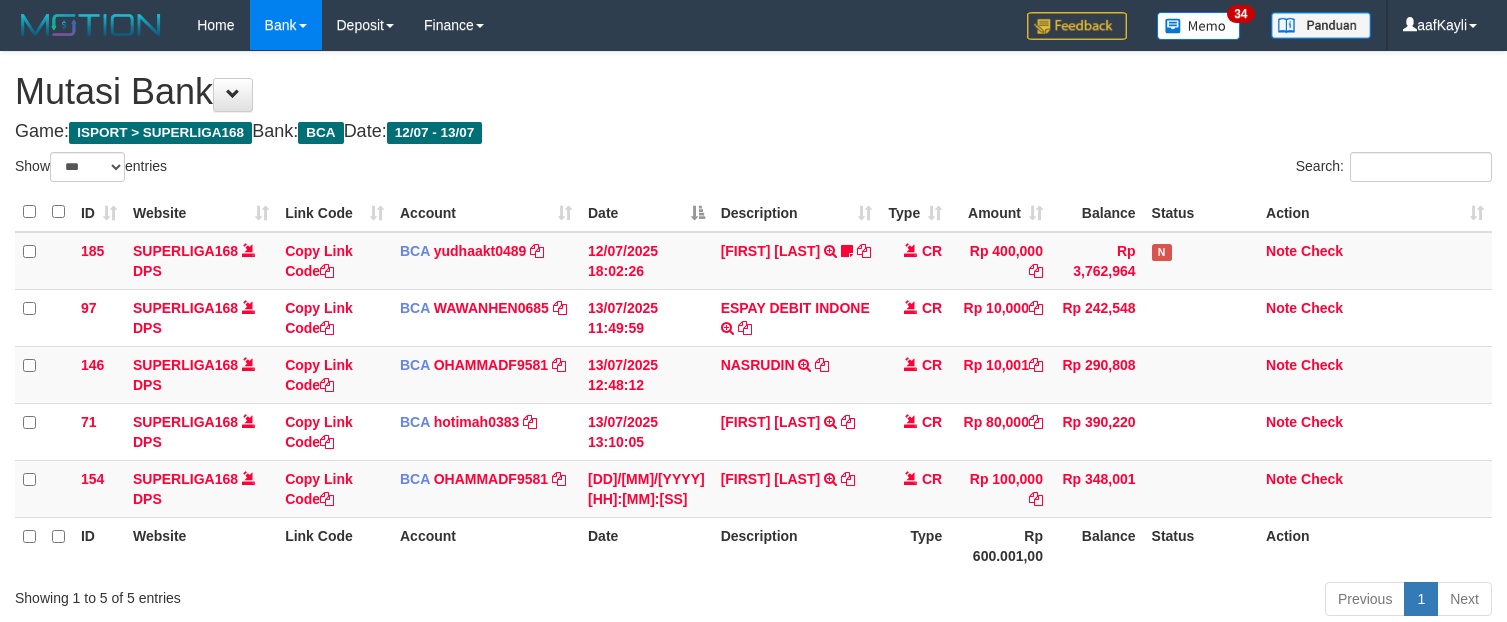 scroll, scrollTop: 147, scrollLeft: 0, axis: vertical 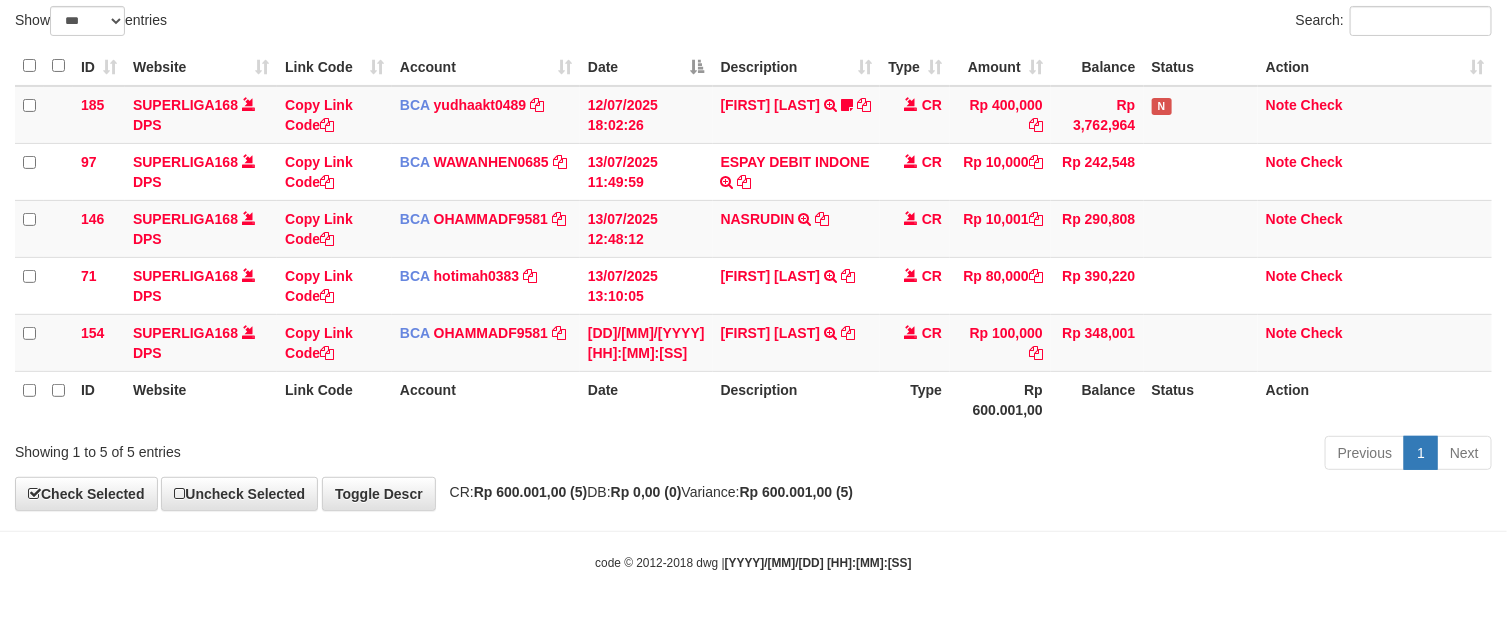 click on "Toggle navigation
Home
Bank
Account List
Load
By Website
Group
[ISPORT]													SUPERLIGA168
By Load Group (DPS)
34" at bounding box center (753, 238) 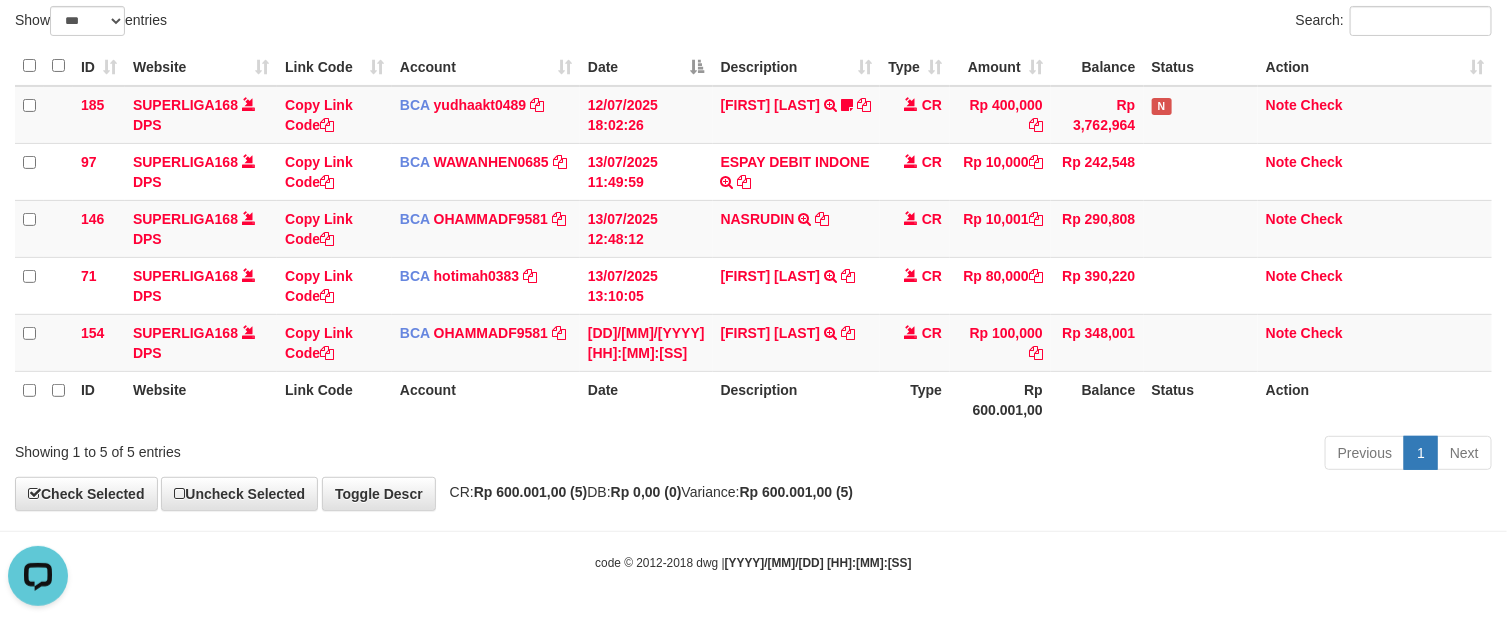 scroll, scrollTop: 0, scrollLeft: 0, axis: both 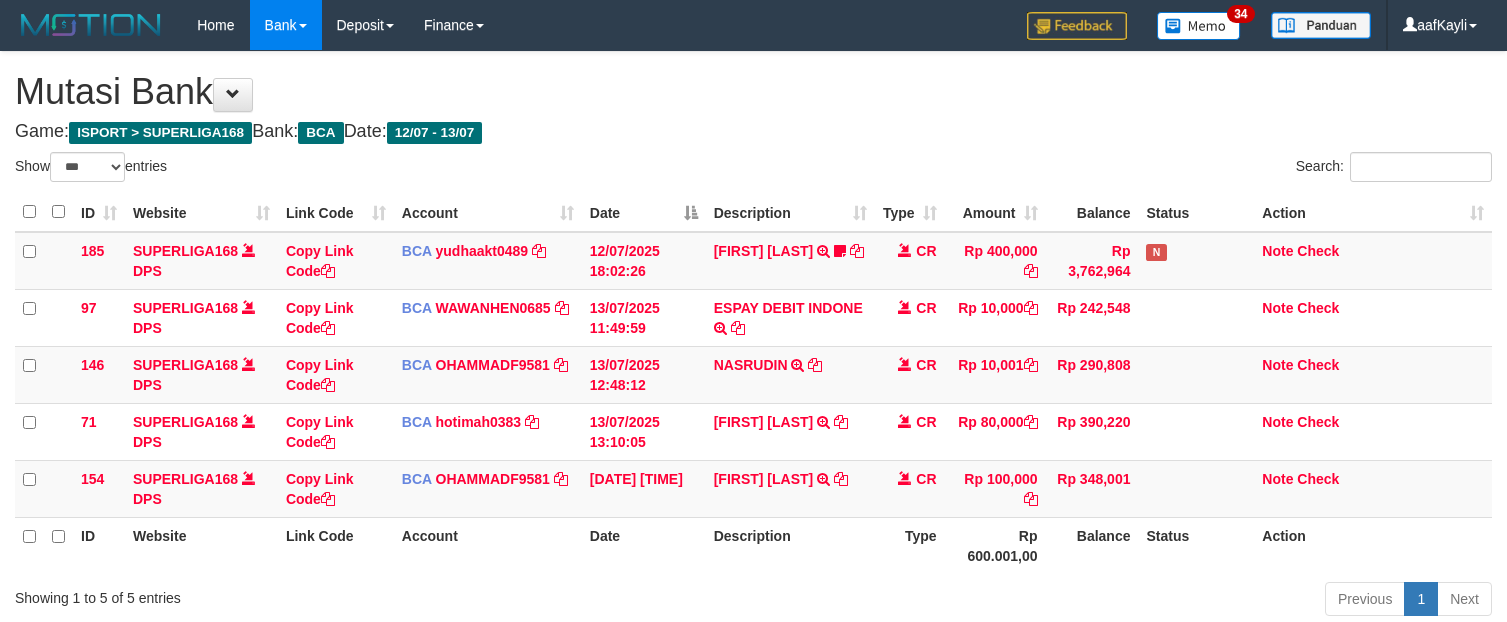 select on "***" 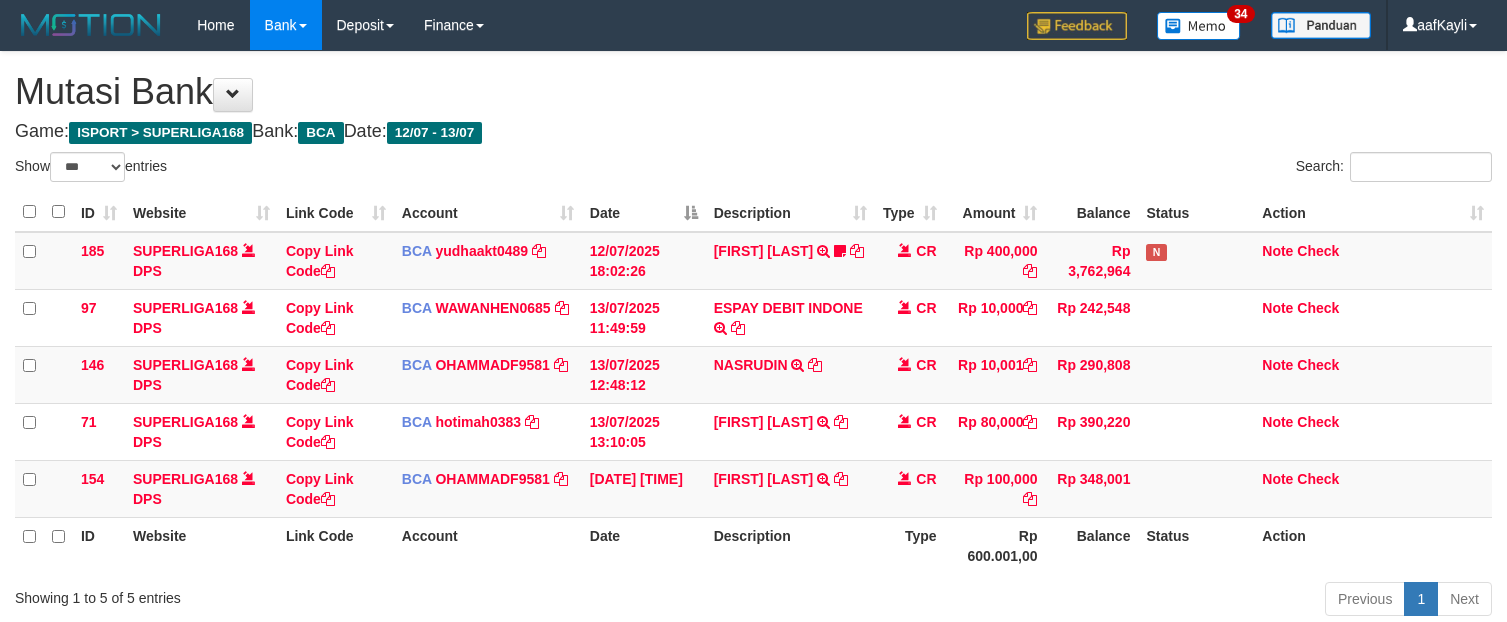 scroll, scrollTop: 147, scrollLeft: 0, axis: vertical 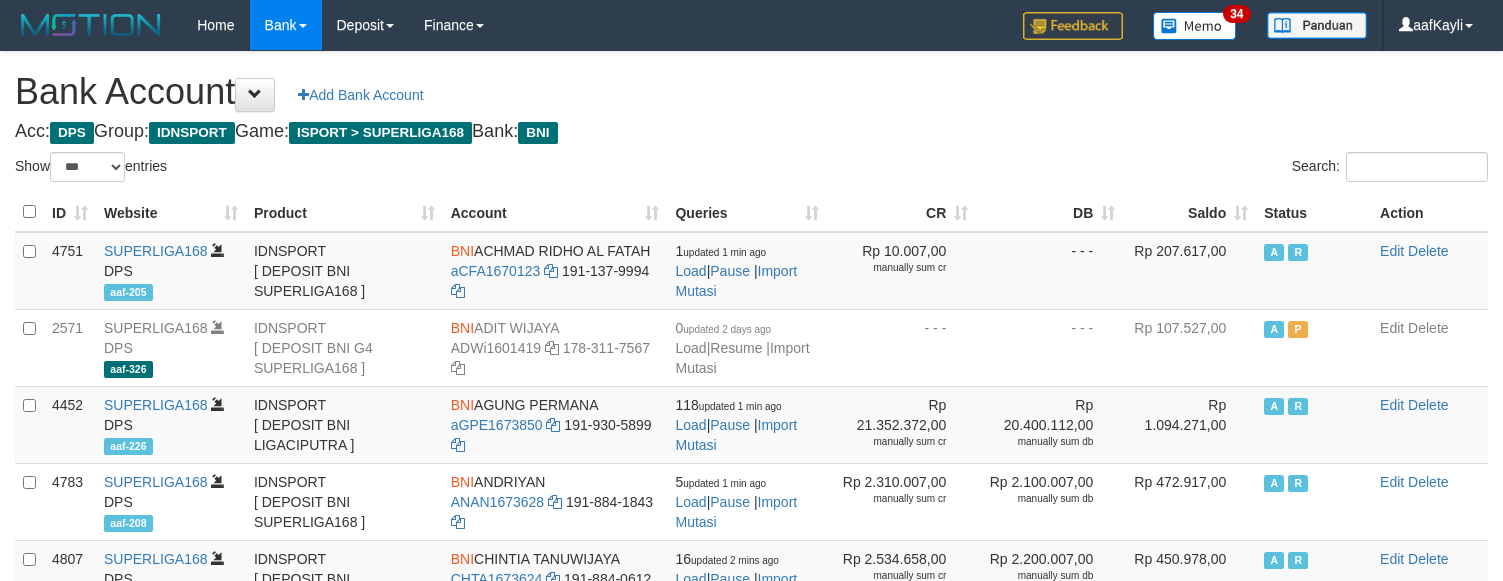 select on "***" 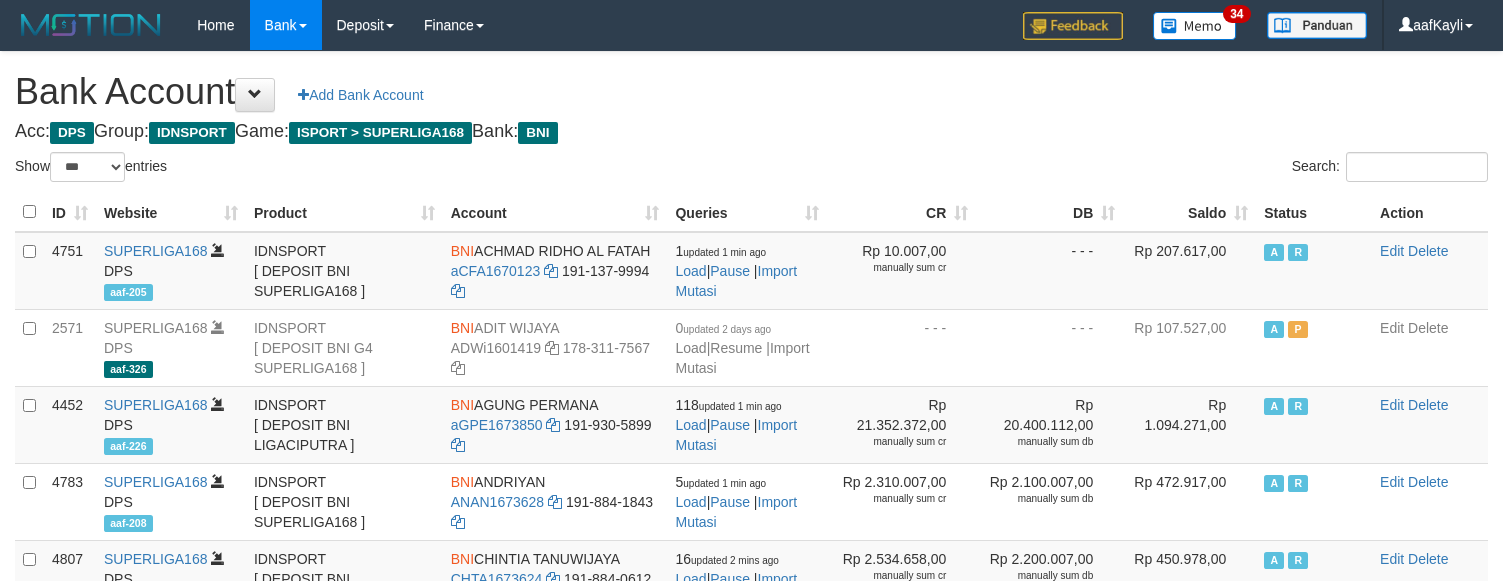 scroll, scrollTop: 0, scrollLeft: 0, axis: both 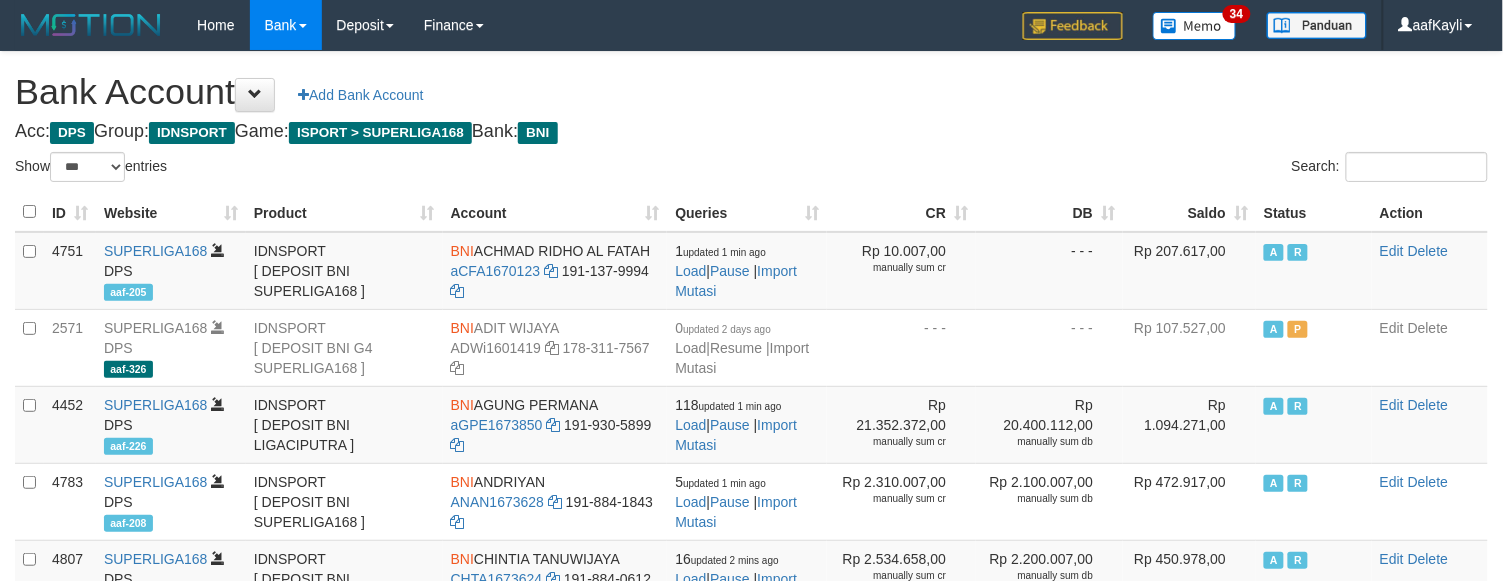 click on "Saldo" at bounding box center [1189, 212] 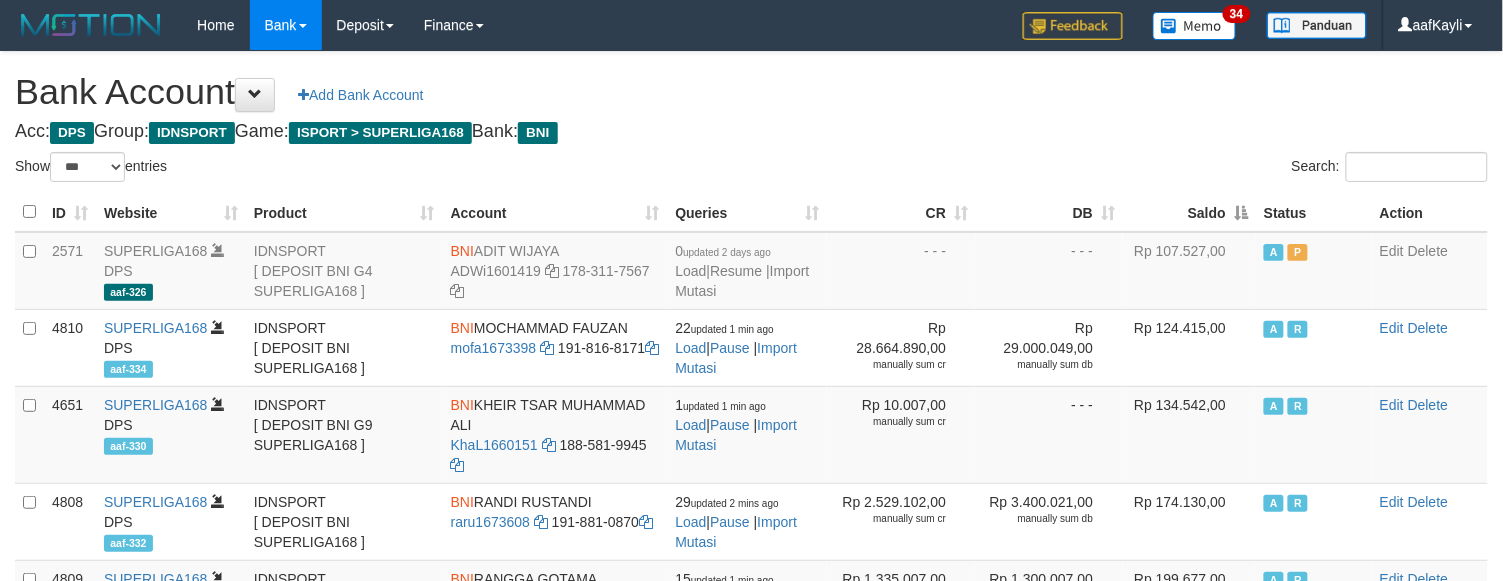 click on "ID Website Product Account Queries CR DB Saldo Status Action
2571
SUPERLIGA168
DPS
aaf-326
IDNSPORT
[ DEPOSIT BNI G4 SUPERLIGA168 ]
BNI
ADIT WIJAYA
ADWi1601419
178-311-7567
0  updated 2 days ago
Load
|
Resume
|
Import Mutasi
- - -
- - -
Rp 107.527,00
A
P
Edit
Delete
4810 A" at bounding box center (751, 925) 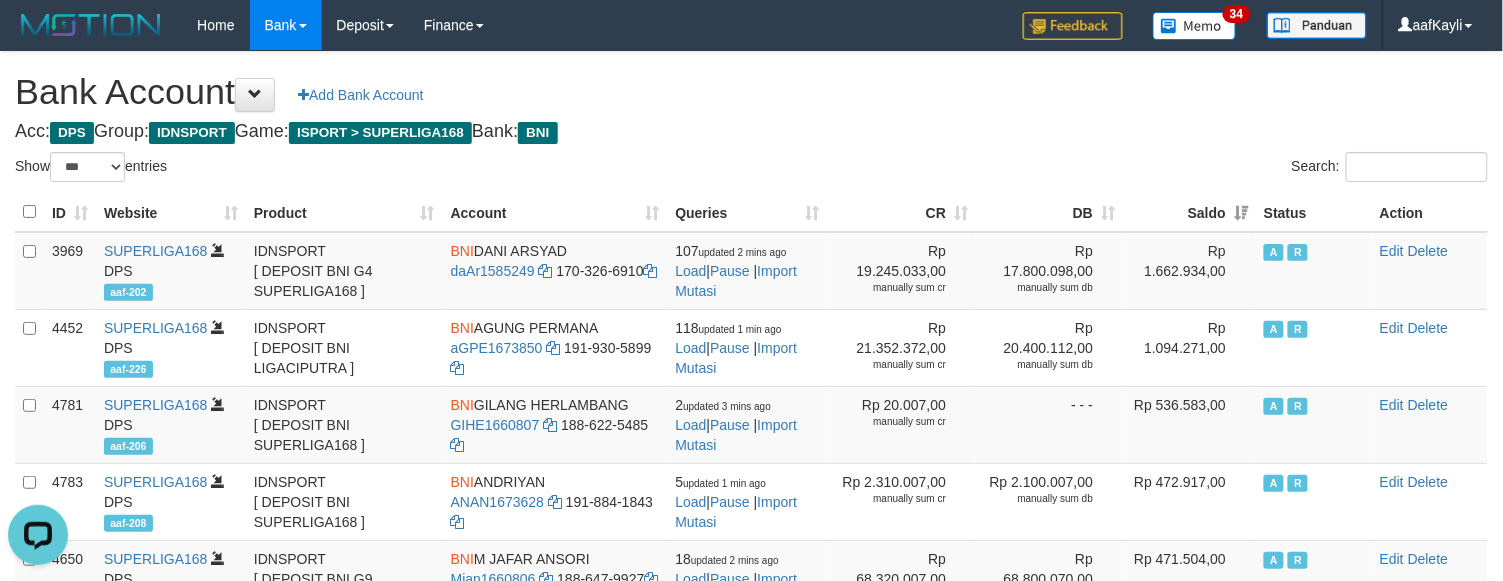 scroll, scrollTop: 0, scrollLeft: 0, axis: both 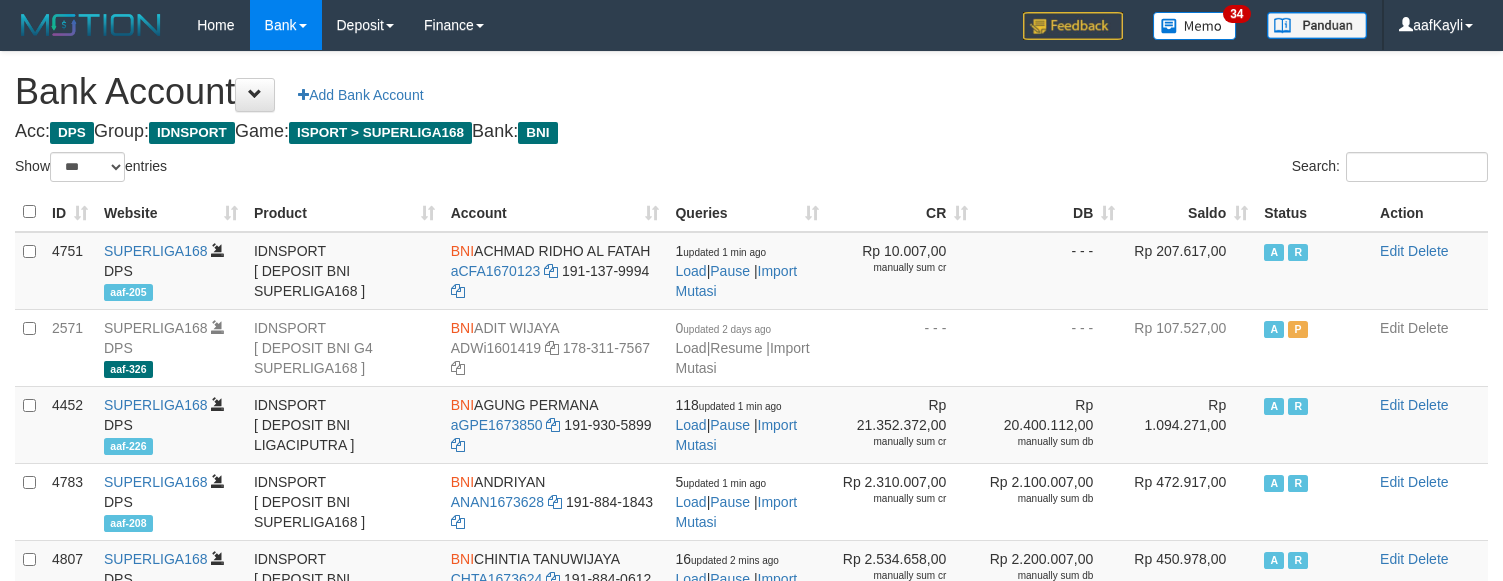 select on "***" 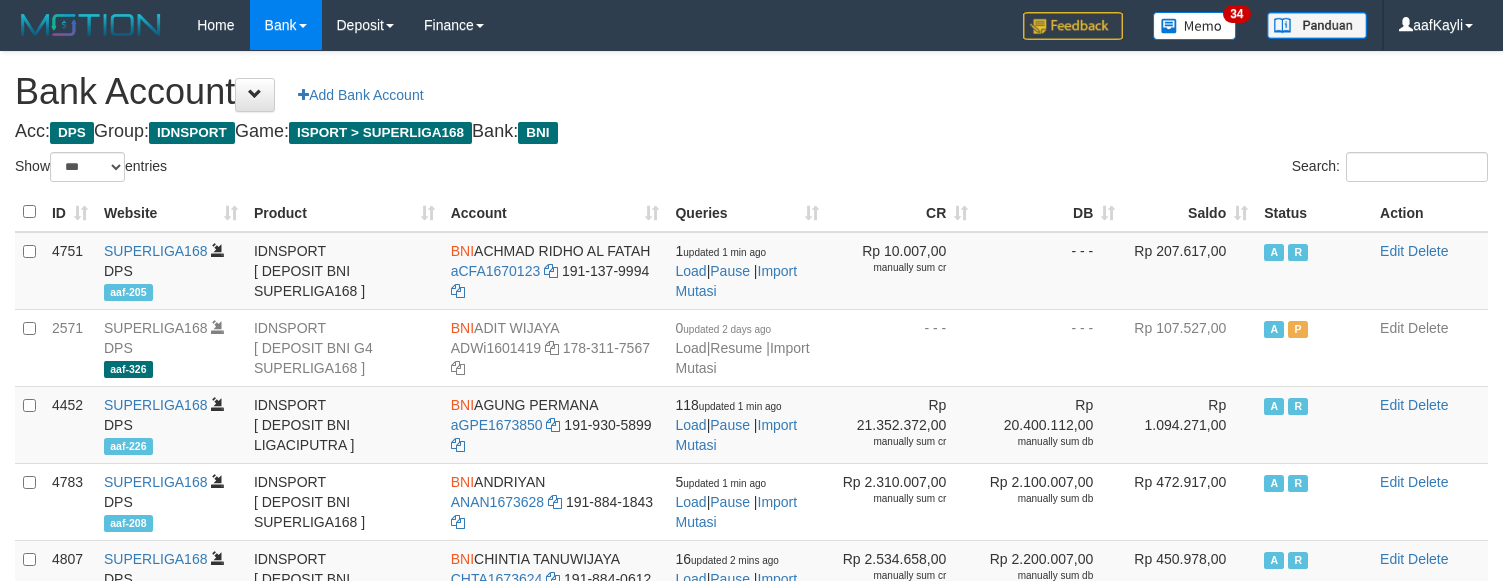 scroll, scrollTop: 0, scrollLeft: 0, axis: both 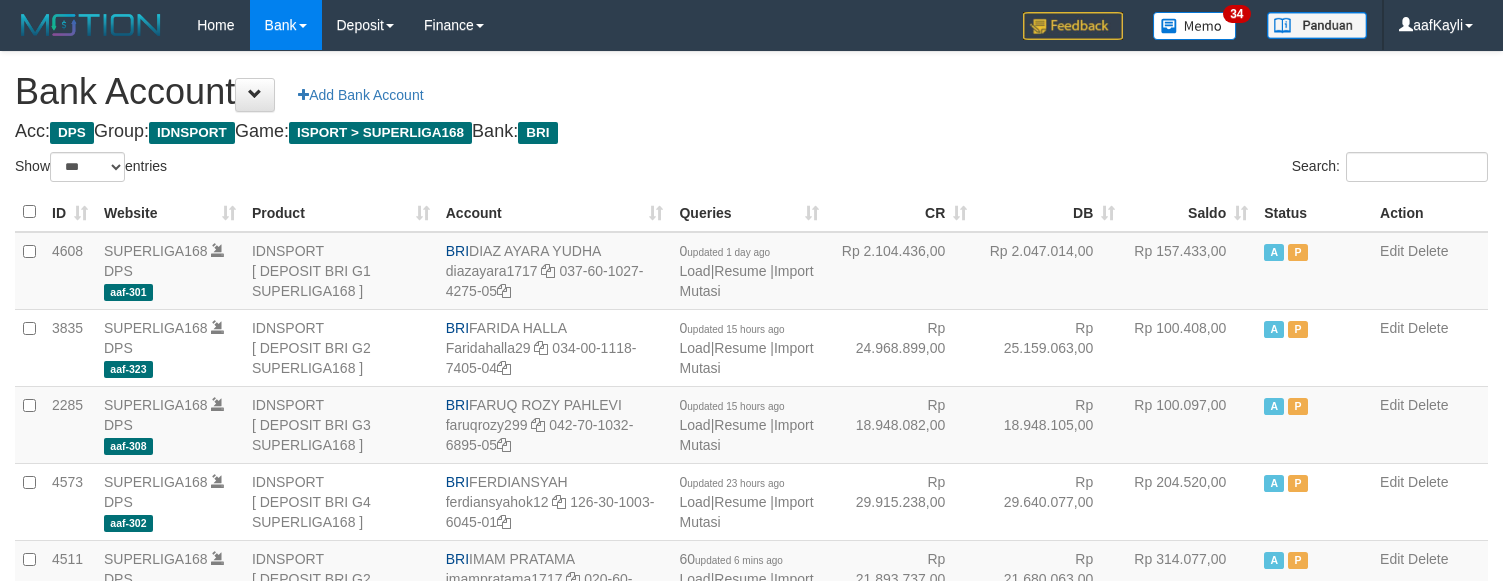 select on "***" 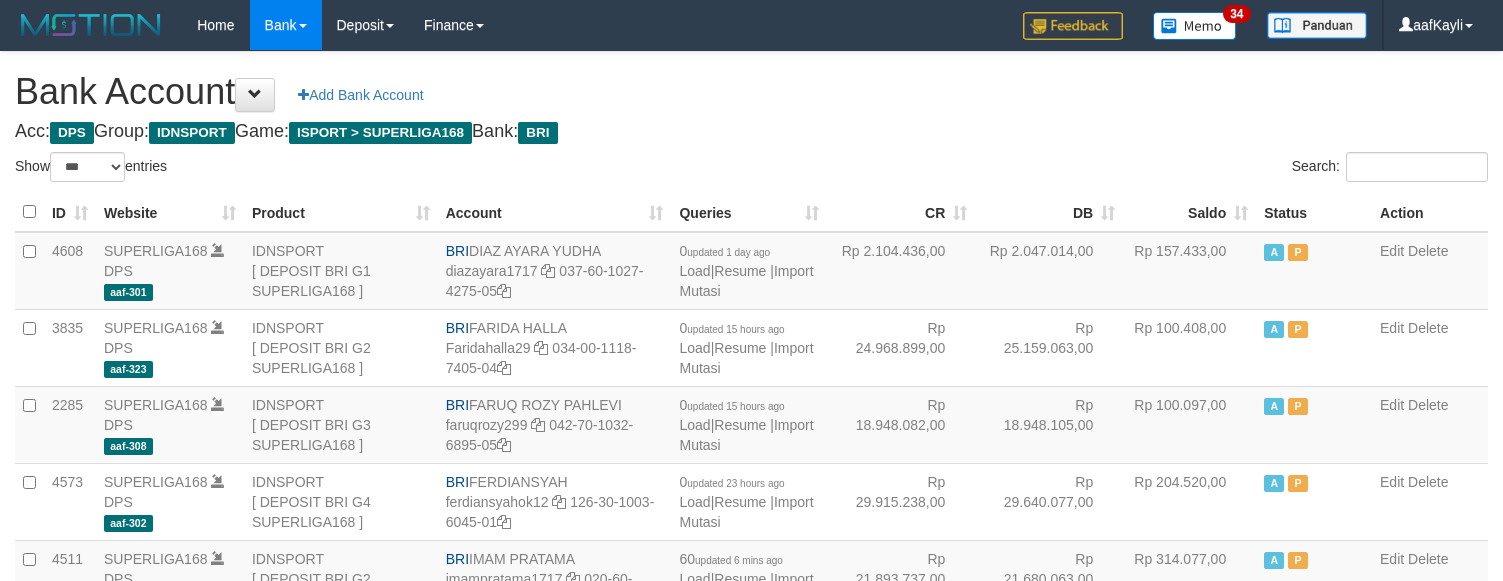 scroll, scrollTop: 0, scrollLeft: 0, axis: both 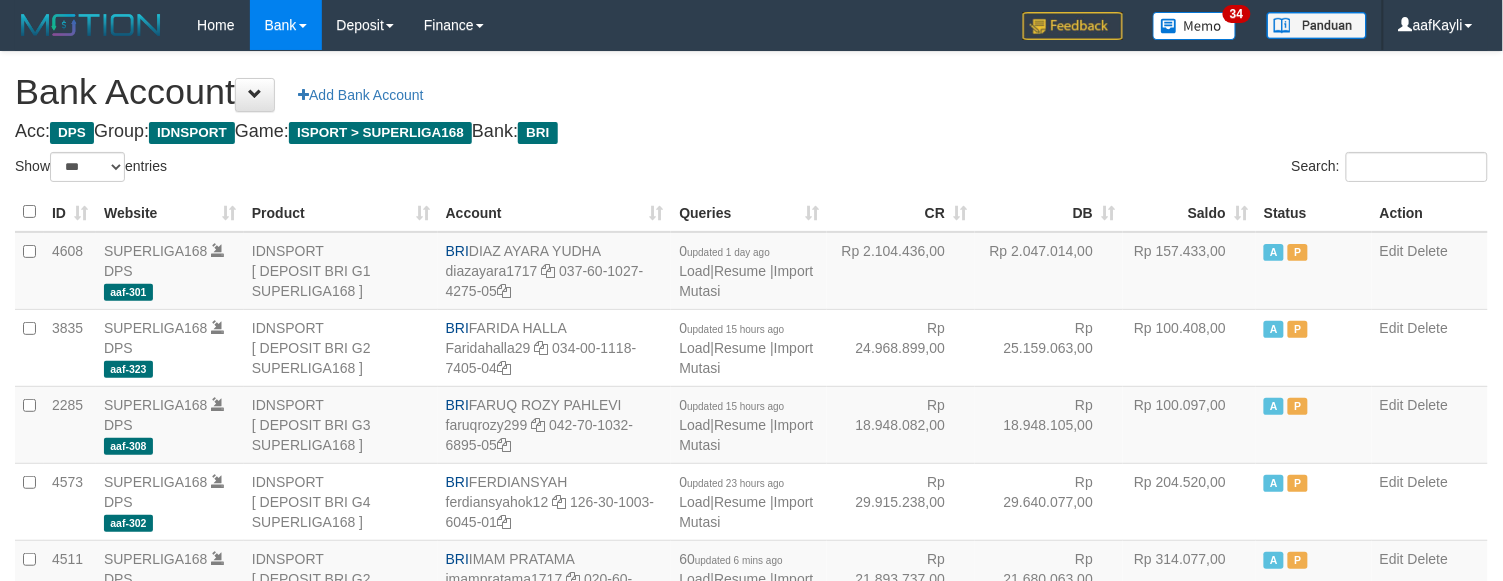 click on "Saldo" at bounding box center [1189, 212] 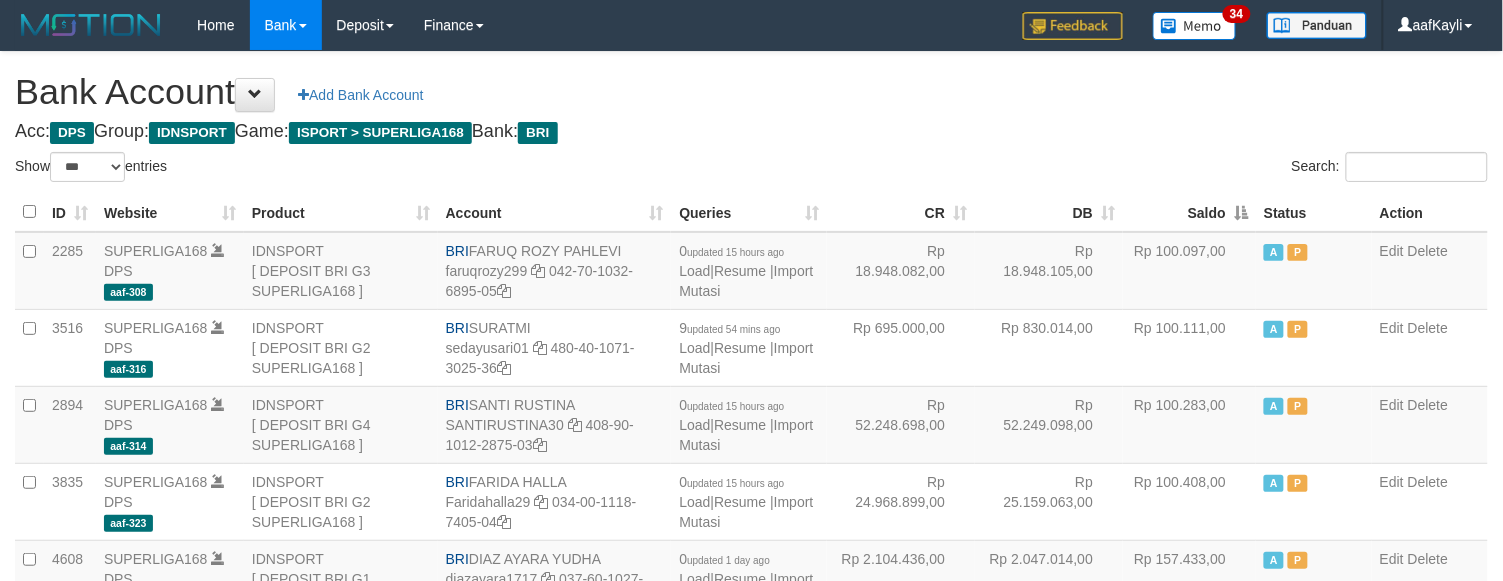 click on "Acc: 										 DPS
Group:   IDNSPORT    		Game:   ISPORT > SUPERLIGA168    		Bank:   BRI" at bounding box center (751, 132) 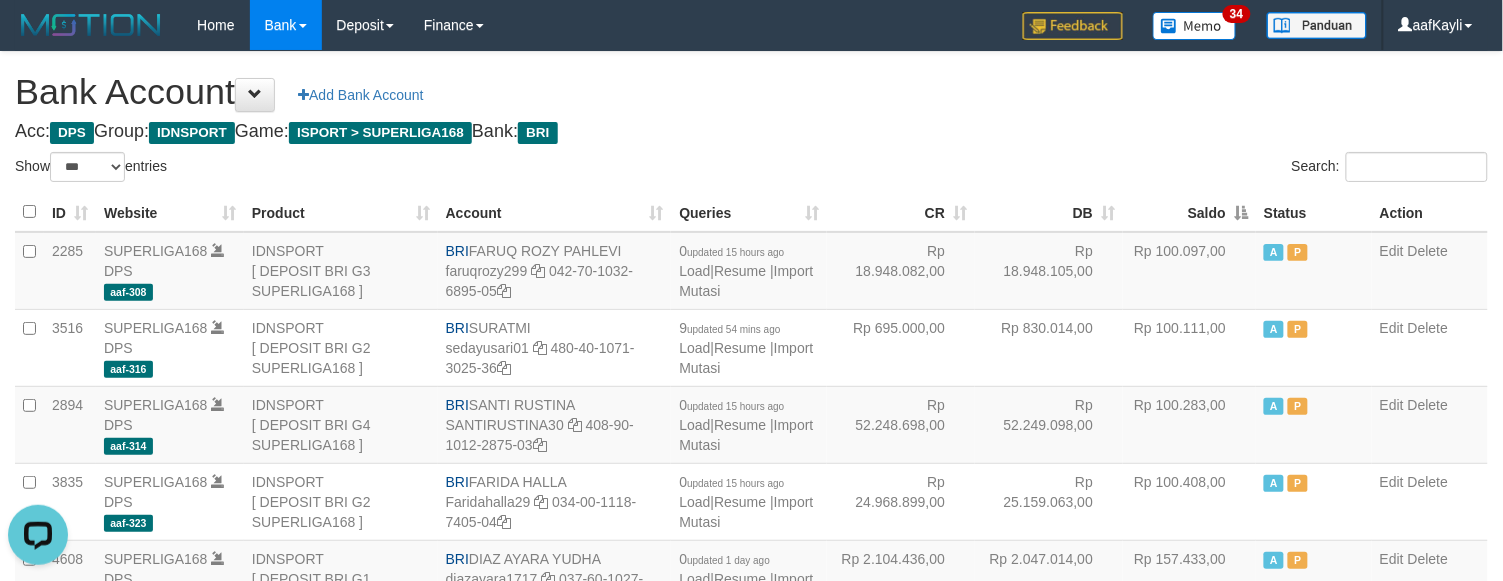 scroll, scrollTop: 0, scrollLeft: 0, axis: both 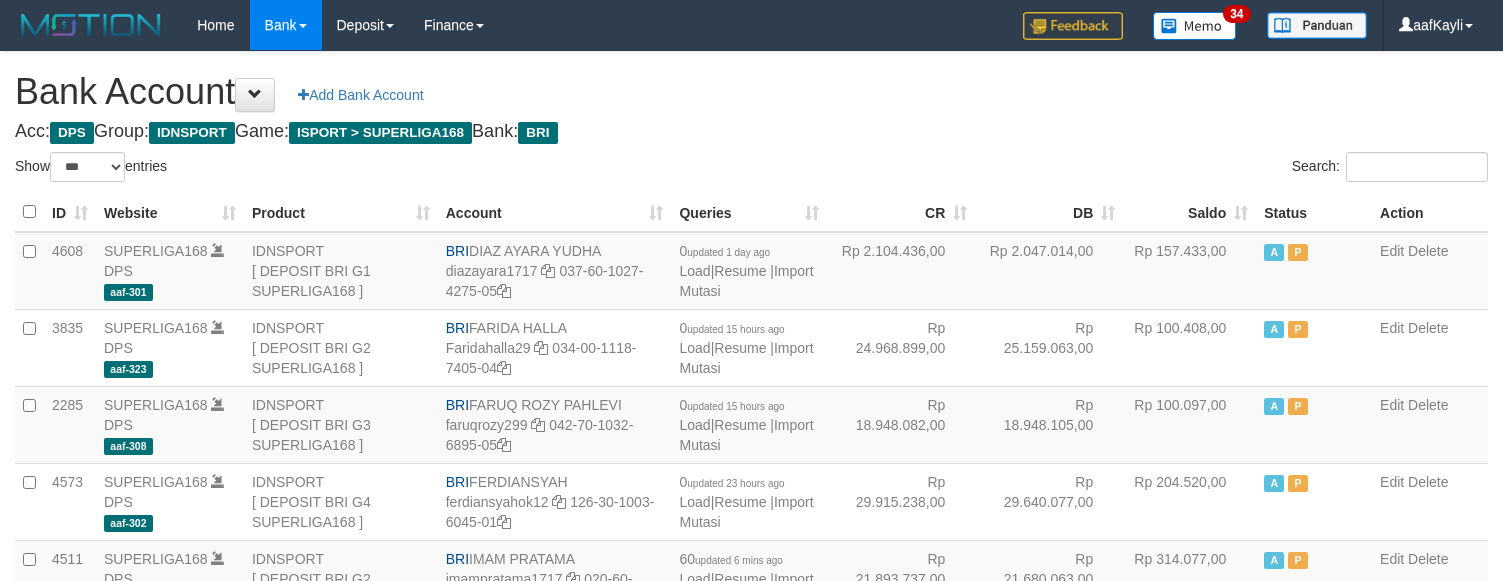 select on "***" 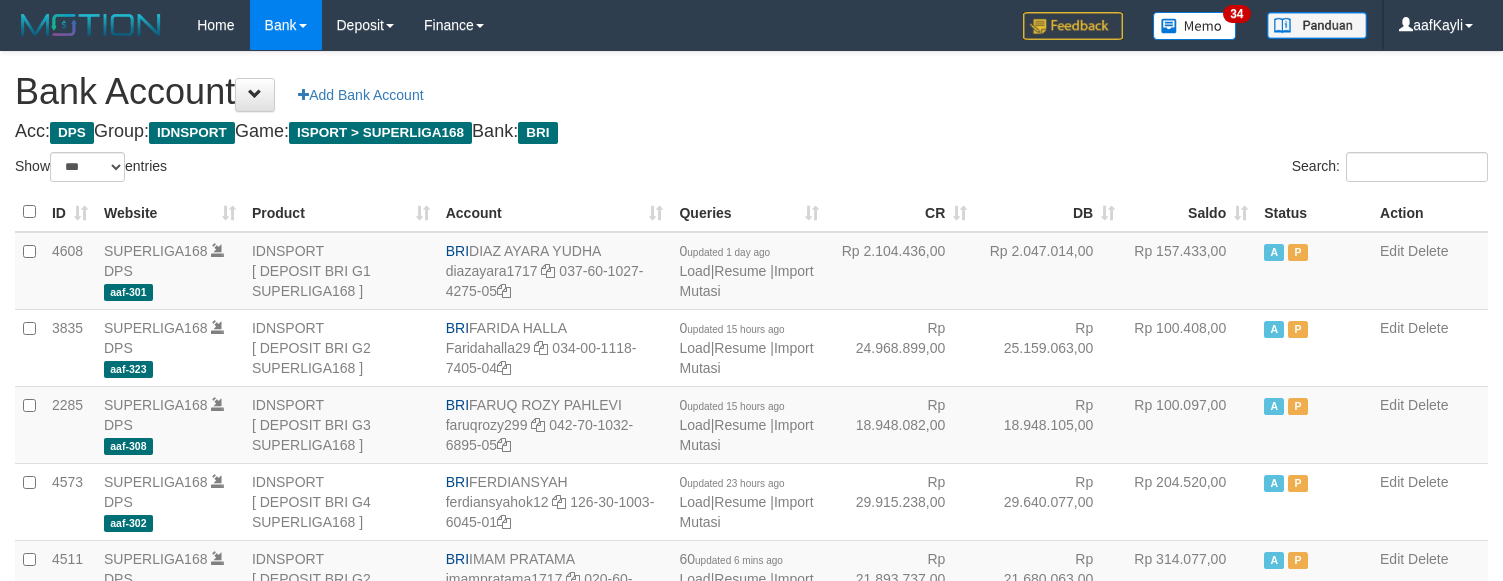 scroll, scrollTop: 0, scrollLeft: 0, axis: both 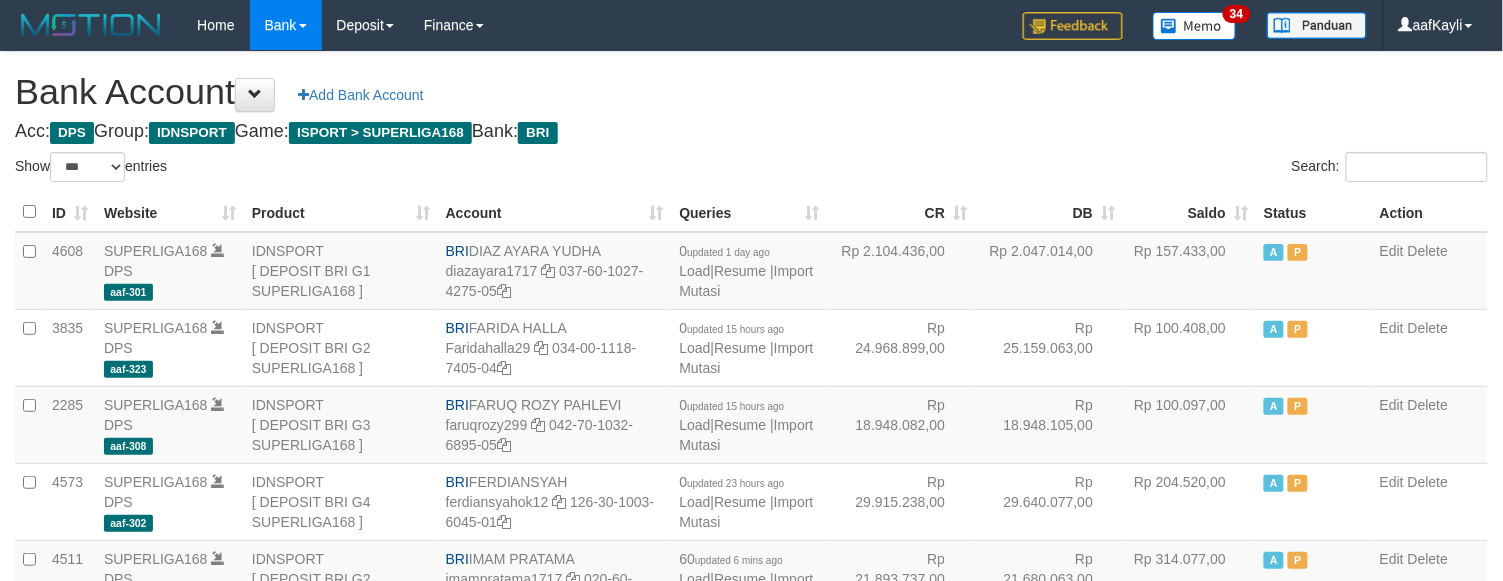 click on "Saldo" at bounding box center [1189, 212] 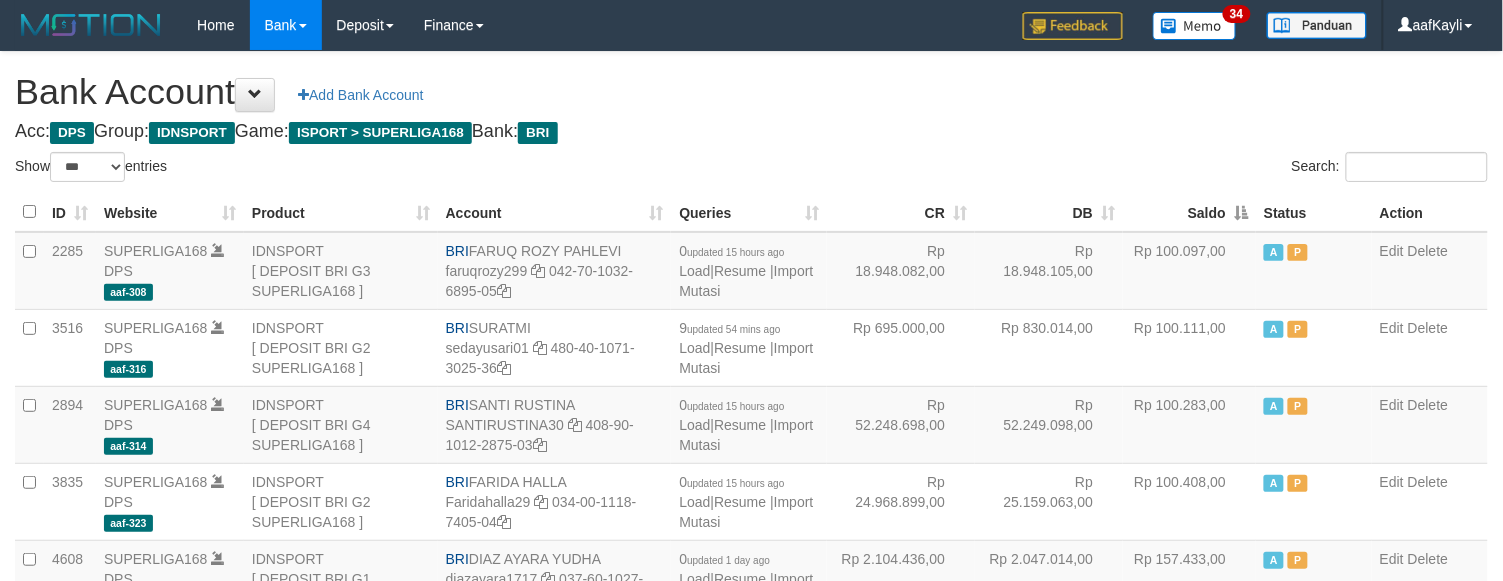 click on "Saldo" at bounding box center (1189, 212) 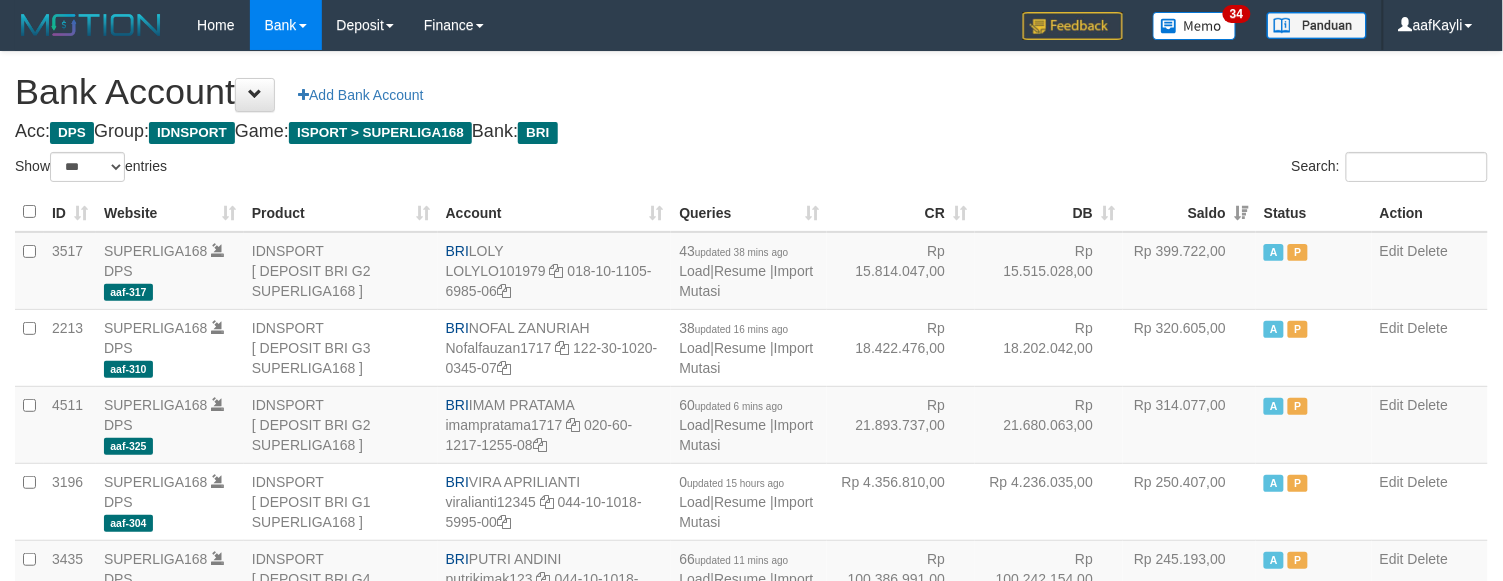 click on "Bank Account
Add Bank Account" at bounding box center (751, 92) 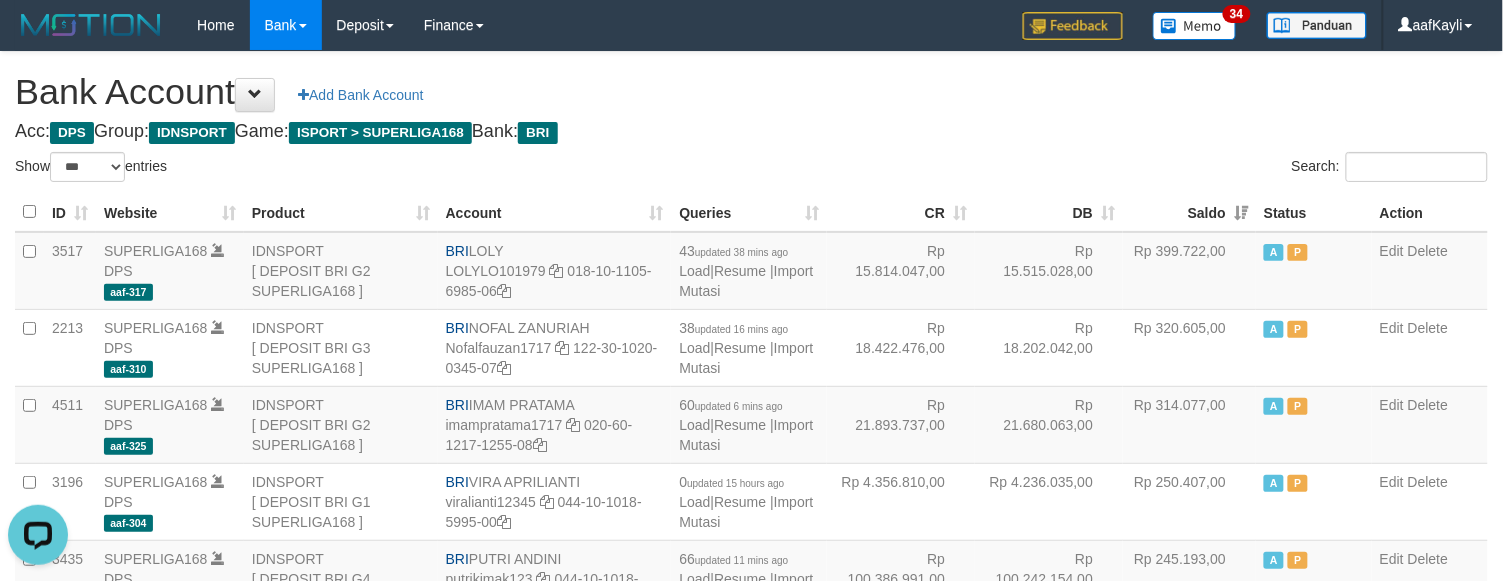 scroll, scrollTop: 0, scrollLeft: 0, axis: both 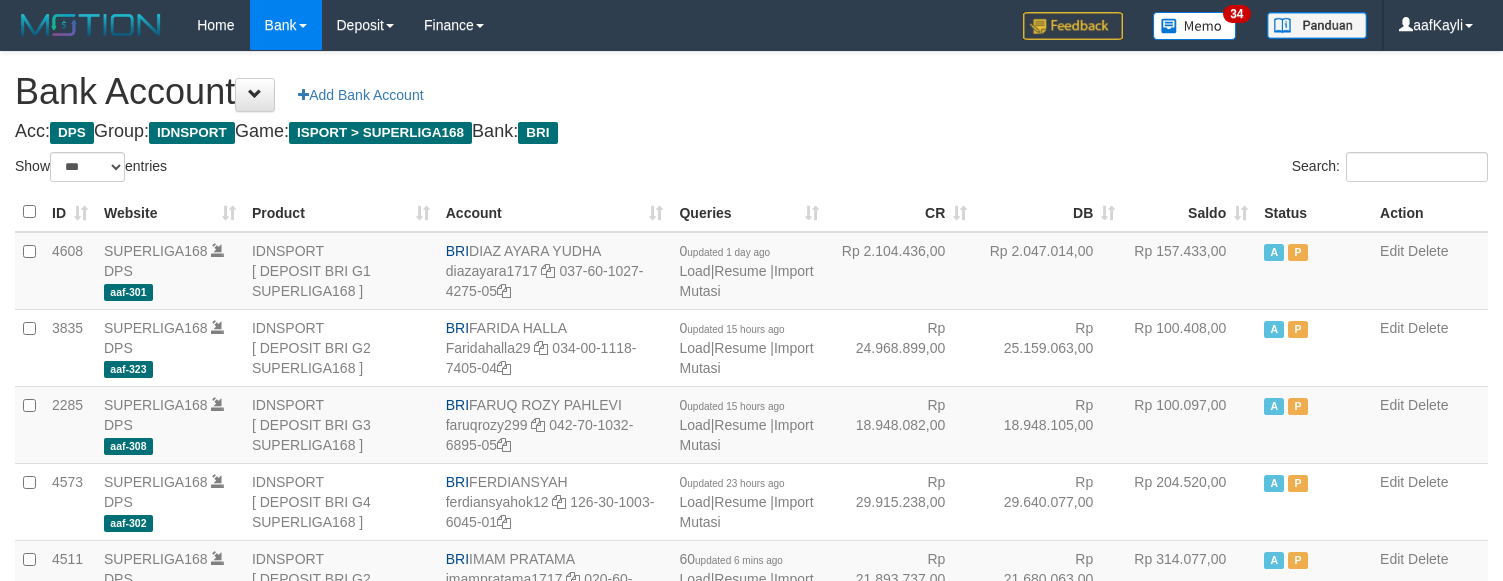 select on "***" 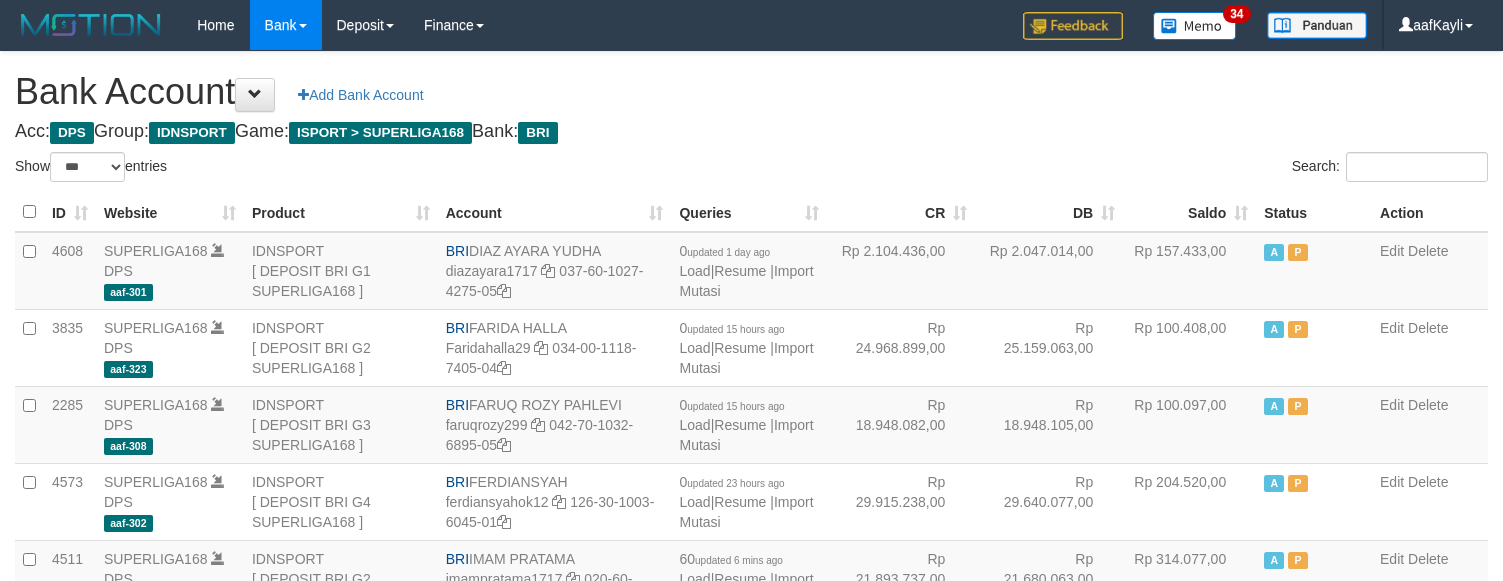 scroll, scrollTop: 0, scrollLeft: 0, axis: both 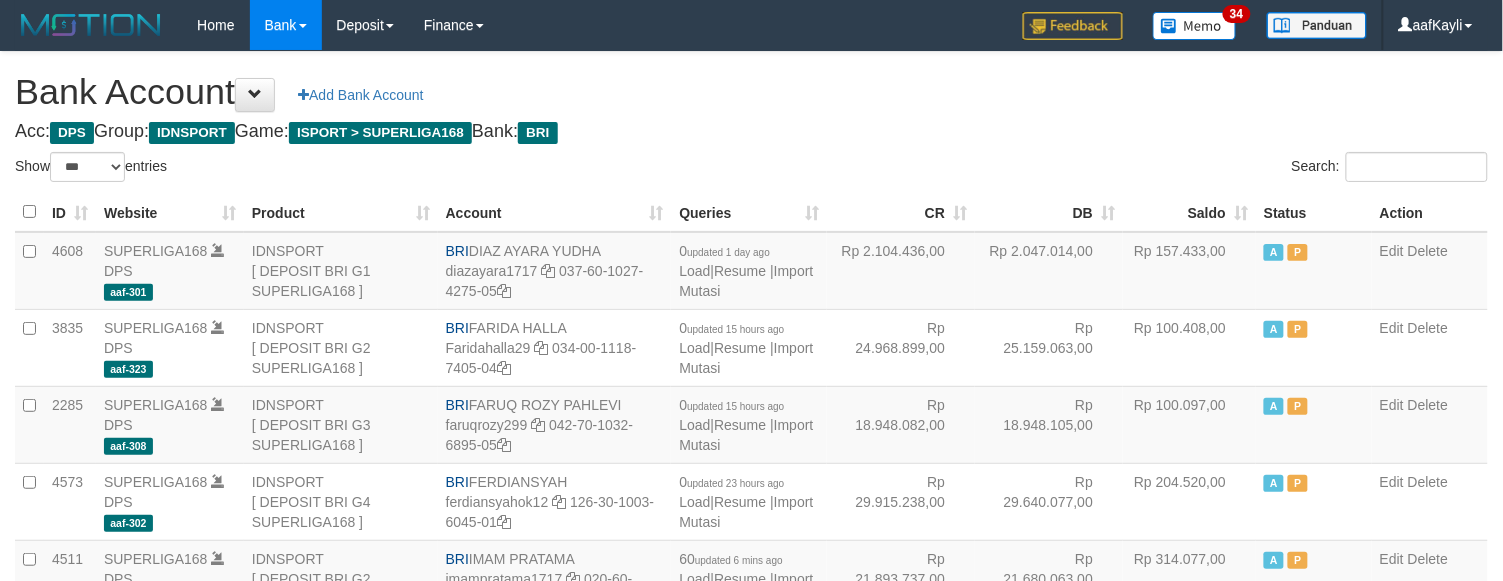 click on "Saldo" at bounding box center [1189, 212] 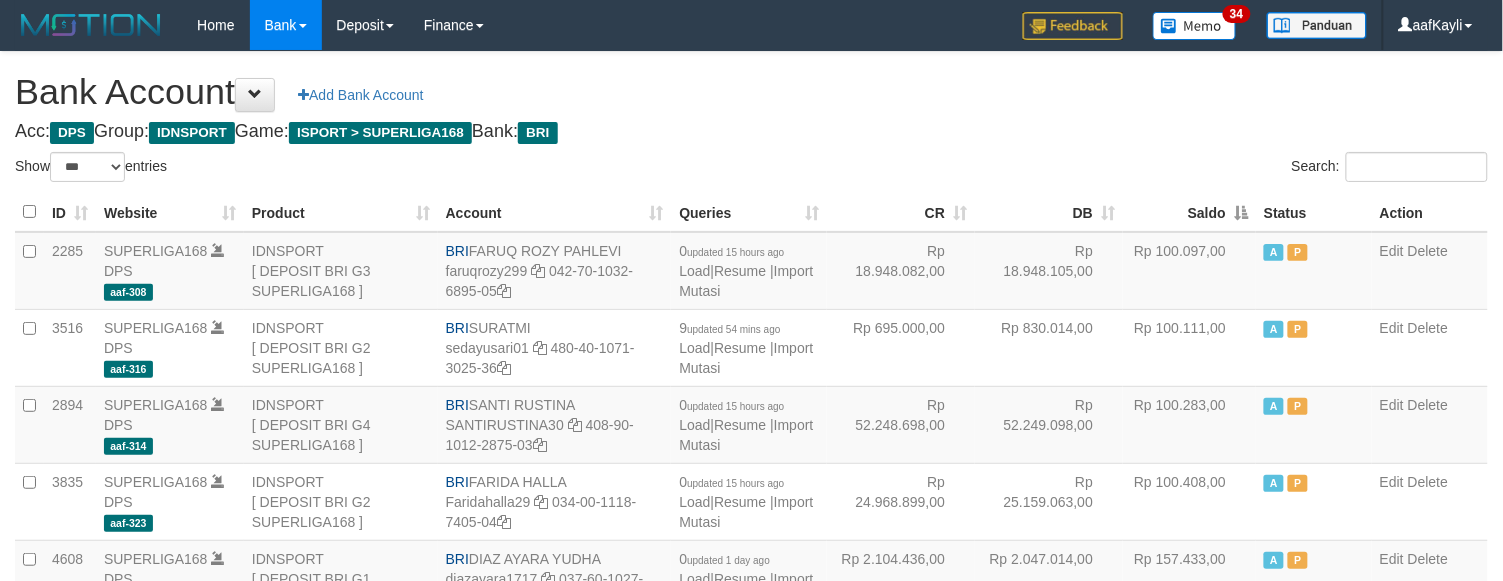 click on "**********" at bounding box center [751, 849] 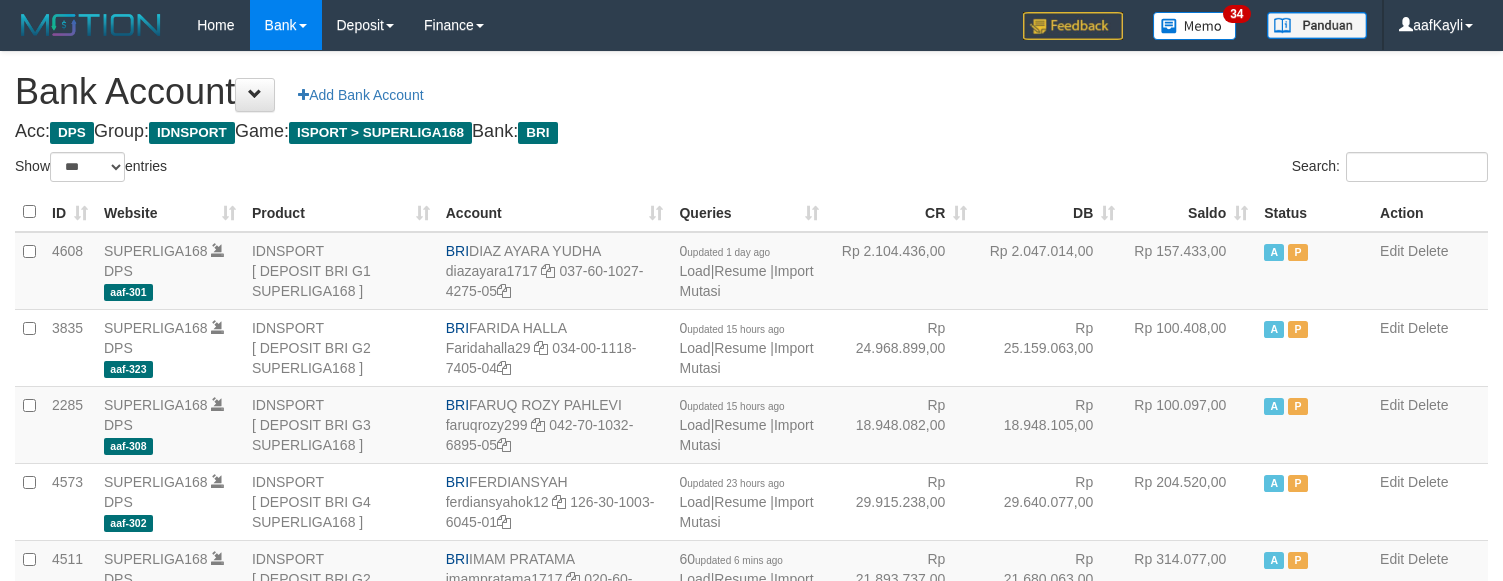 select on "***" 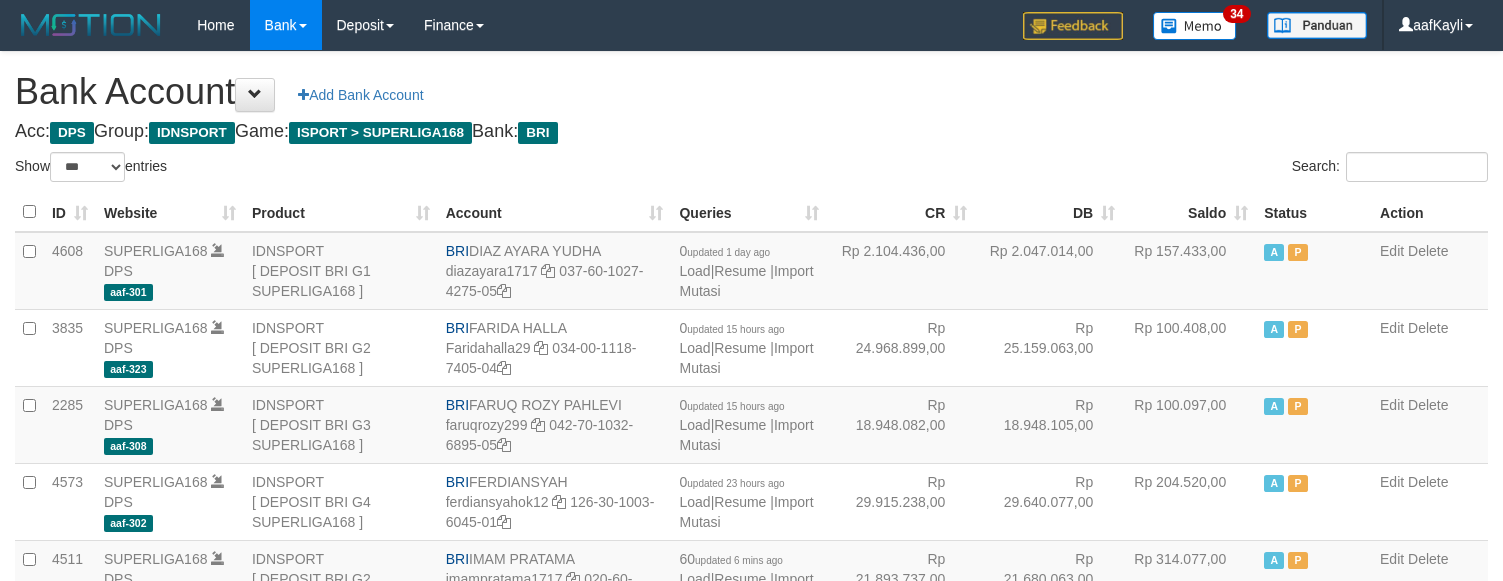 scroll, scrollTop: 0, scrollLeft: 0, axis: both 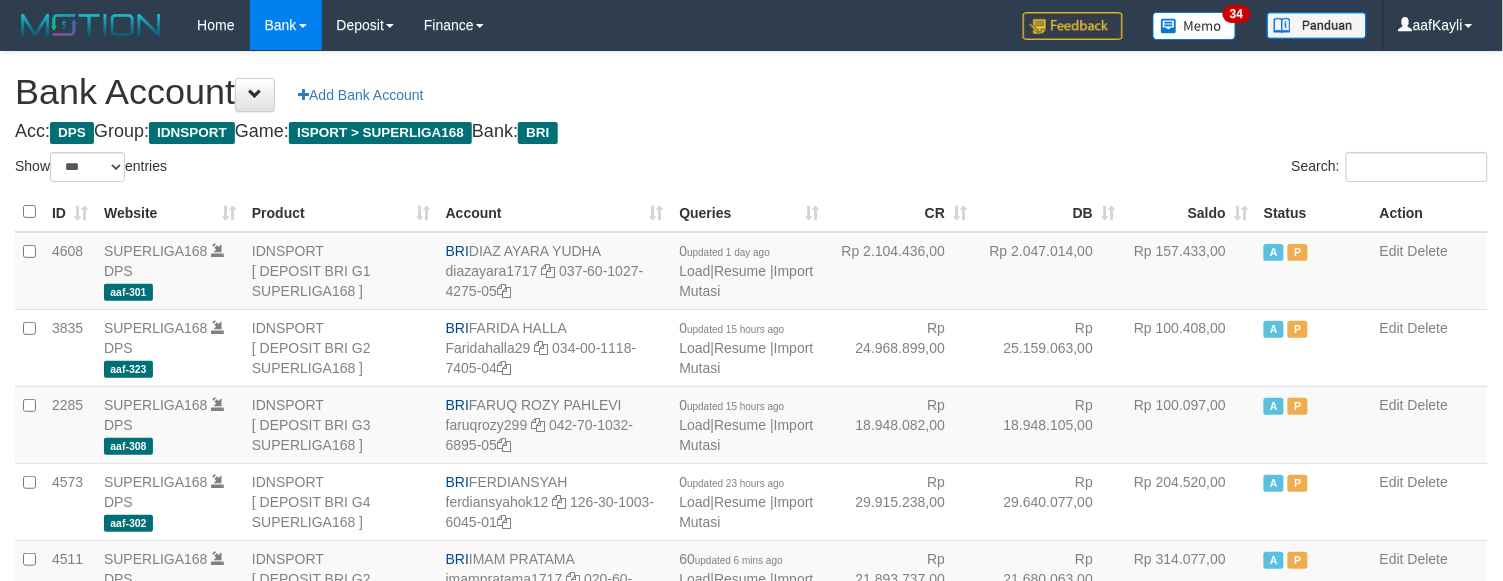 click on "Saldo" at bounding box center (1189, 212) 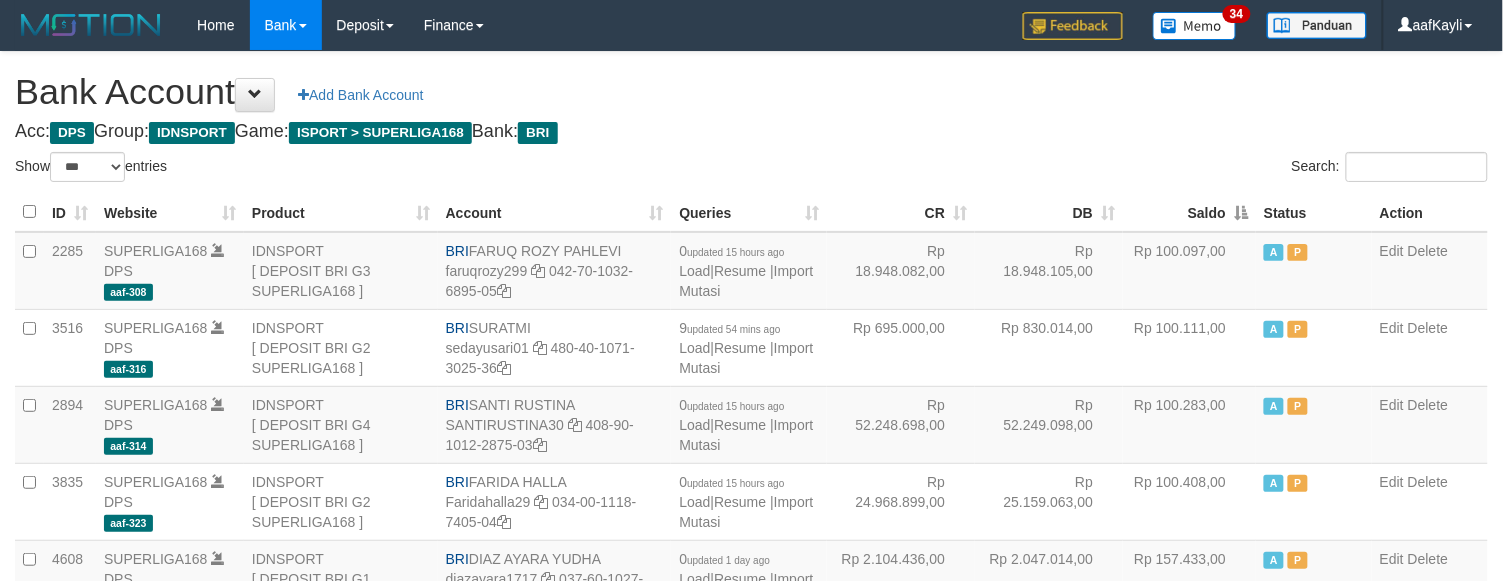 click on "Saldo" at bounding box center [1189, 212] 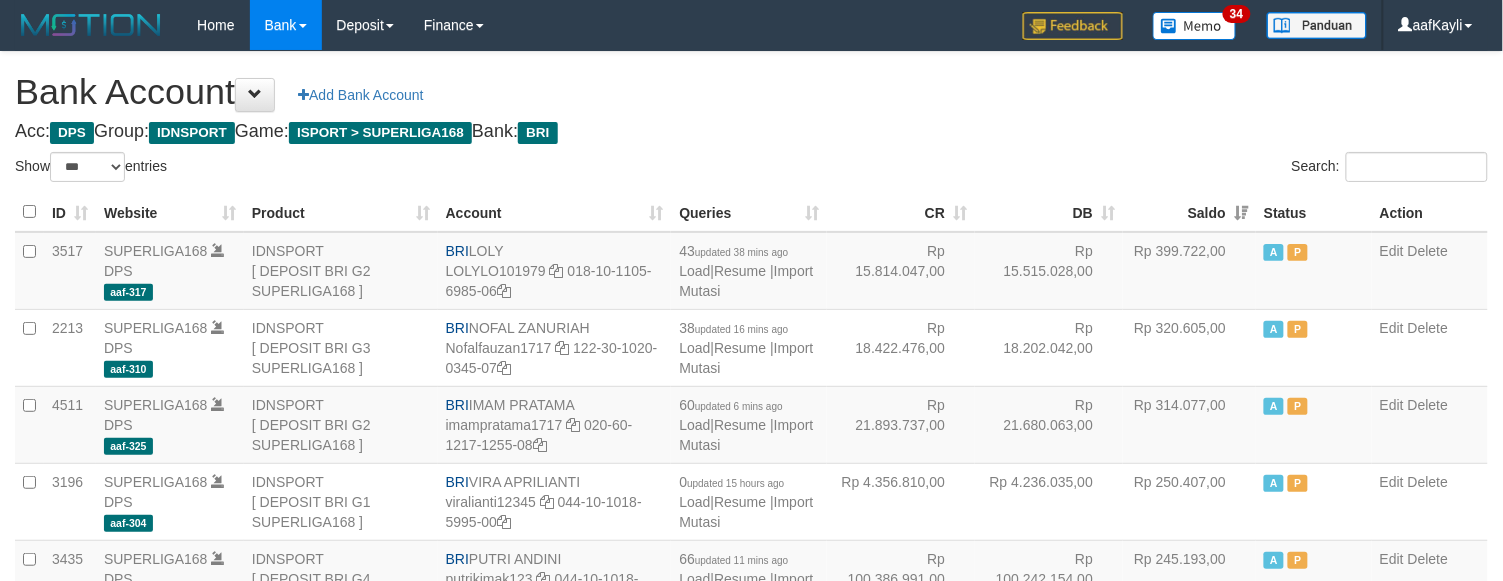 click on "Acc: 										 DPS
Group:   IDNSPORT    		Game:   ISPORT > SUPERLIGA168    		Bank:   BRI" at bounding box center [751, 132] 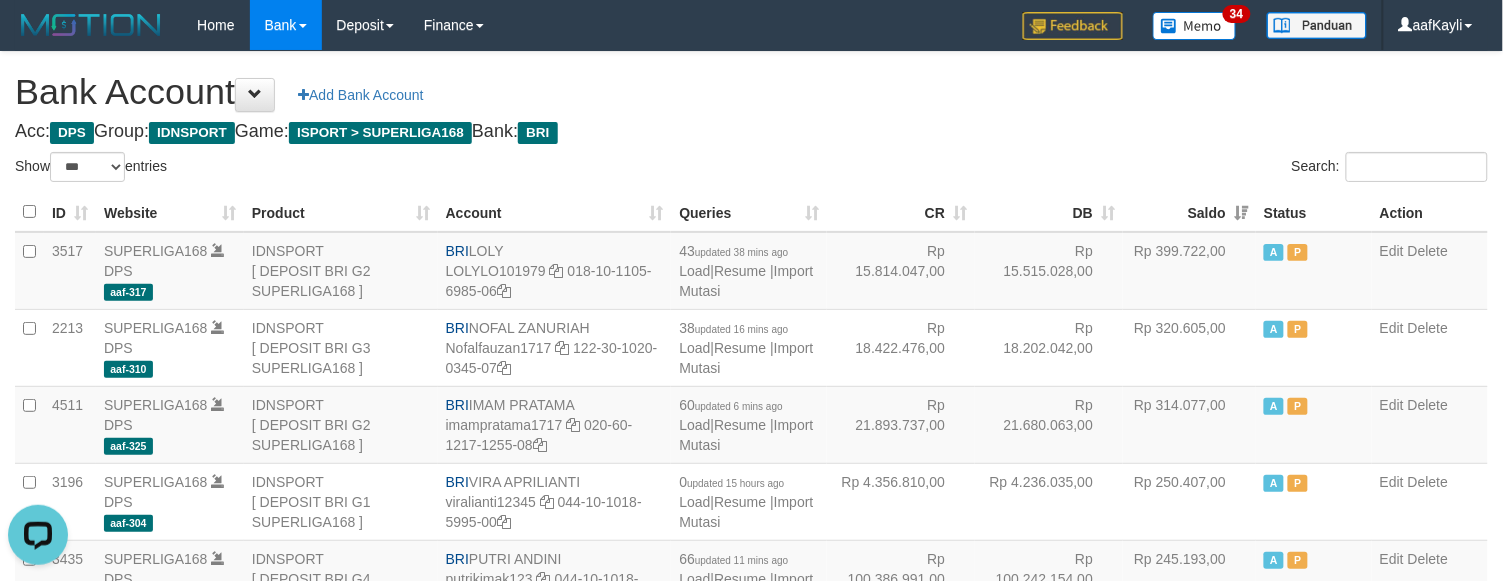 scroll, scrollTop: 0, scrollLeft: 0, axis: both 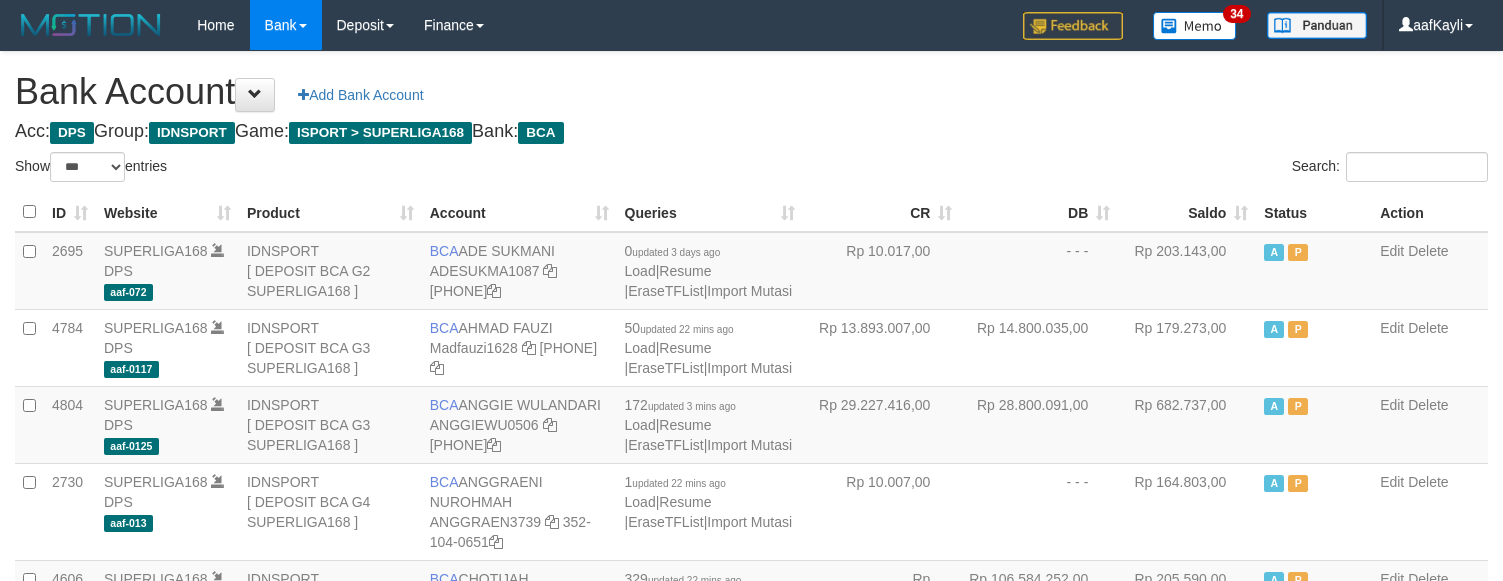 select on "***" 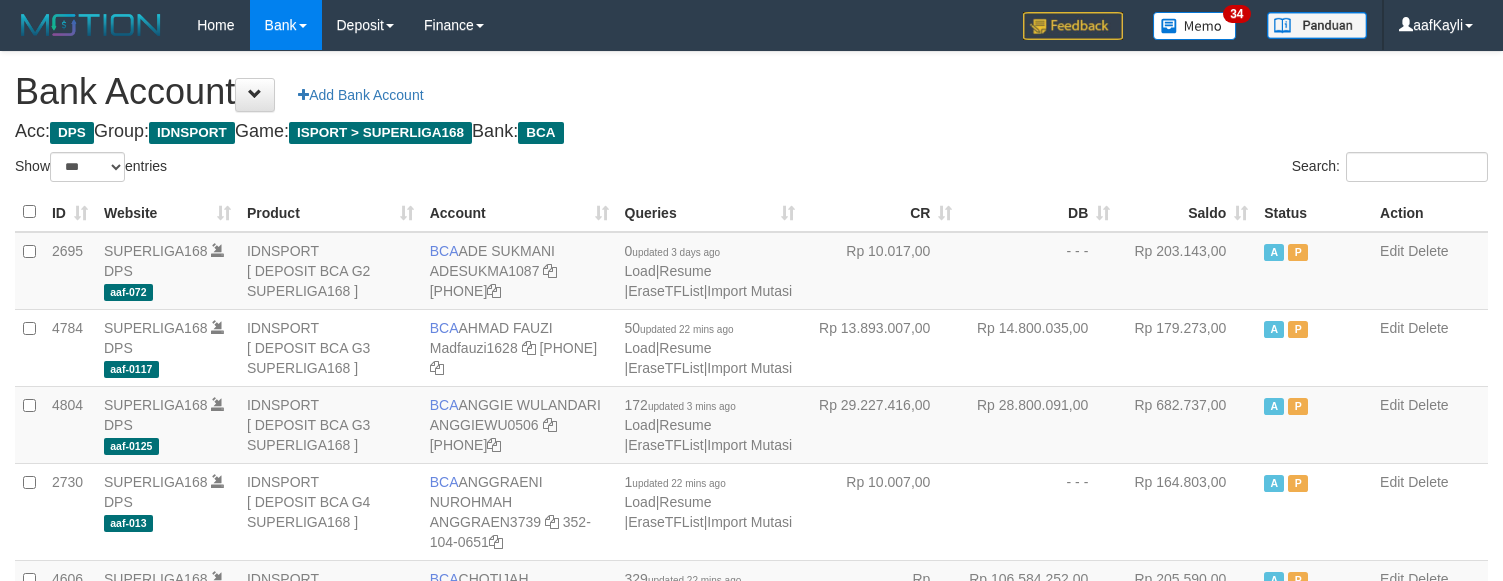 scroll, scrollTop: 0, scrollLeft: 0, axis: both 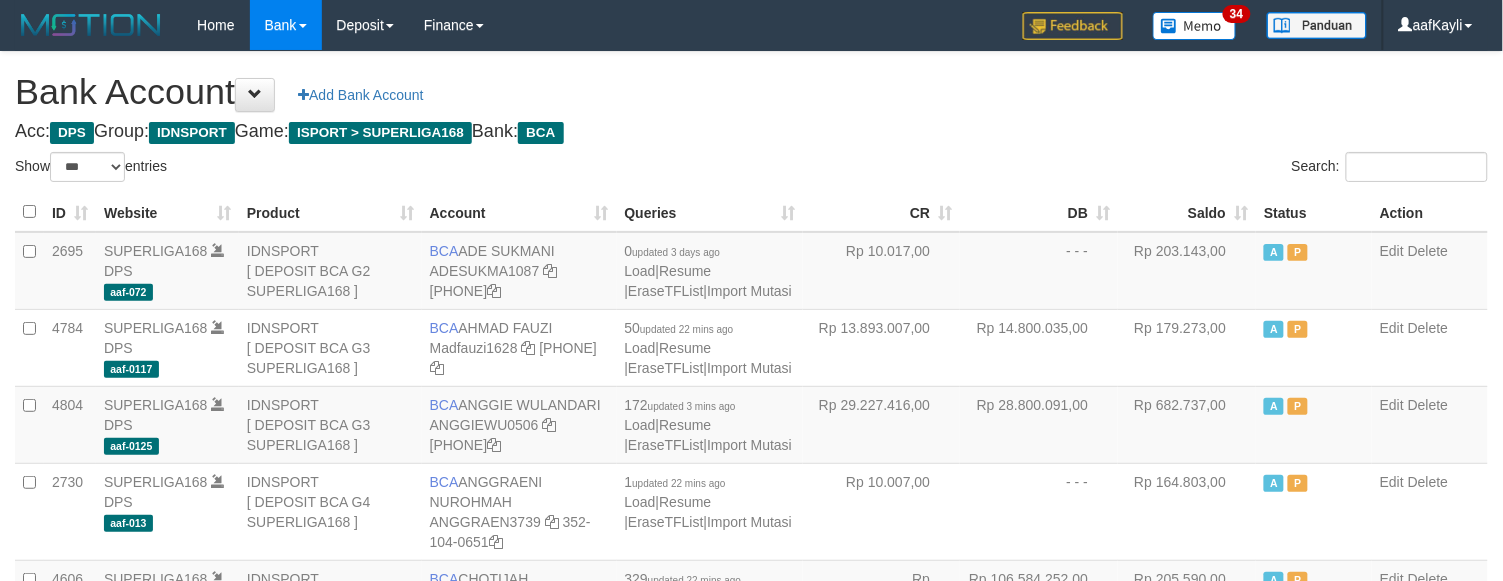 drag, startPoint x: 0, startPoint y: 0, endPoint x: 1233, endPoint y: 208, distance: 1250.4211 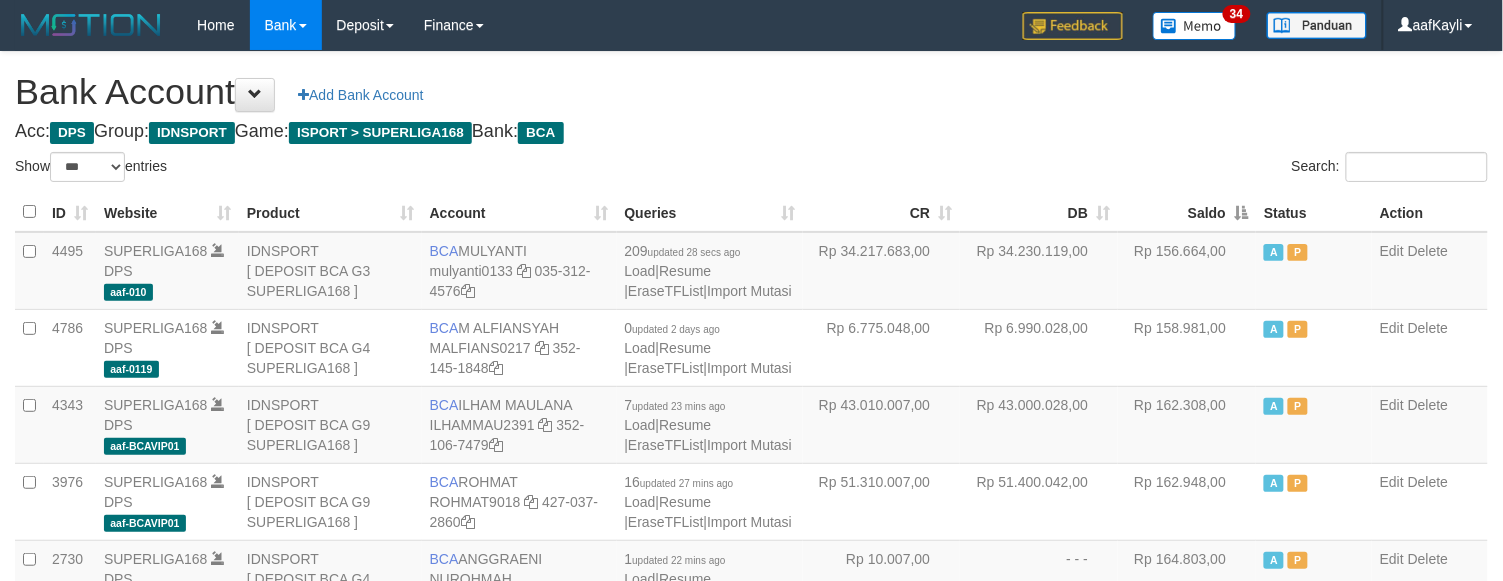 click on "Saldo" at bounding box center [1187, 212] 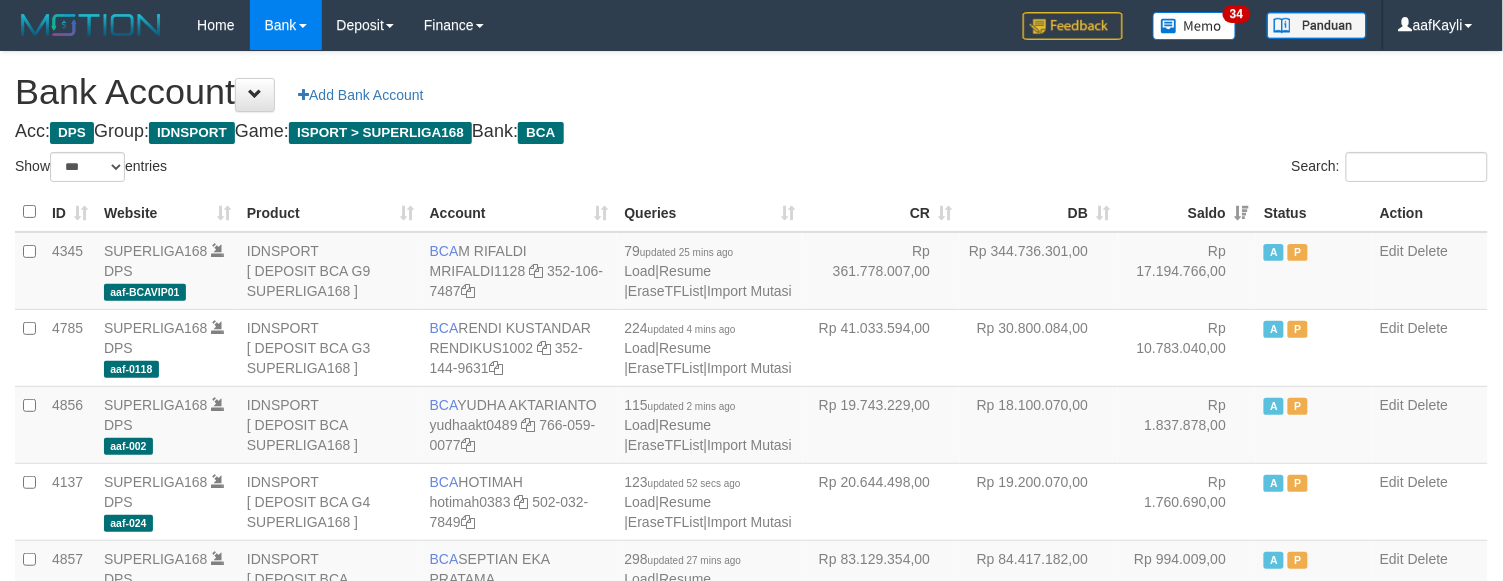click on "Search:" at bounding box center [1128, 169] 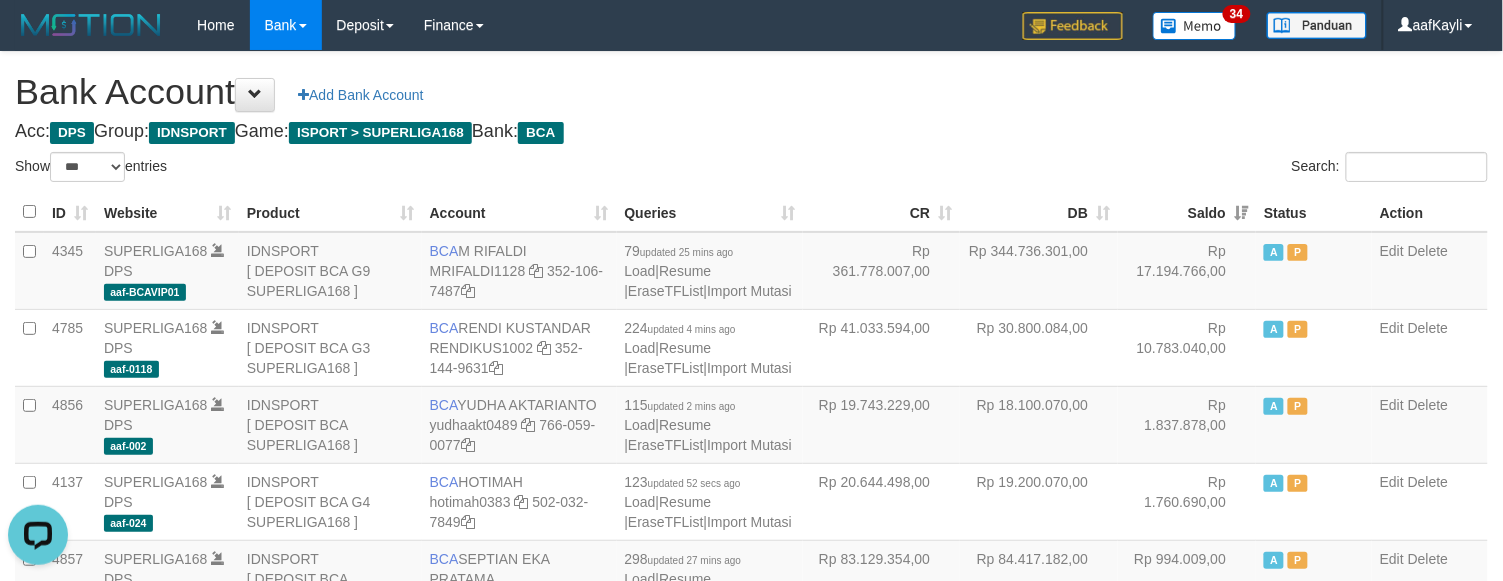 scroll, scrollTop: 0, scrollLeft: 0, axis: both 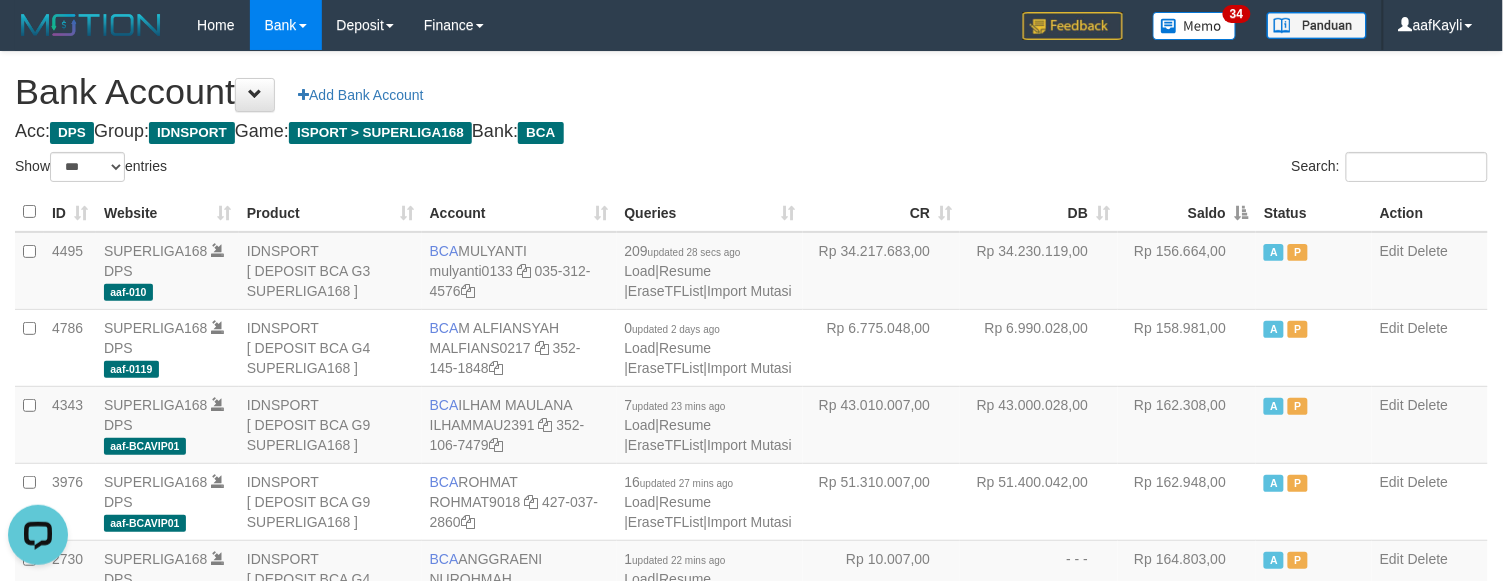 click on "Saldo" at bounding box center [1187, 212] 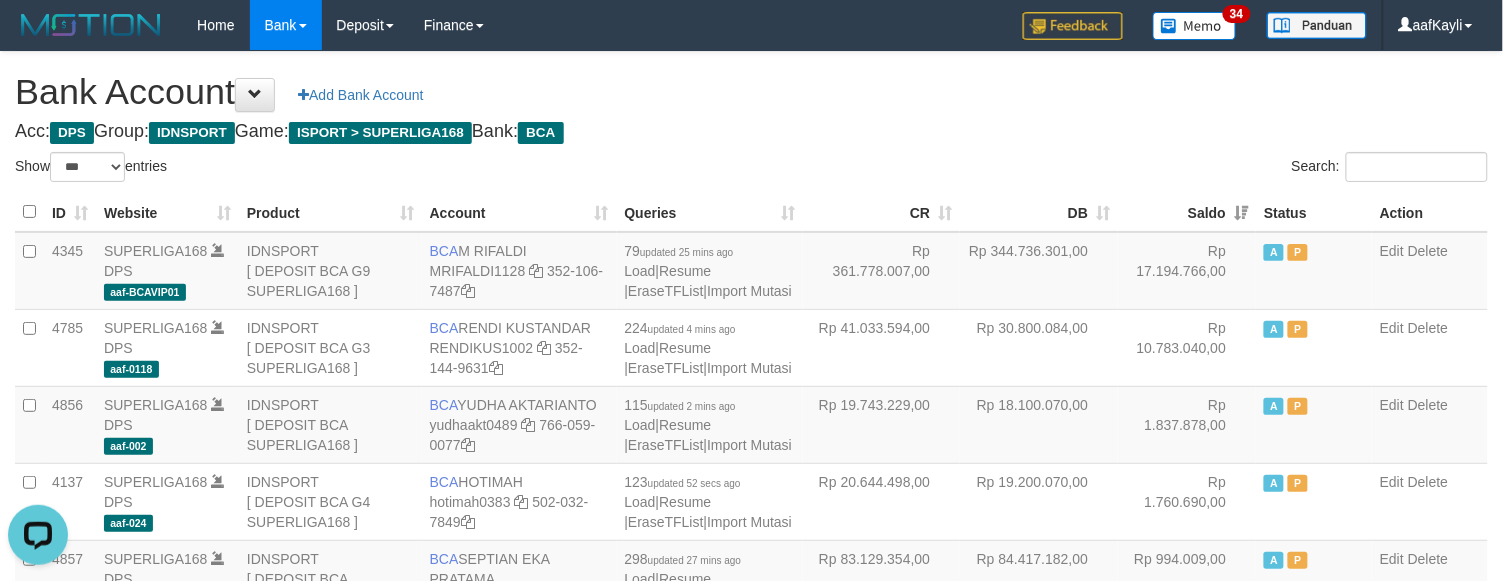 click on "Search:" at bounding box center (1128, 169) 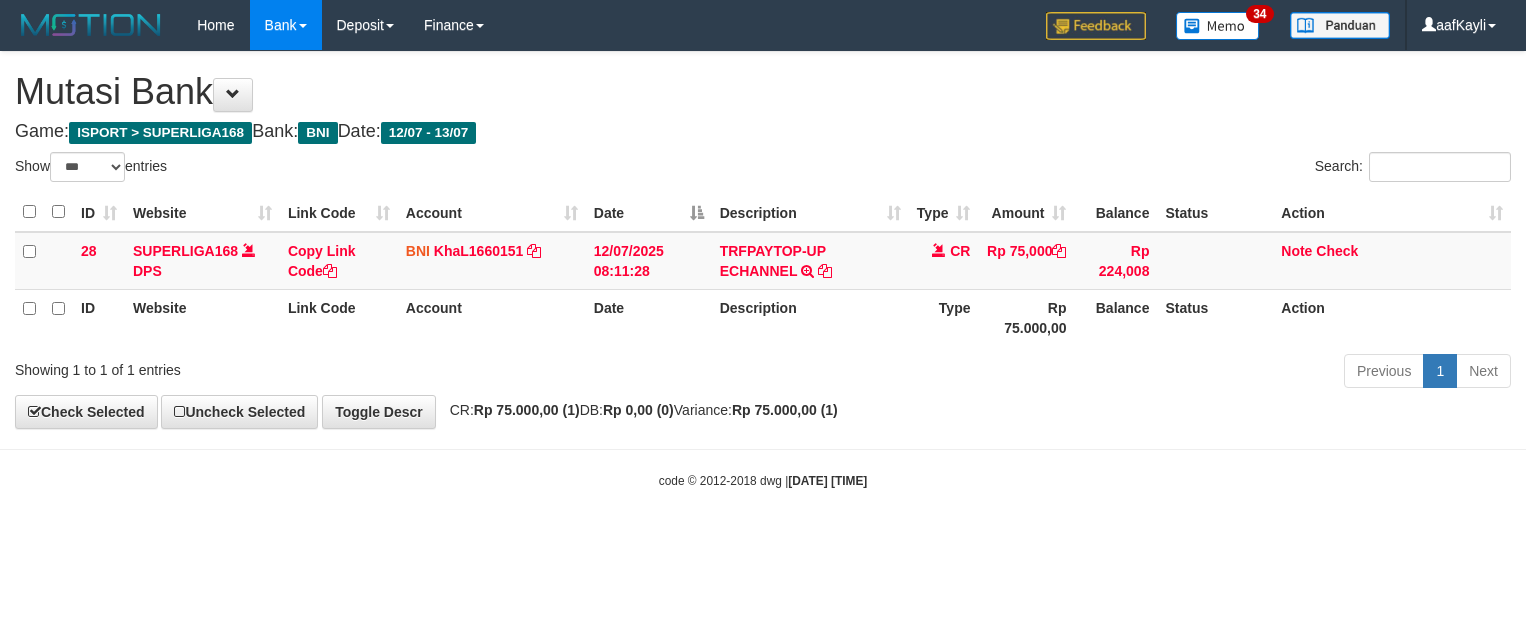 select on "***" 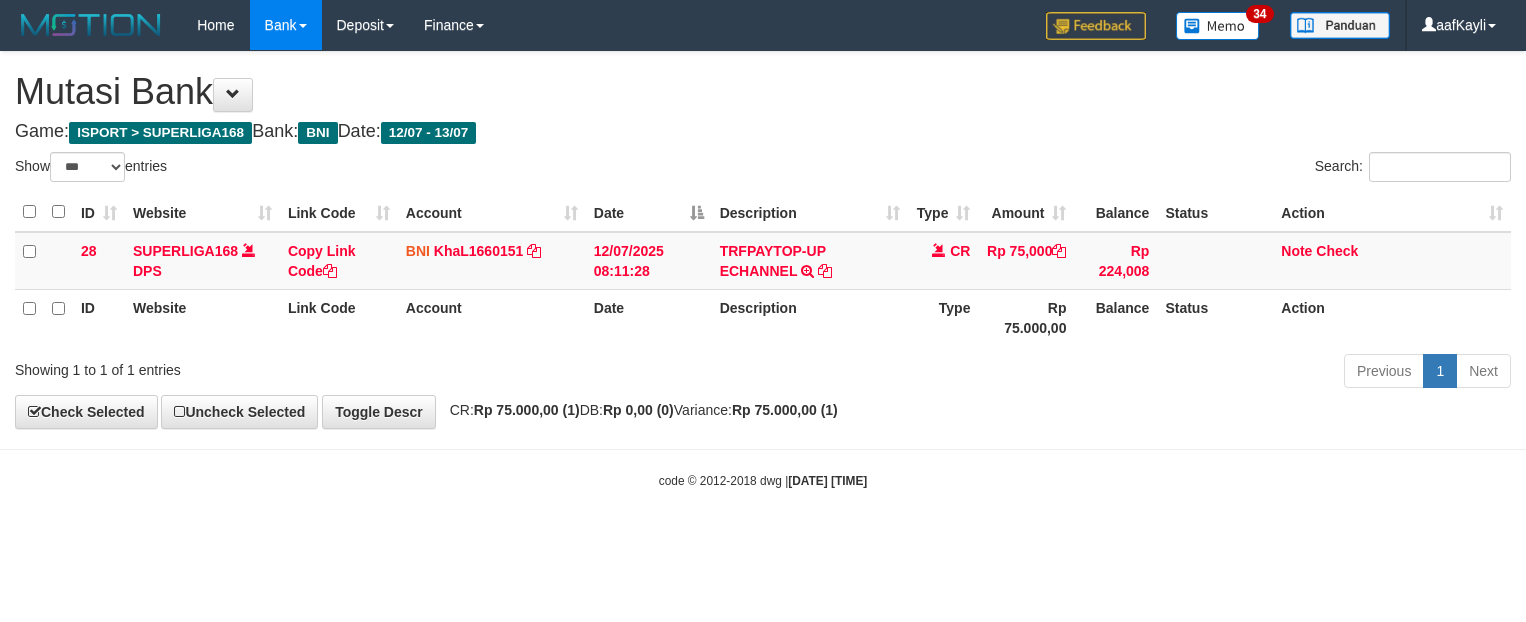 scroll, scrollTop: 0, scrollLeft: 0, axis: both 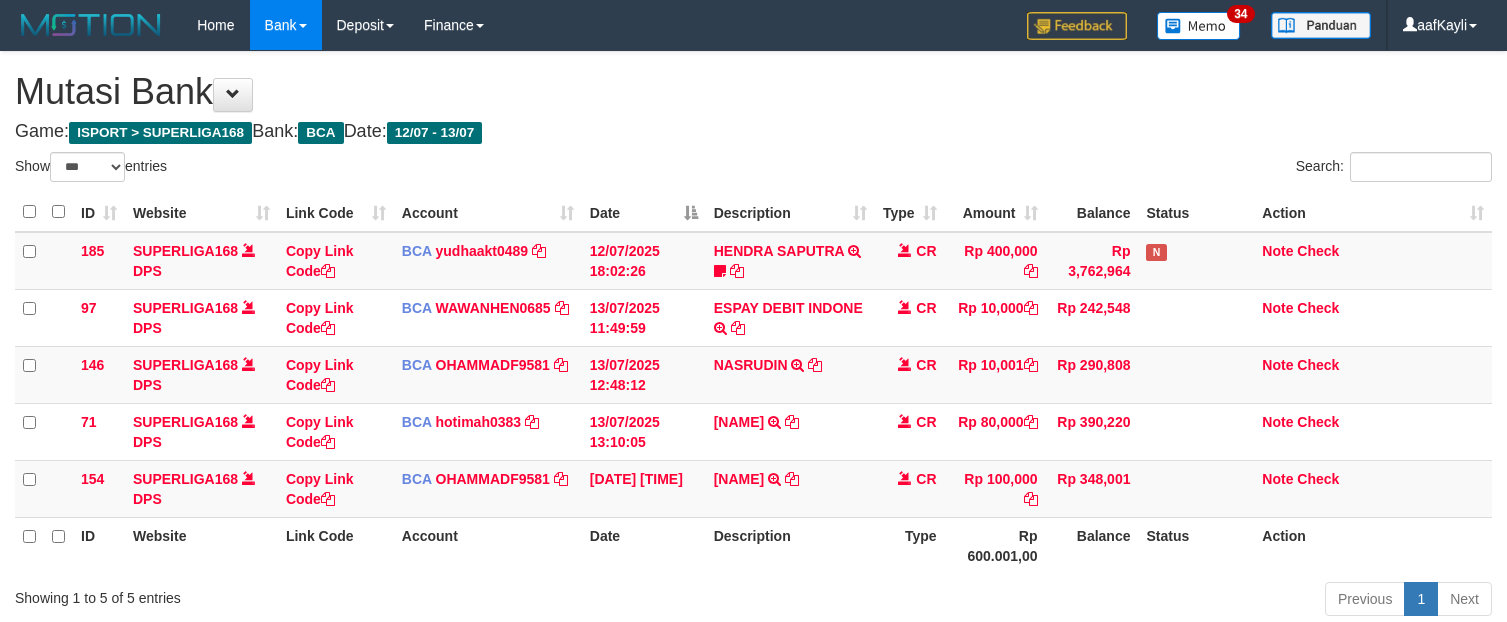 select on "***" 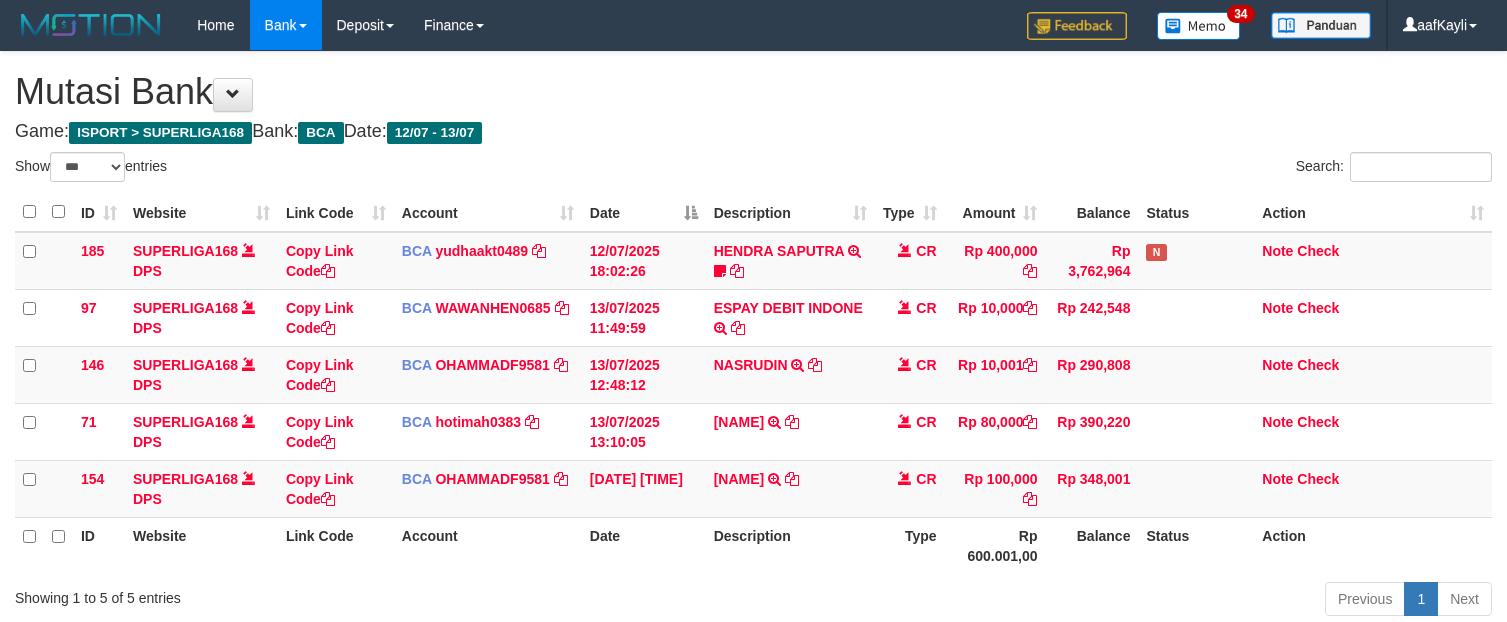 scroll, scrollTop: 147, scrollLeft: 0, axis: vertical 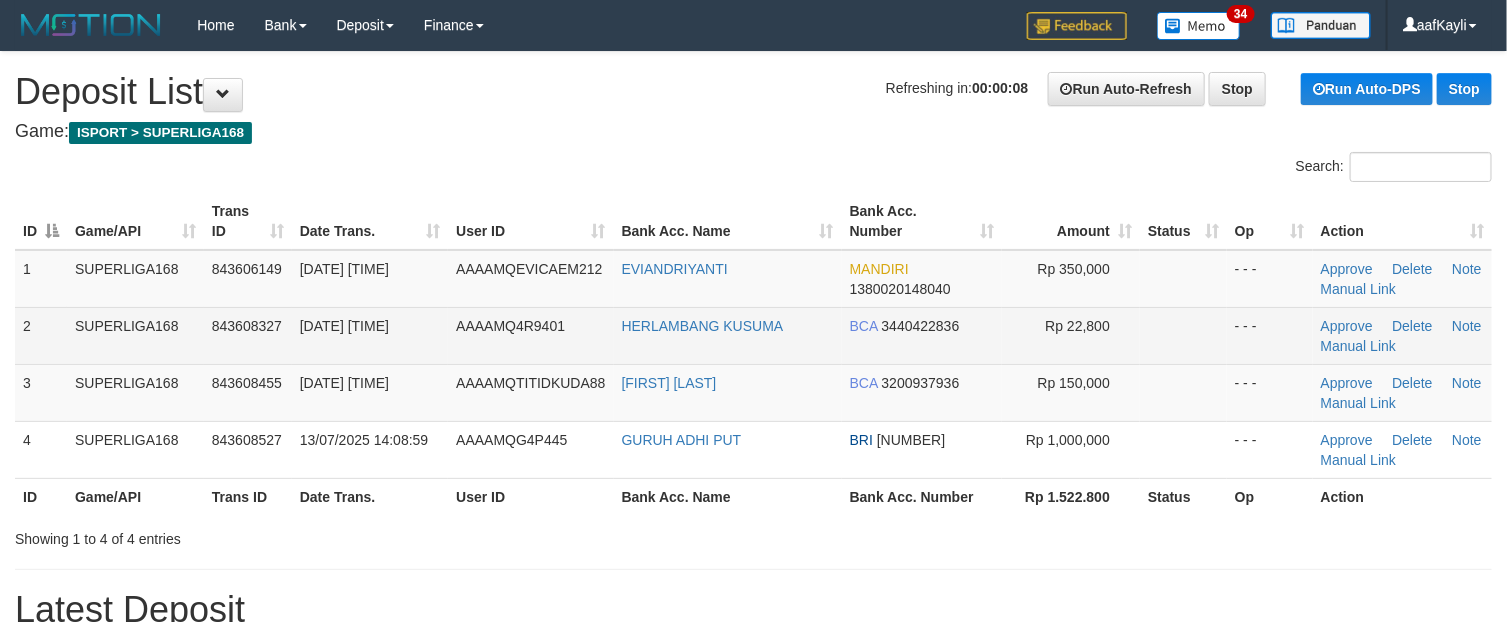 click on "Rp 22,800" at bounding box center [1071, 335] 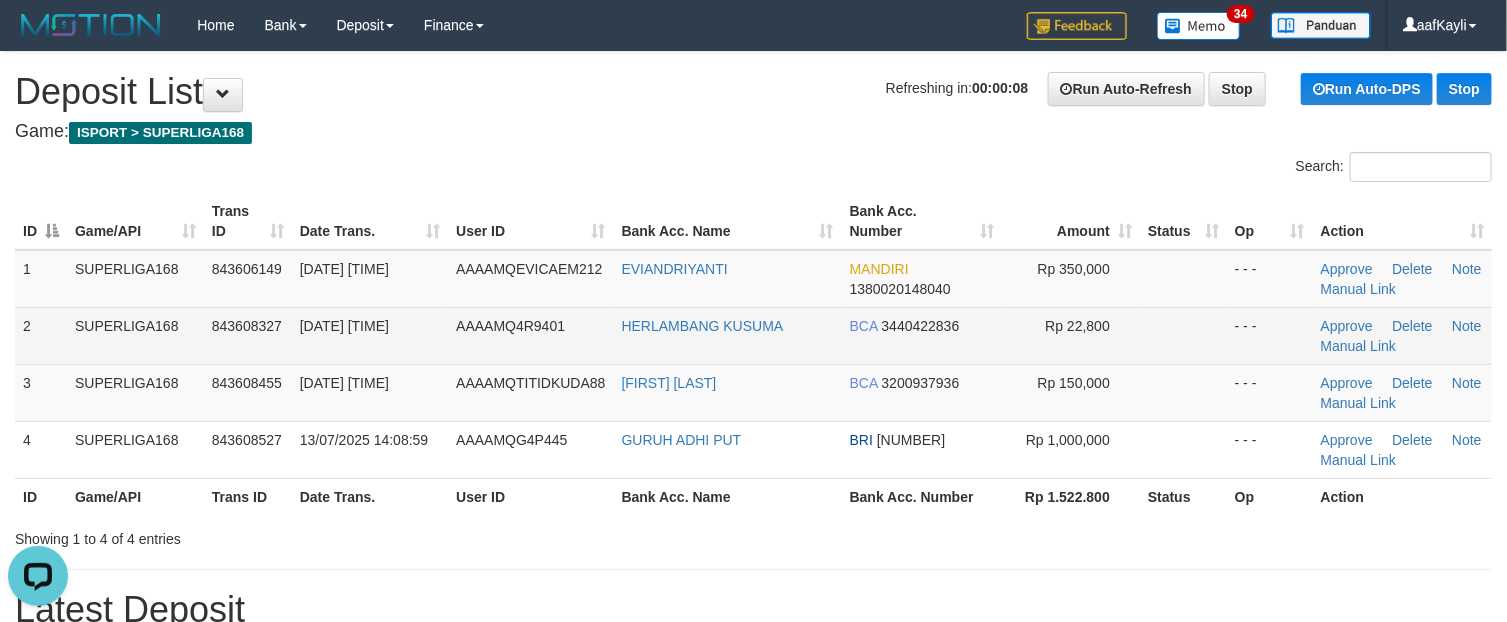 scroll, scrollTop: 0, scrollLeft: 0, axis: both 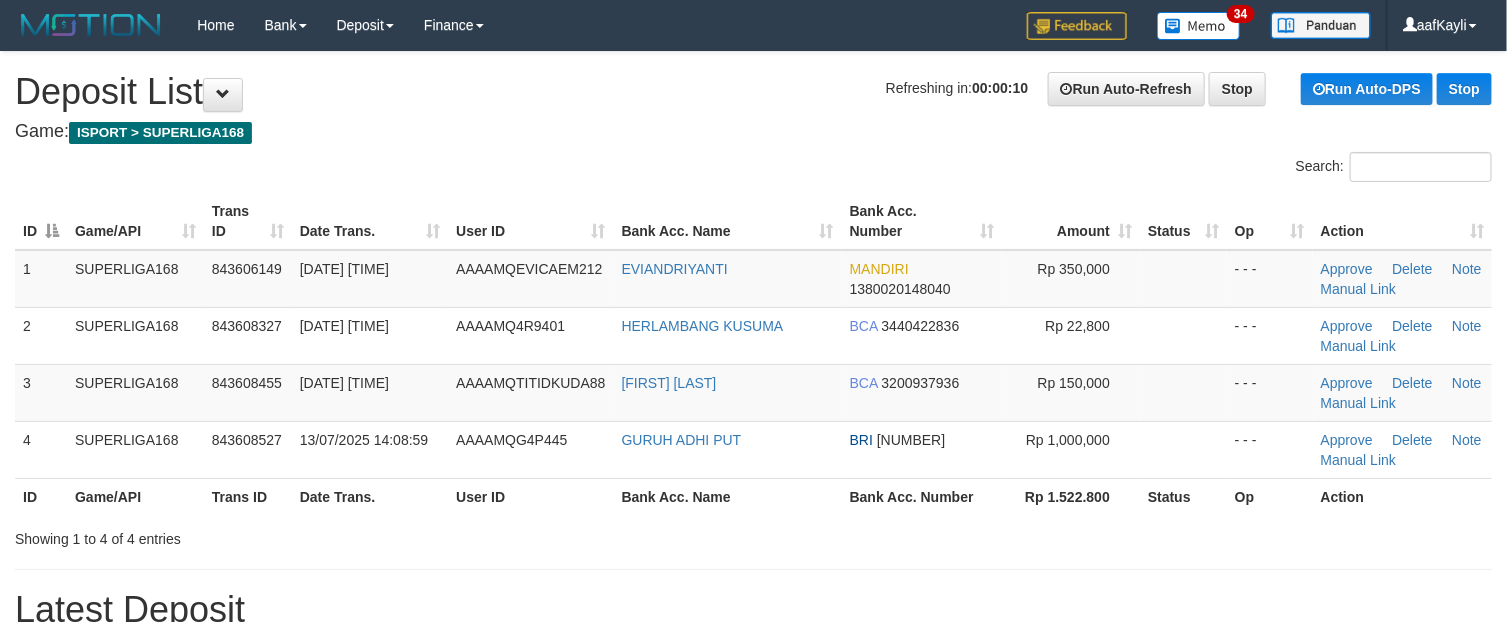 click at bounding box center [1183, 449] 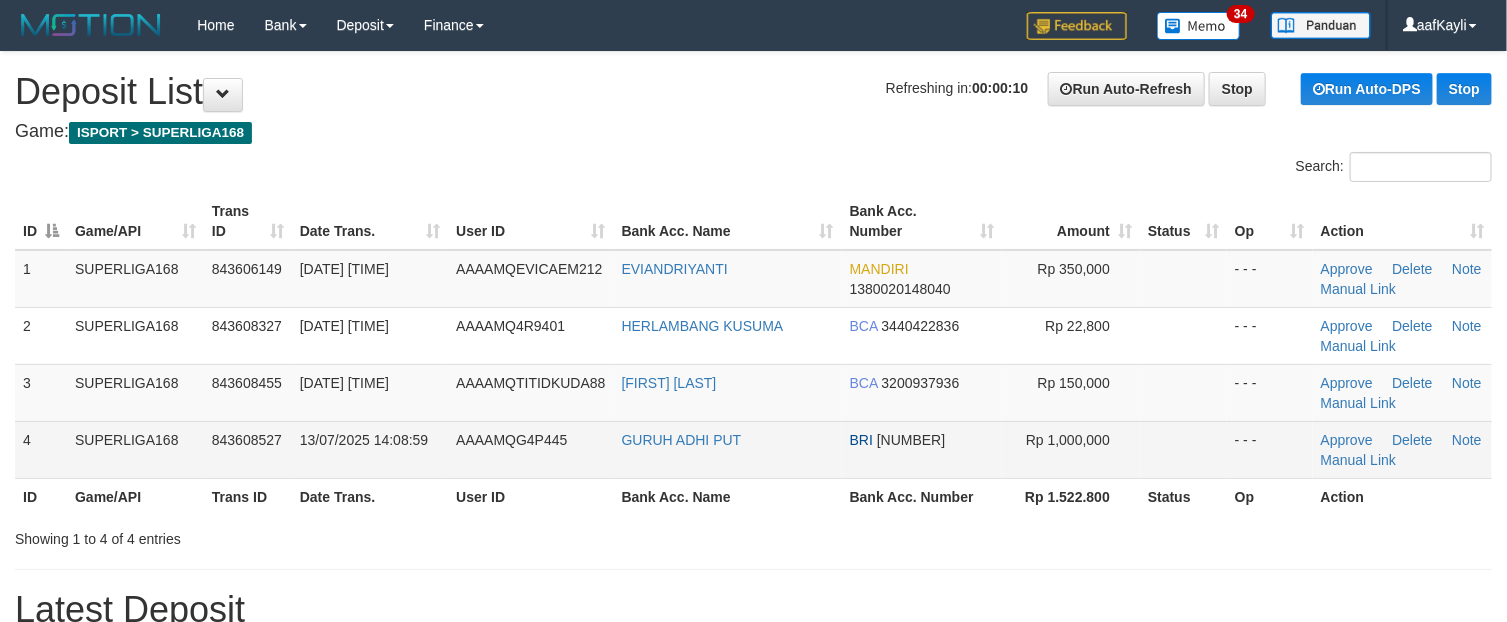 drag, startPoint x: 0, startPoint y: 0, endPoint x: 1225, endPoint y: 436, distance: 1300.2772 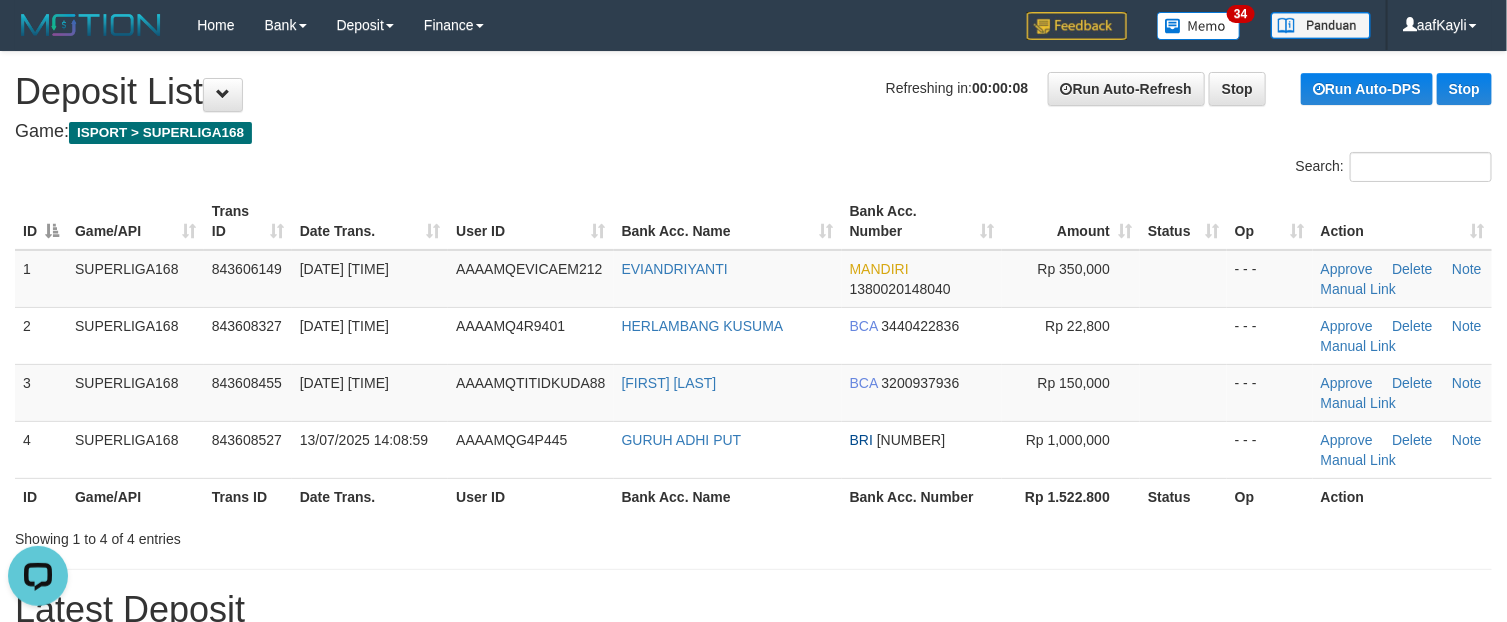 scroll, scrollTop: 0, scrollLeft: 0, axis: both 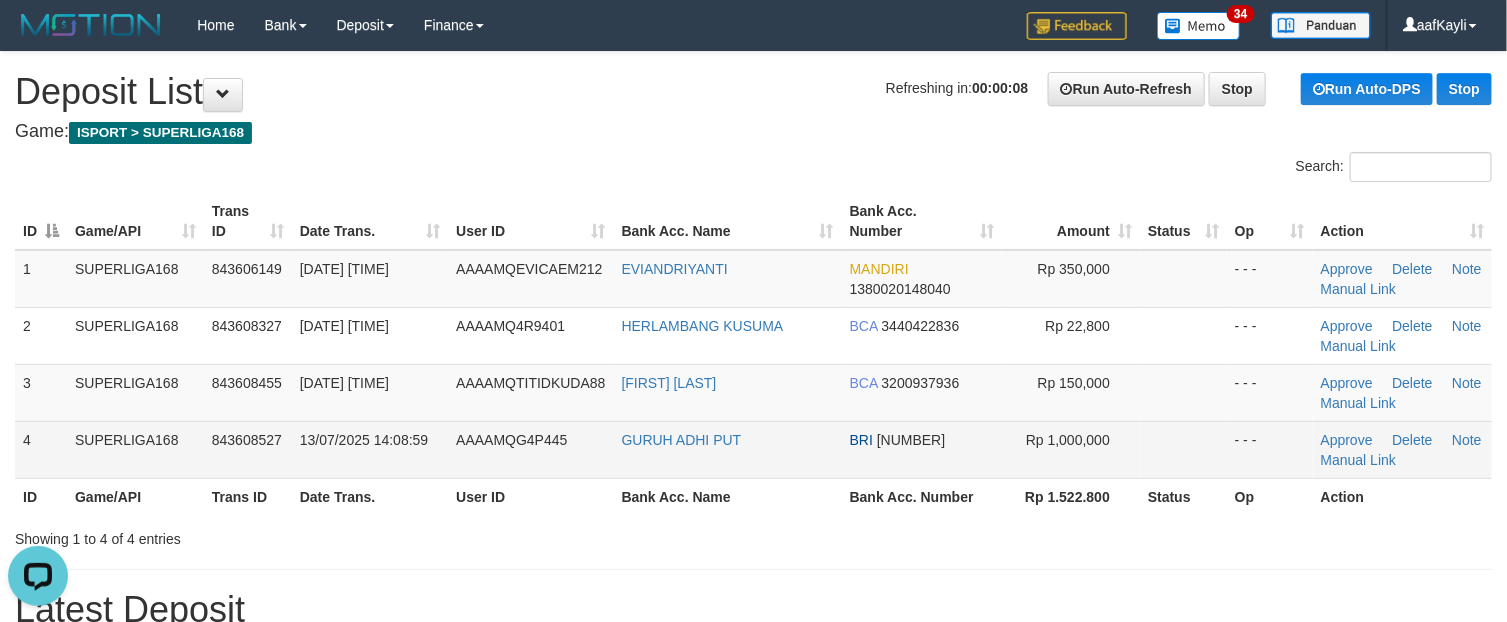 click at bounding box center [1183, 449] 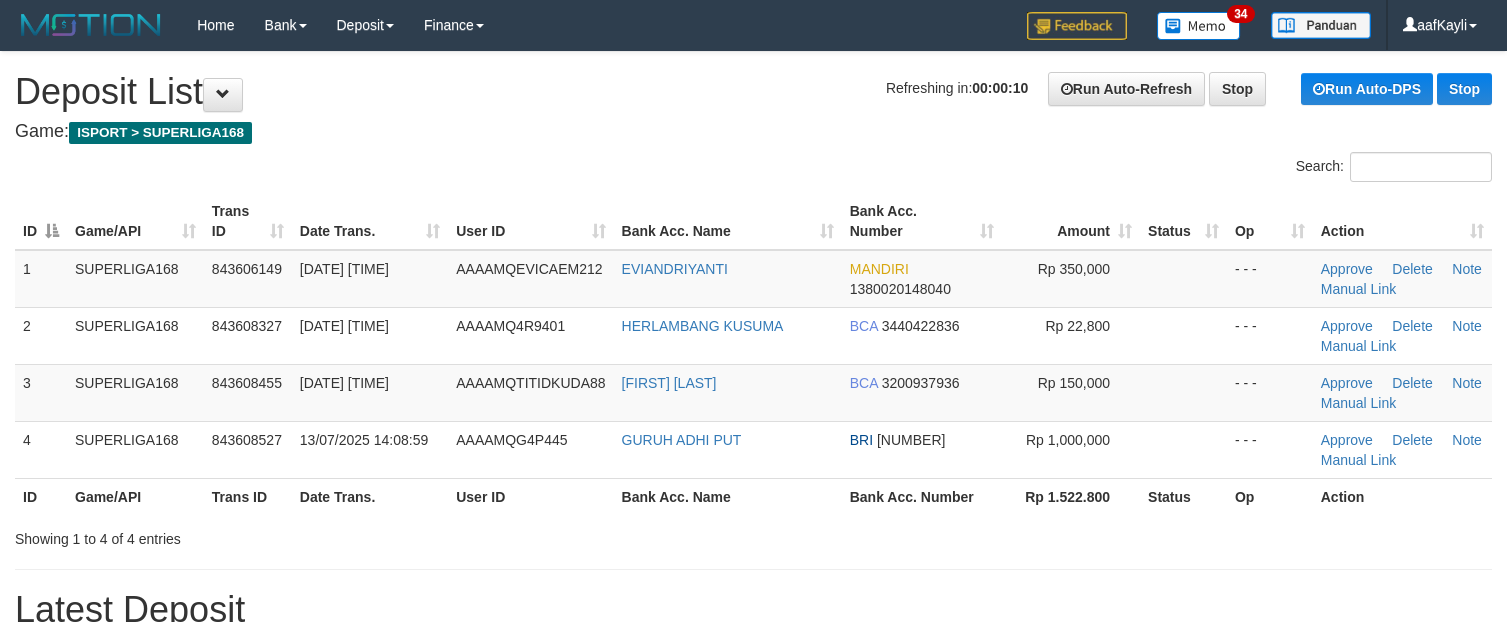 scroll, scrollTop: 0, scrollLeft: 0, axis: both 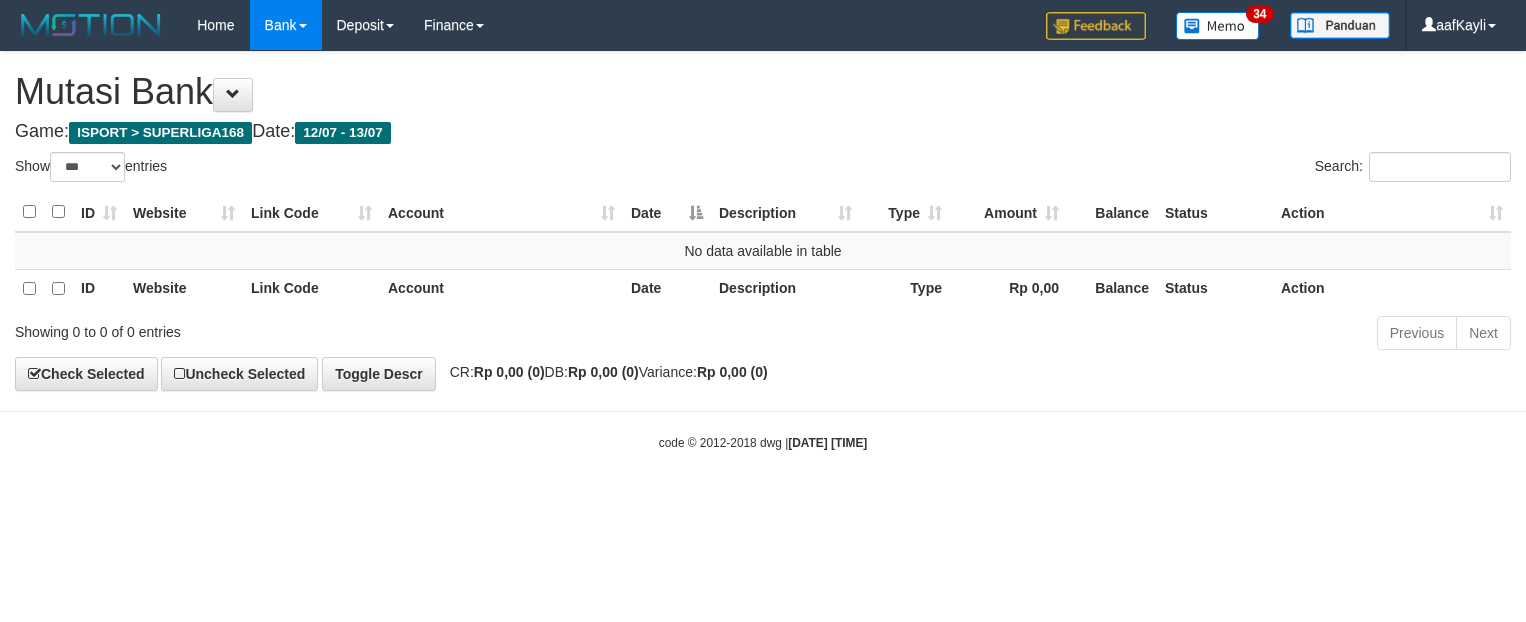 select on "***" 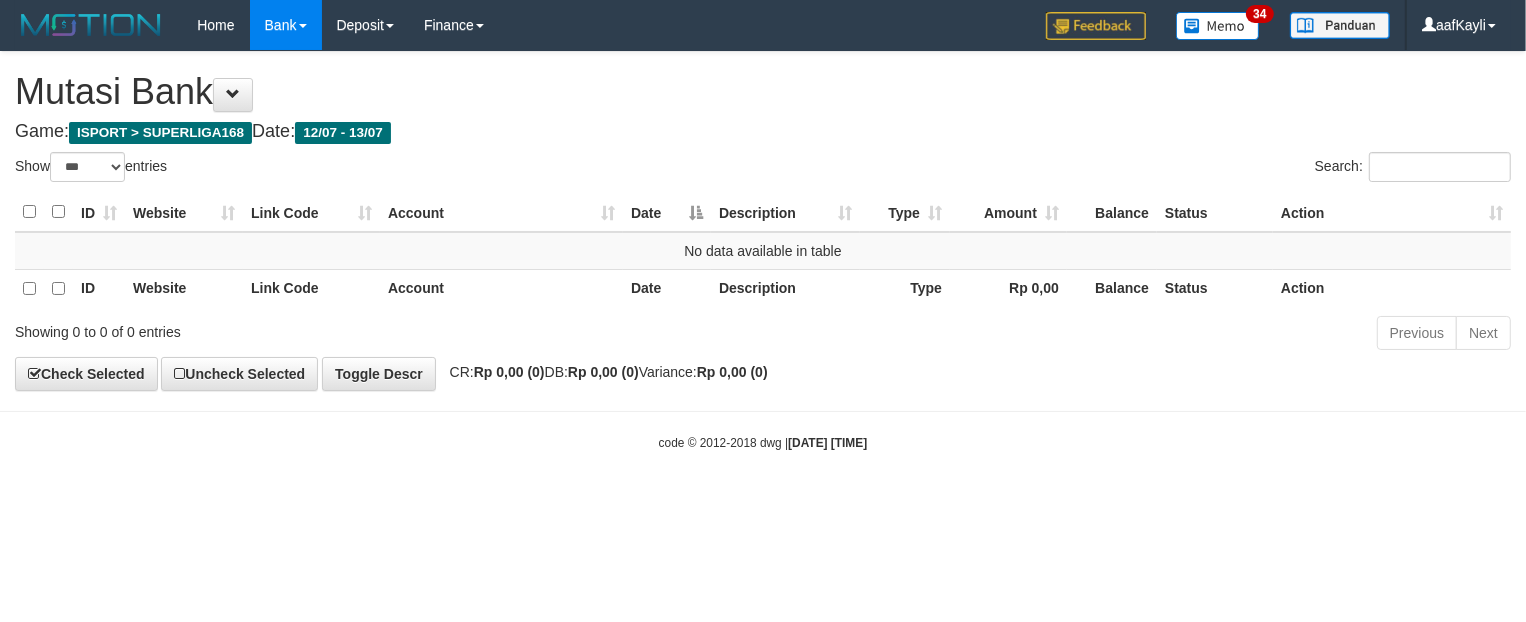 click on "Toggle navigation
Home
Bank
Account List
Load
By Website
Group
[ISPORT]													SUPERLIGA168
By Load Group (DPS)" at bounding box center (763, 251) 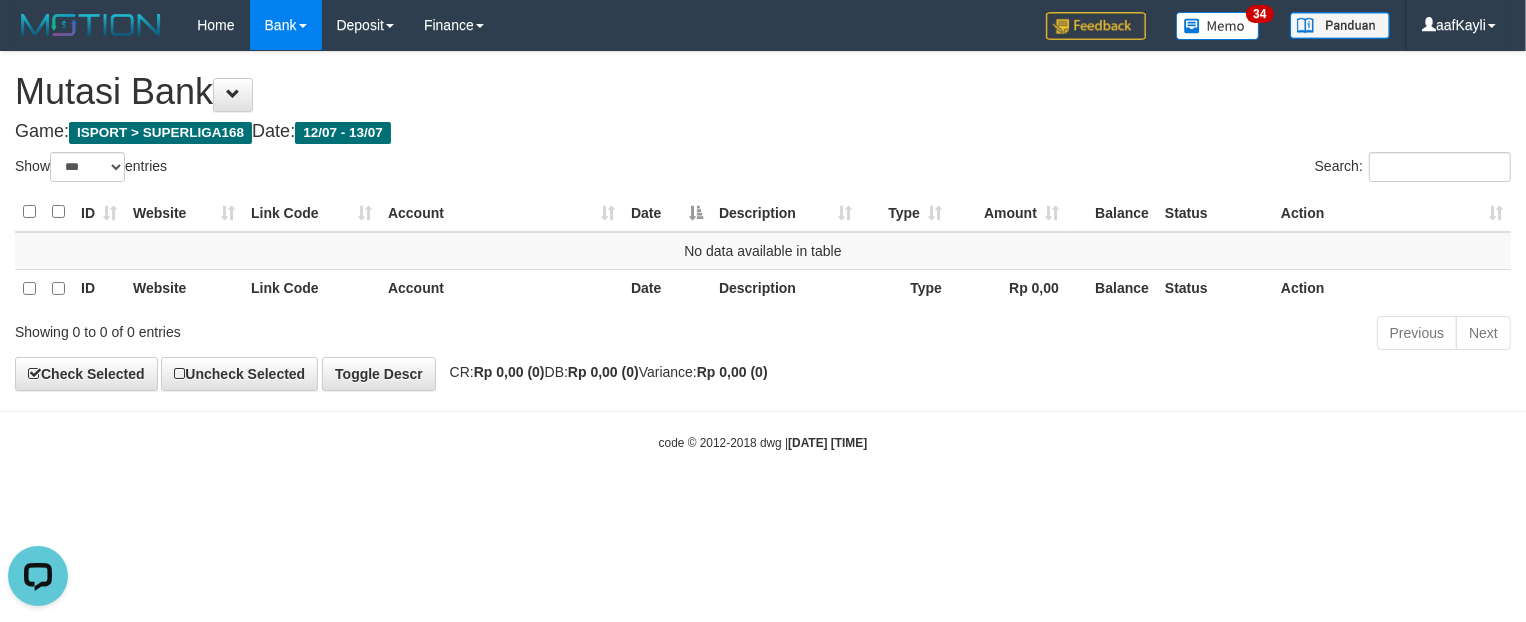 scroll, scrollTop: 0, scrollLeft: 0, axis: both 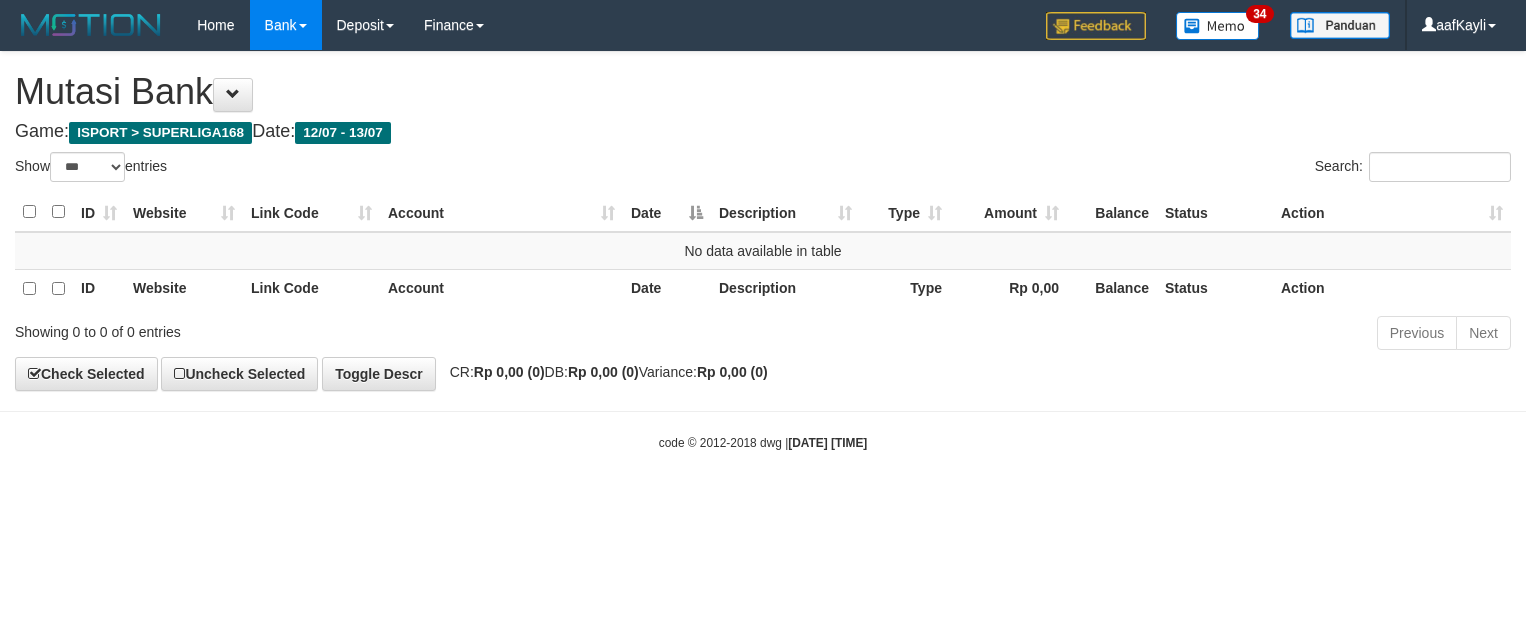 select on "***" 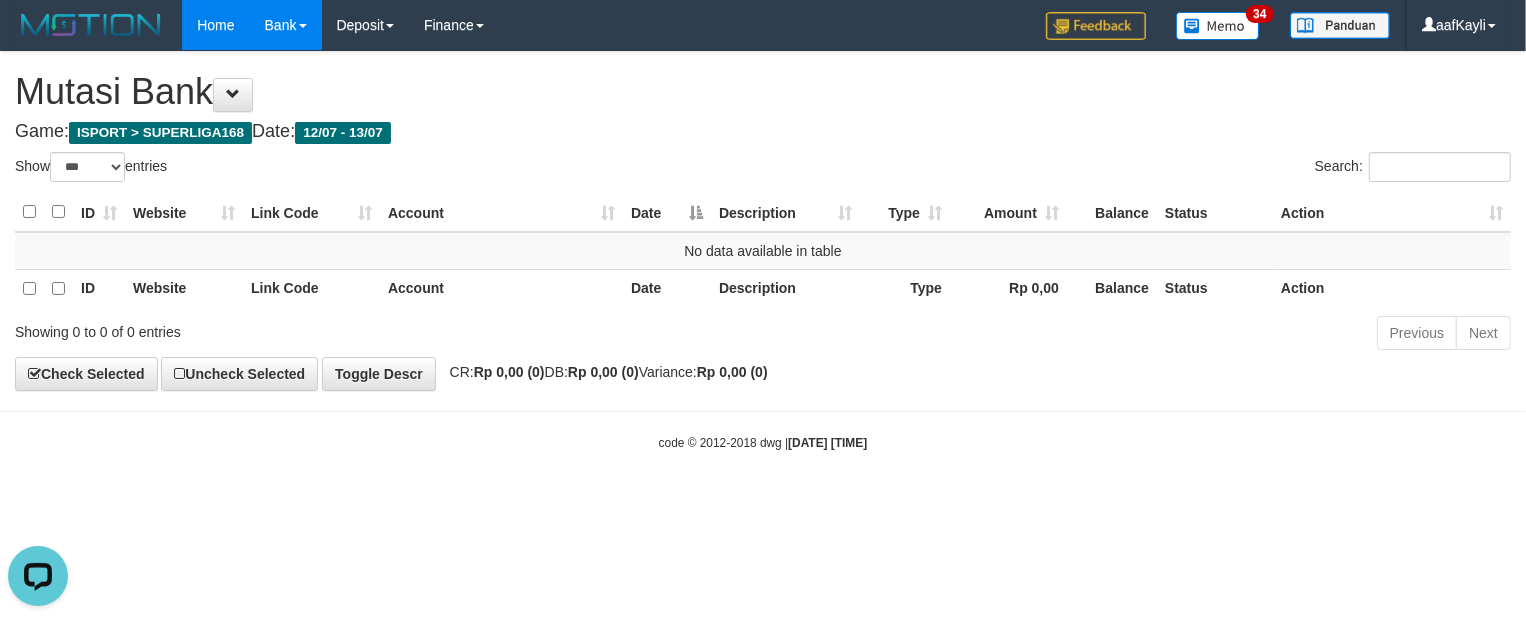 scroll, scrollTop: 0, scrollLeft: 0, axis: both 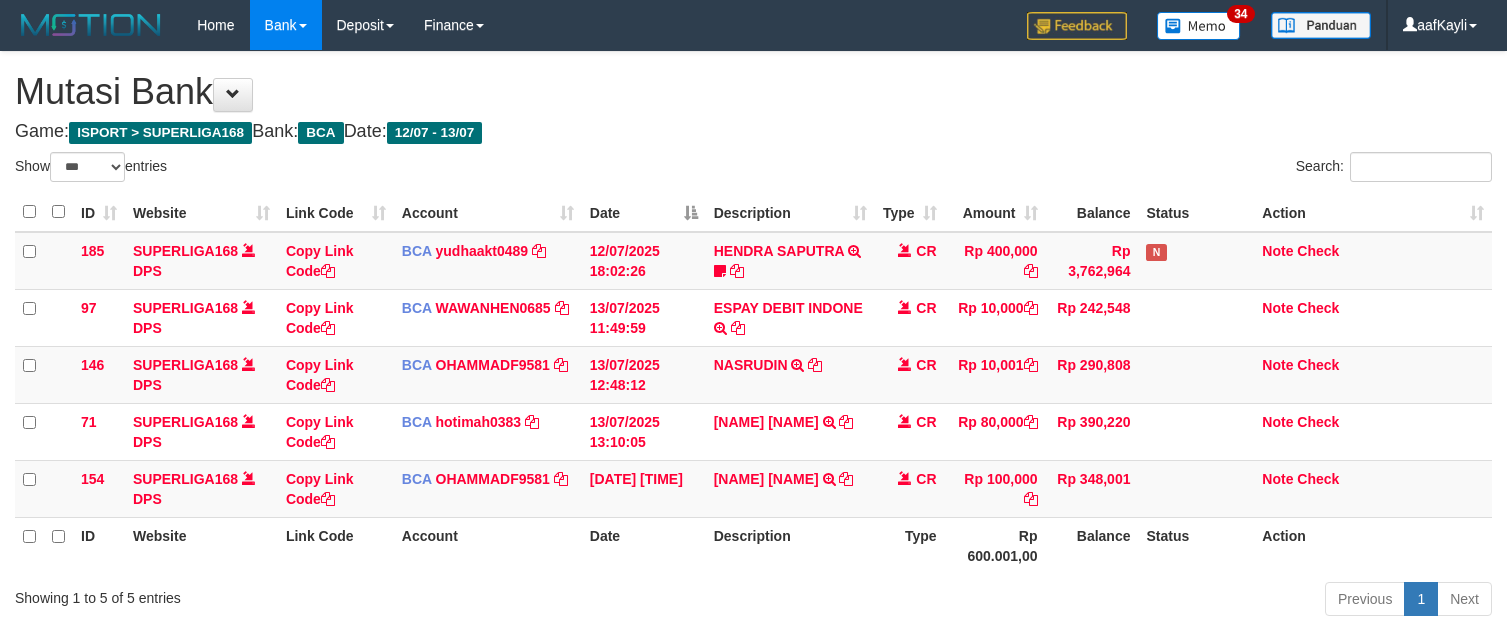 select on "***" 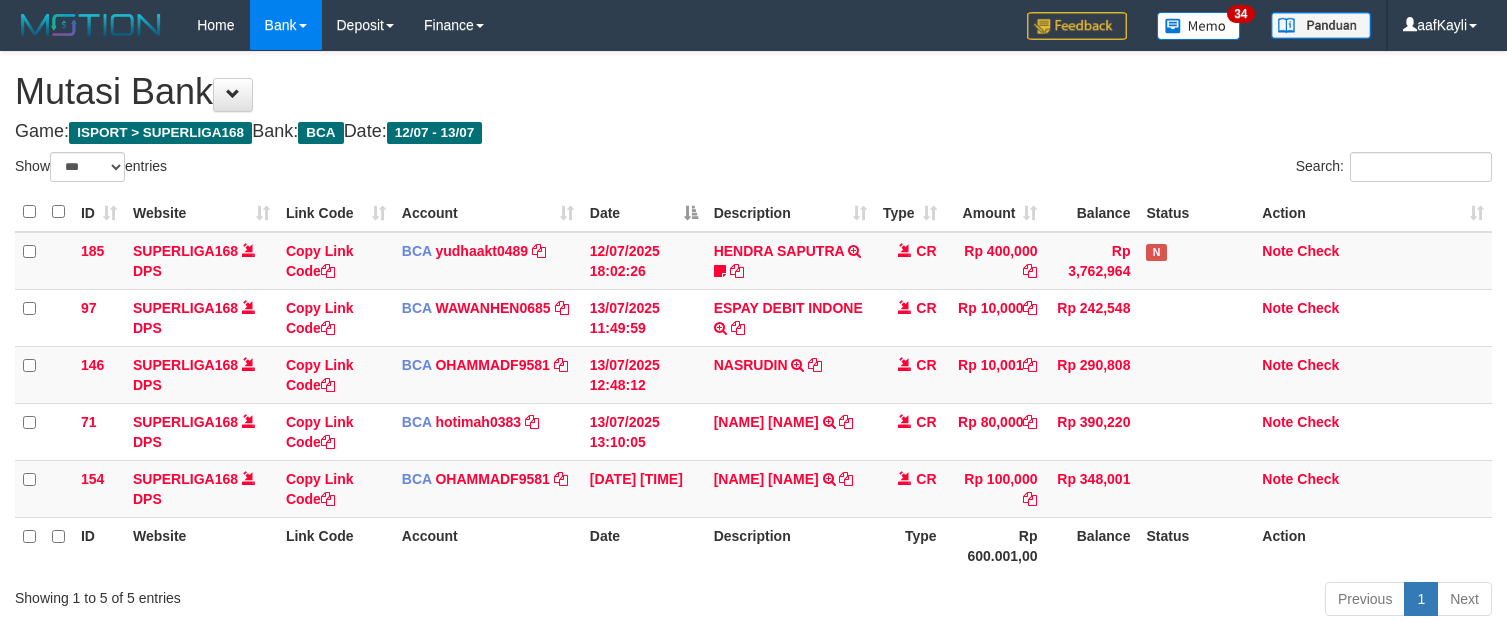 scroll, scrollTop: 147, scrollLeft: 0, axis: vertical 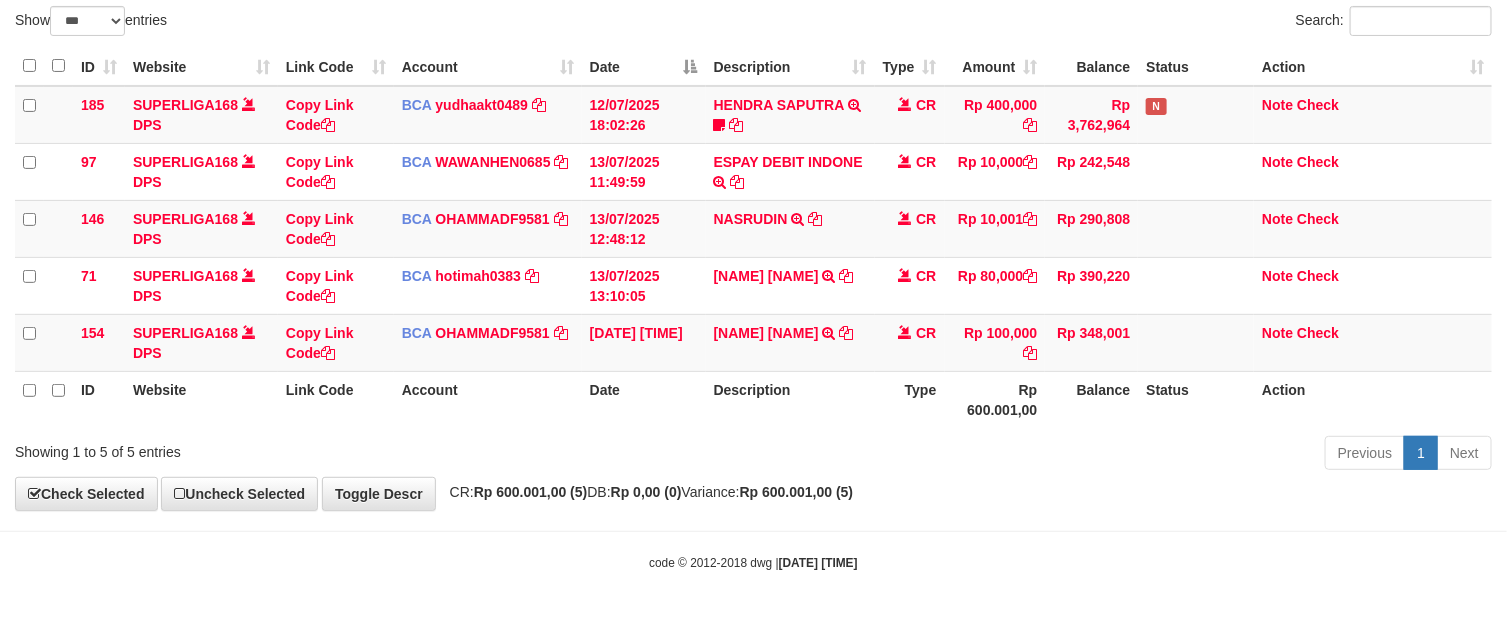click on "Previous 1 Next" at bounding box center [1067, 455] 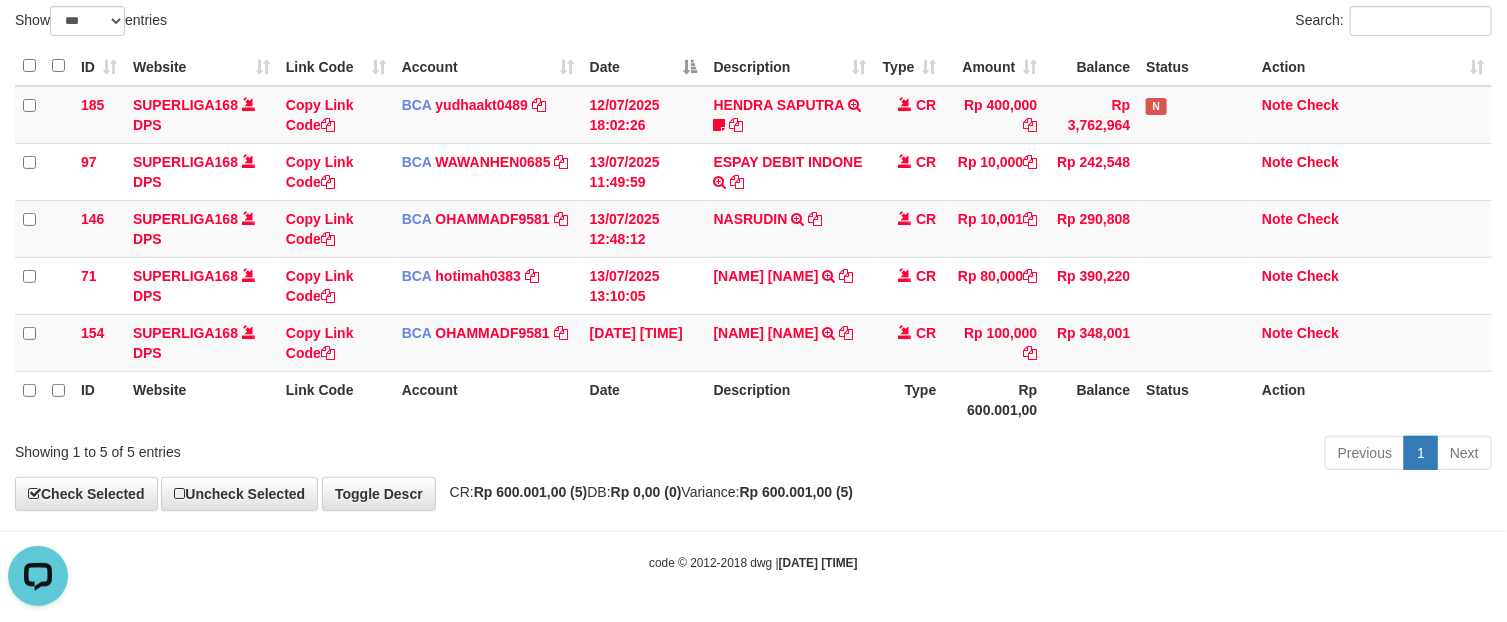 scroll, scrollTop: 0, scrollLeft: 0, axis: both 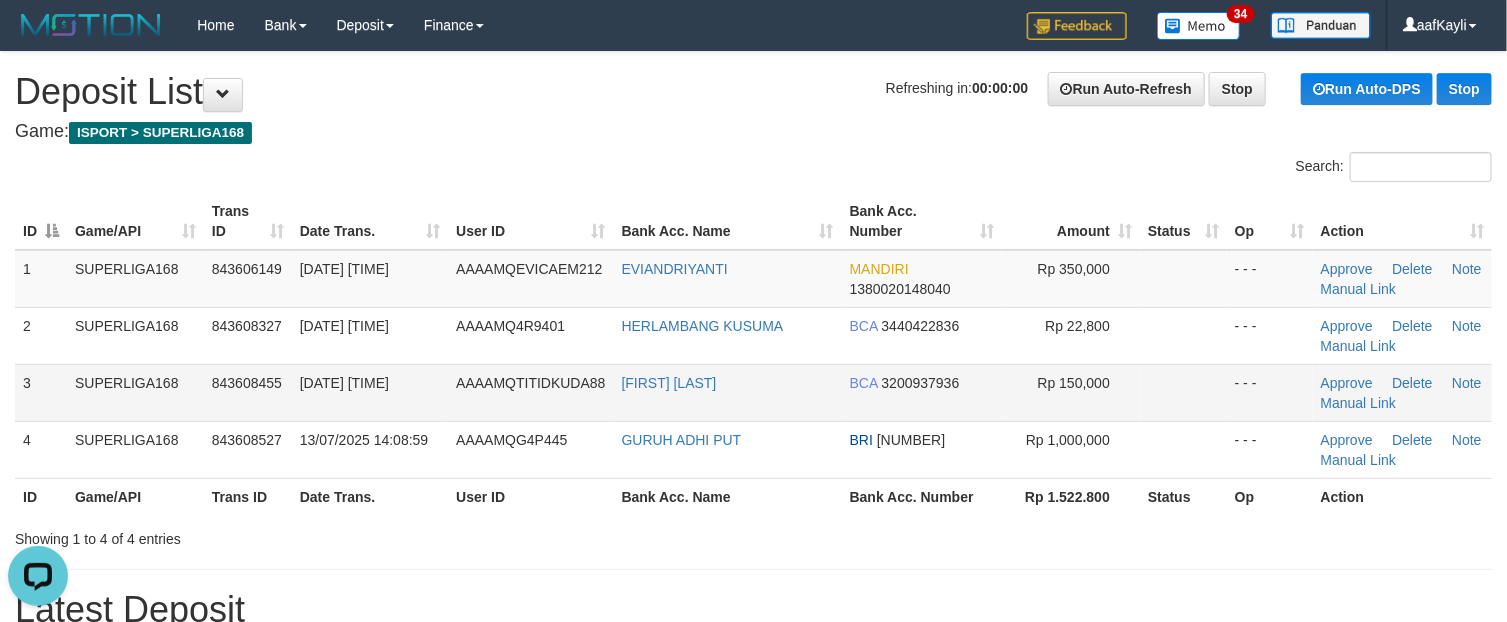 click at bounding box center [1183, 392] 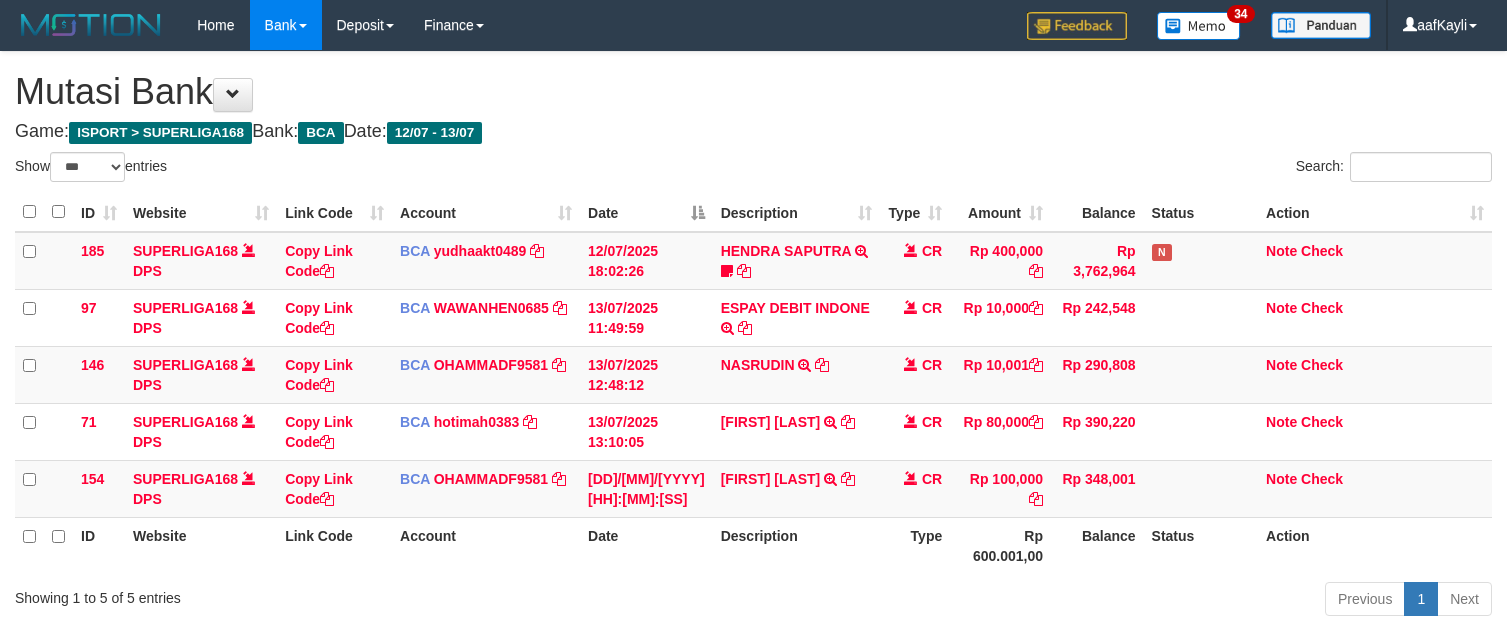 select on "***" 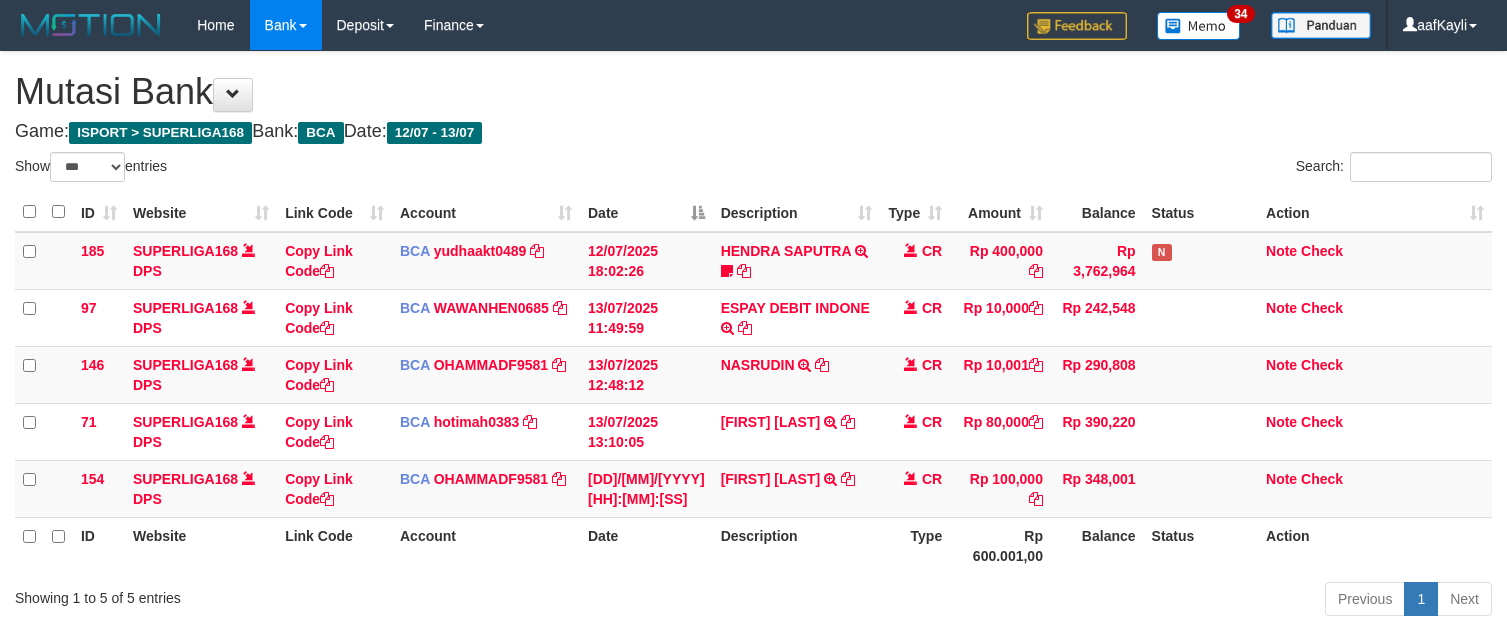 scroll, scrollTop: 147, scrollLeft: 0, axis: vertical 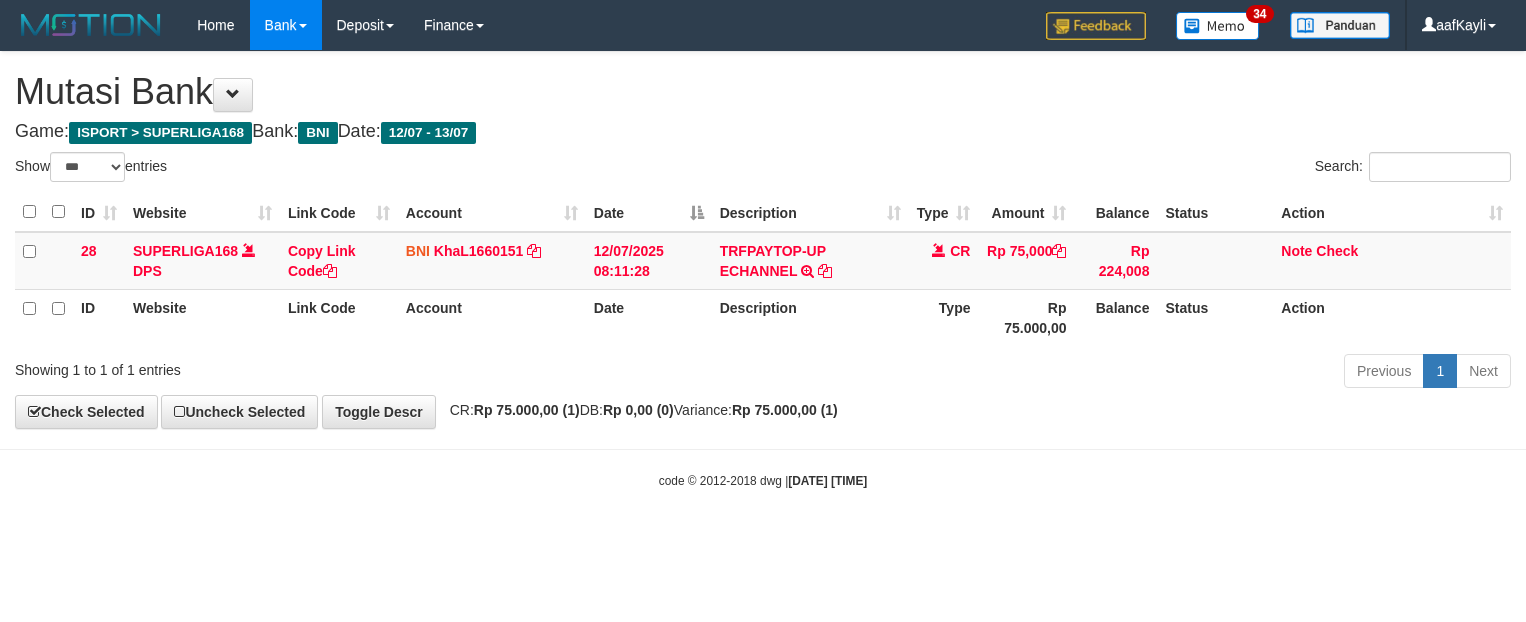 select on "***" 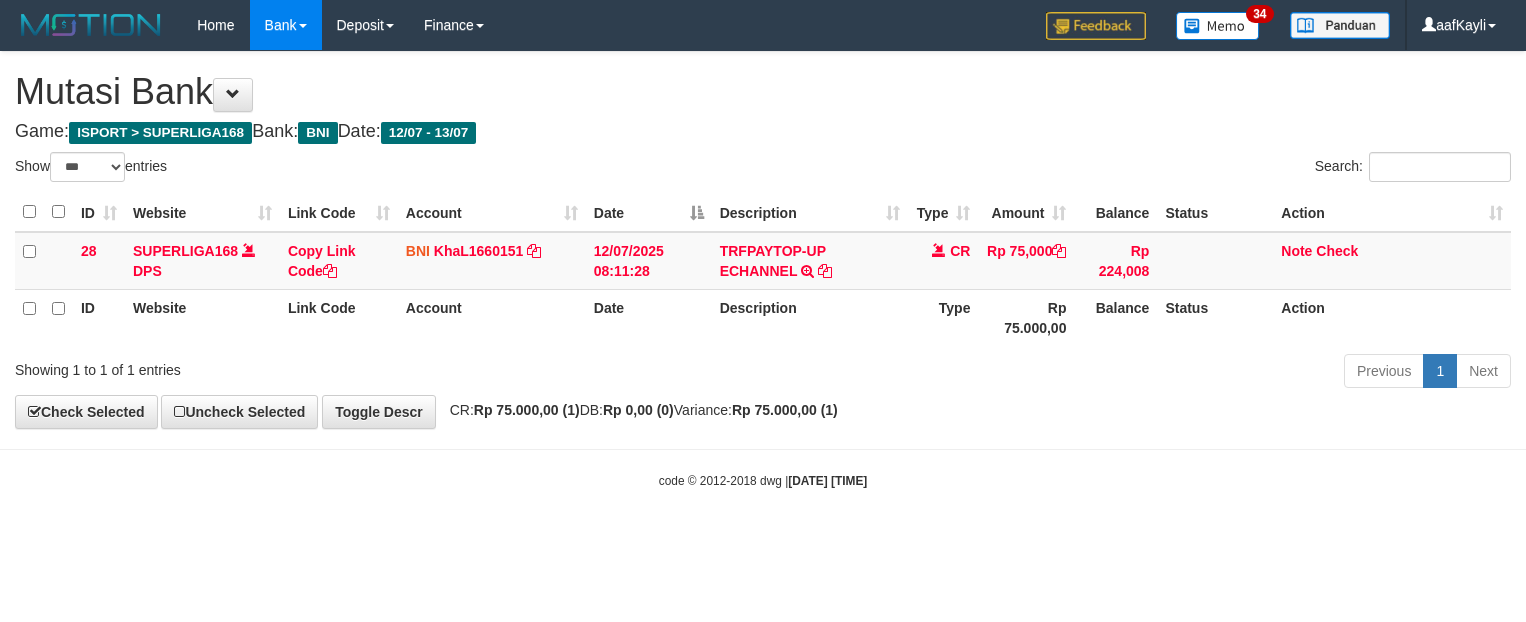 scroll, scrollTop: 0, scrollLeft: 0, axis: both 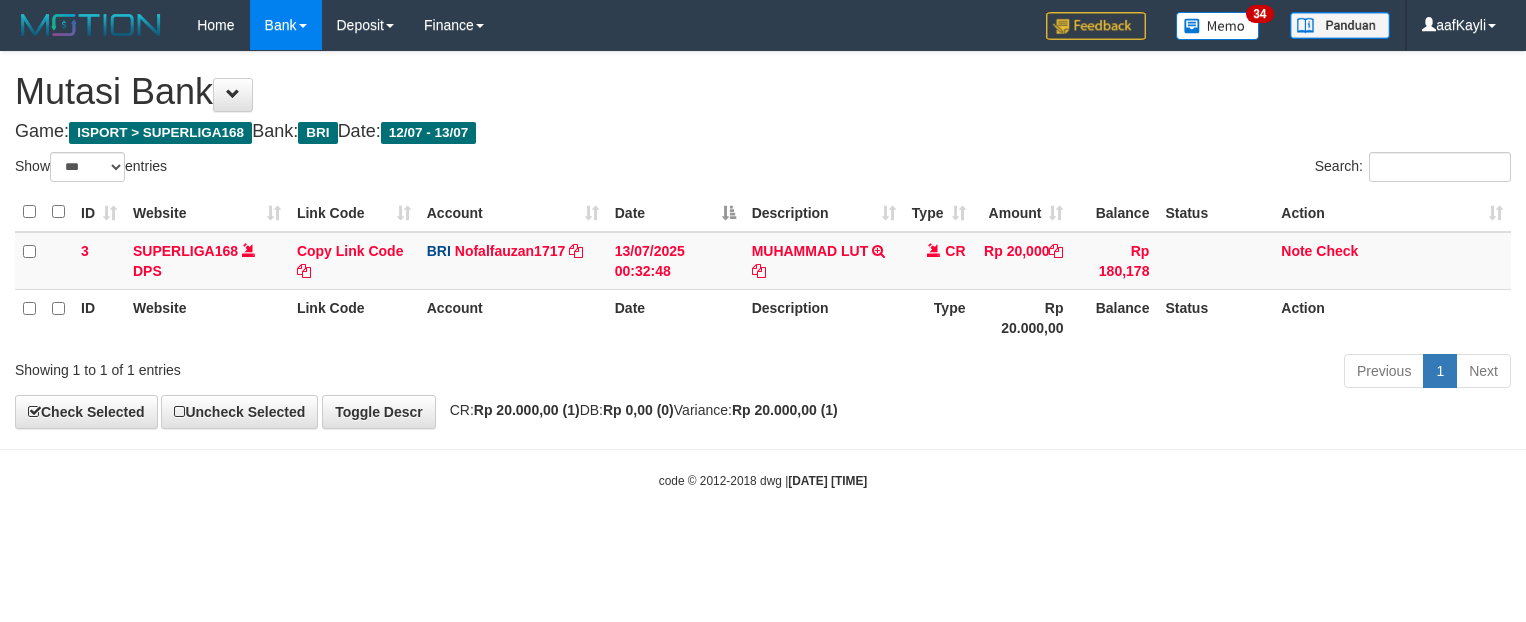select on "***" 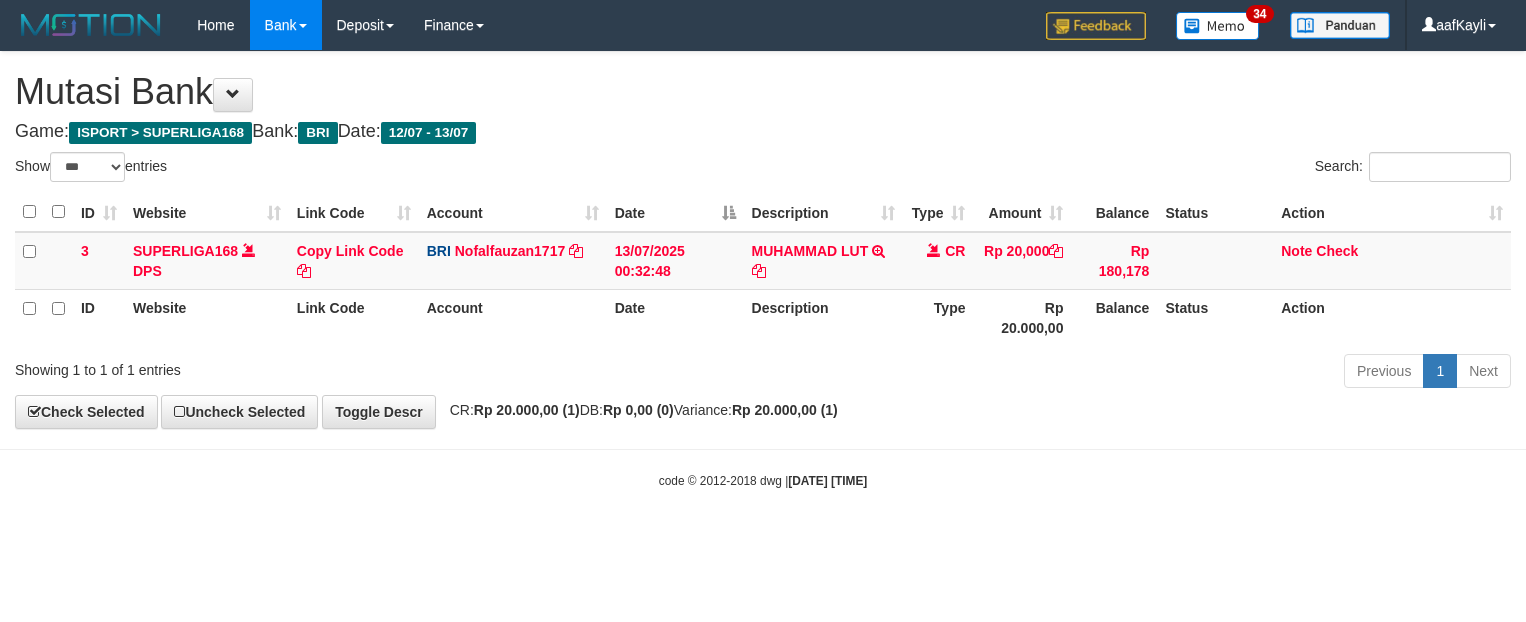 scroll, scrollTop: 0, scrollLeft: 0, axis: both 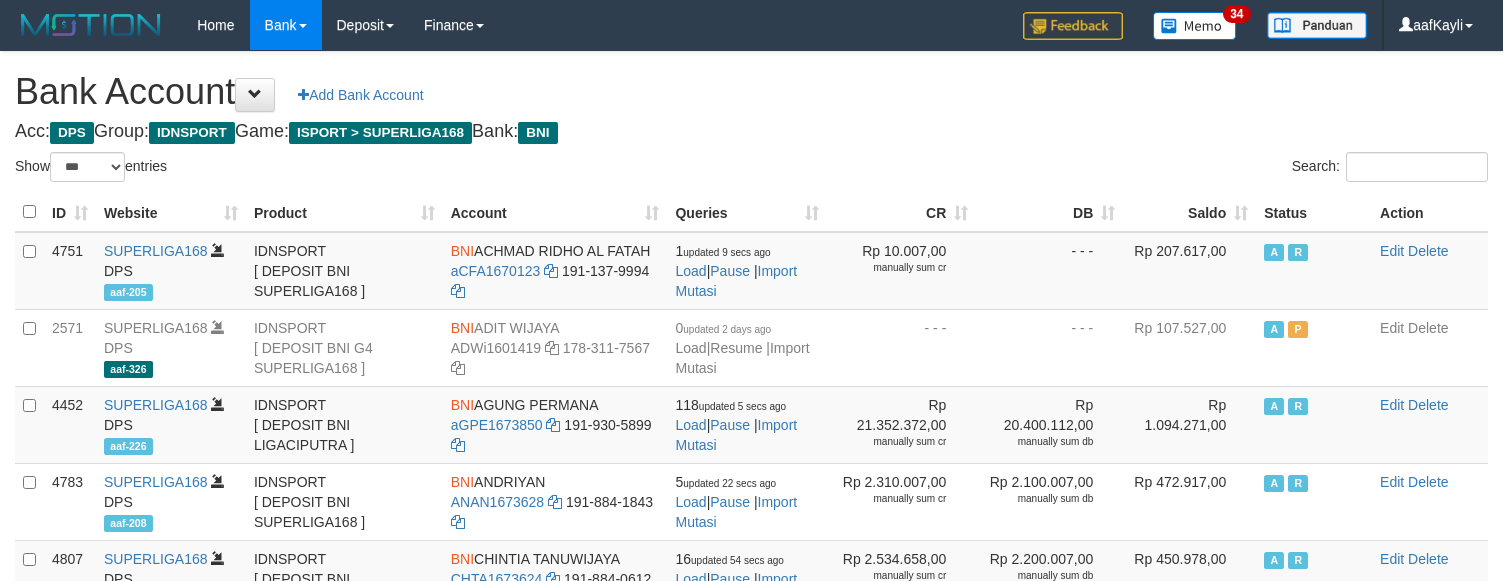 select on "***" 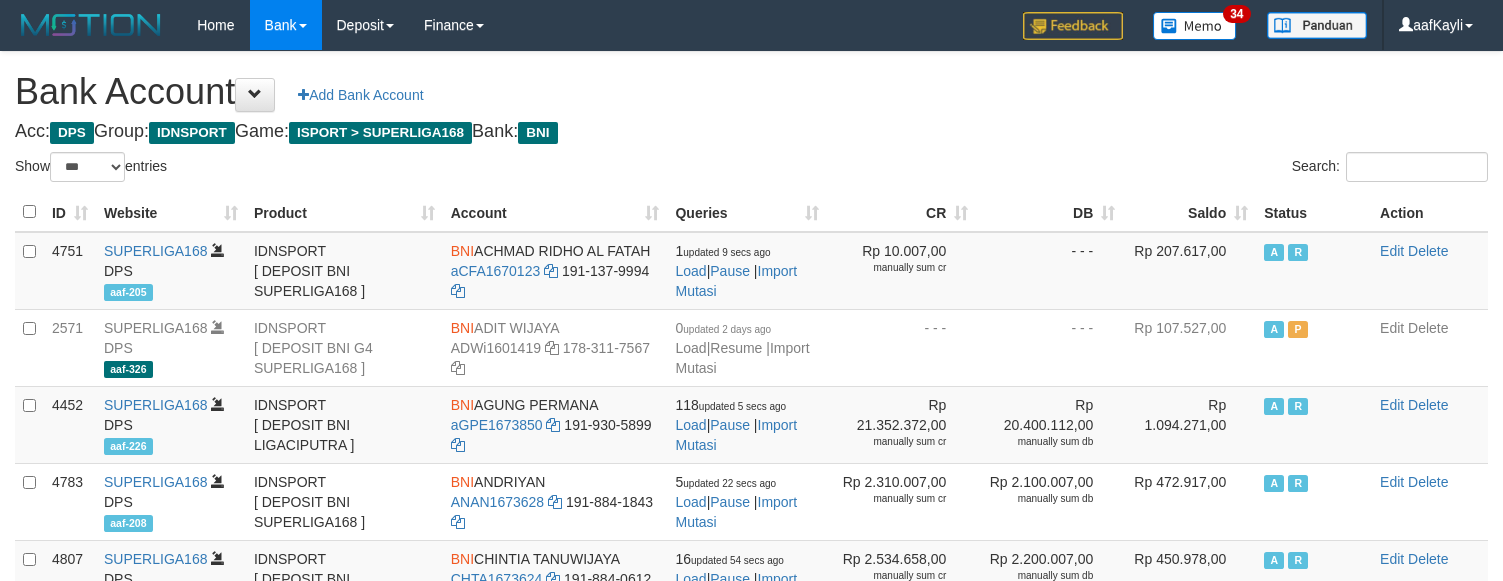 scroll, scrollTop: 0, scrollLeft: 0, axis: both 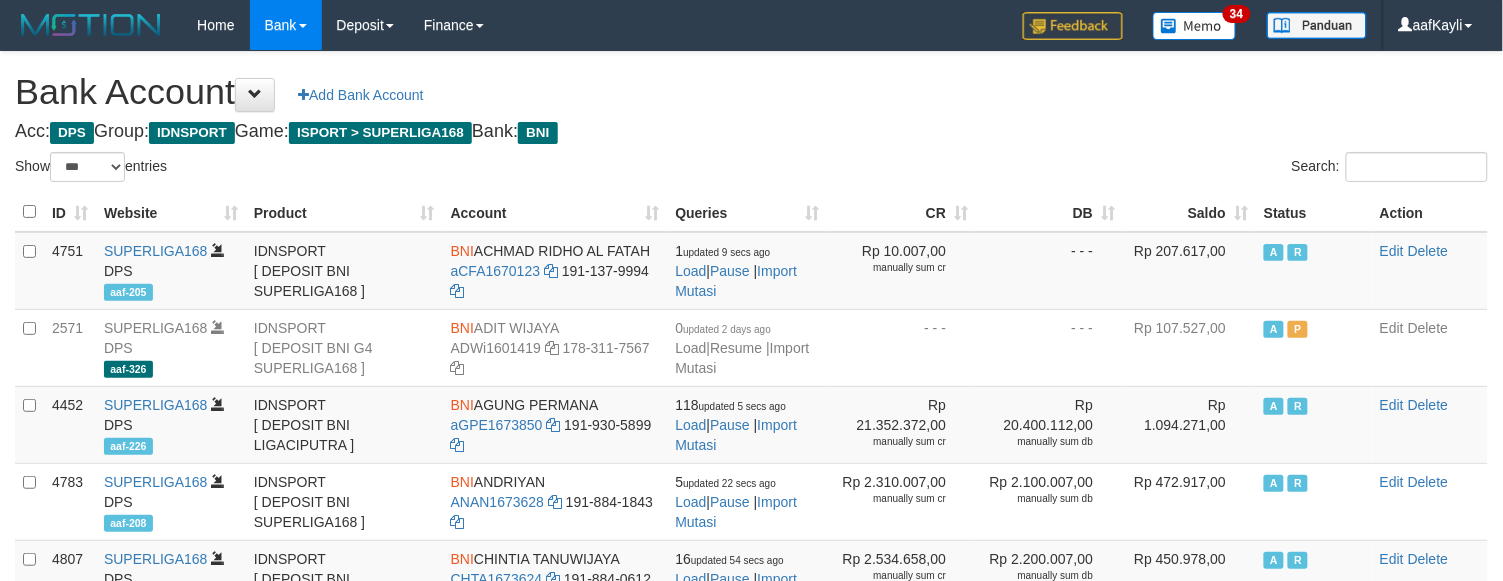 drag, startPoint x: 0, startPoint y: 0, endPoint x: 1228, endPoint y: 218, distance: 1247.2001 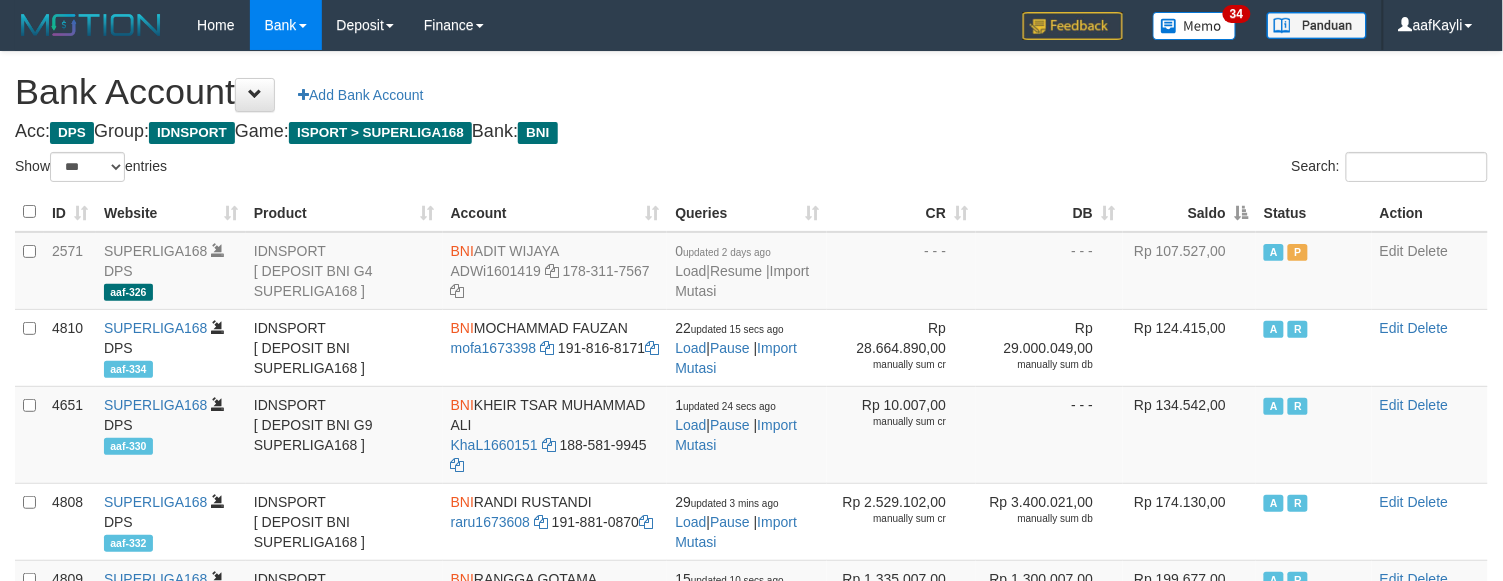 click on "Saldo" at bounding box center [1189, 212] 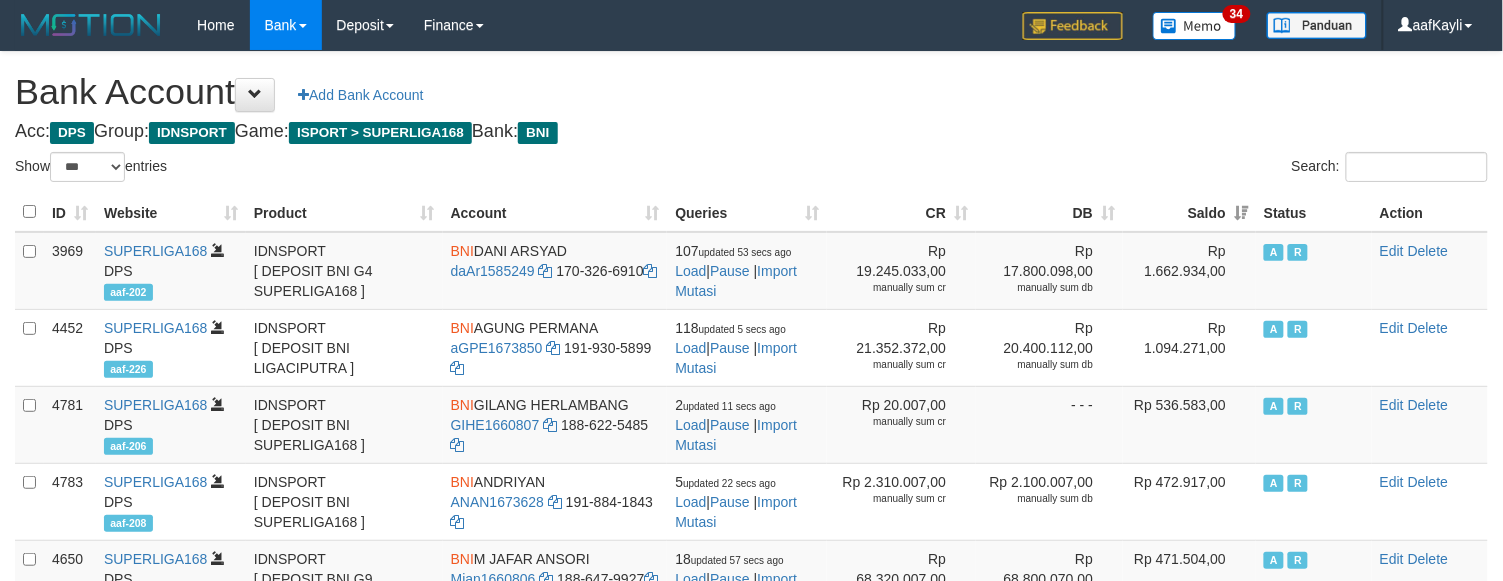click on "Acc: 										 DPS
Group:   IDNSPORT    		Game:   ISPORT > SUPERLIGA168    		Bank:   BNI" at bounding box center [751, 132] 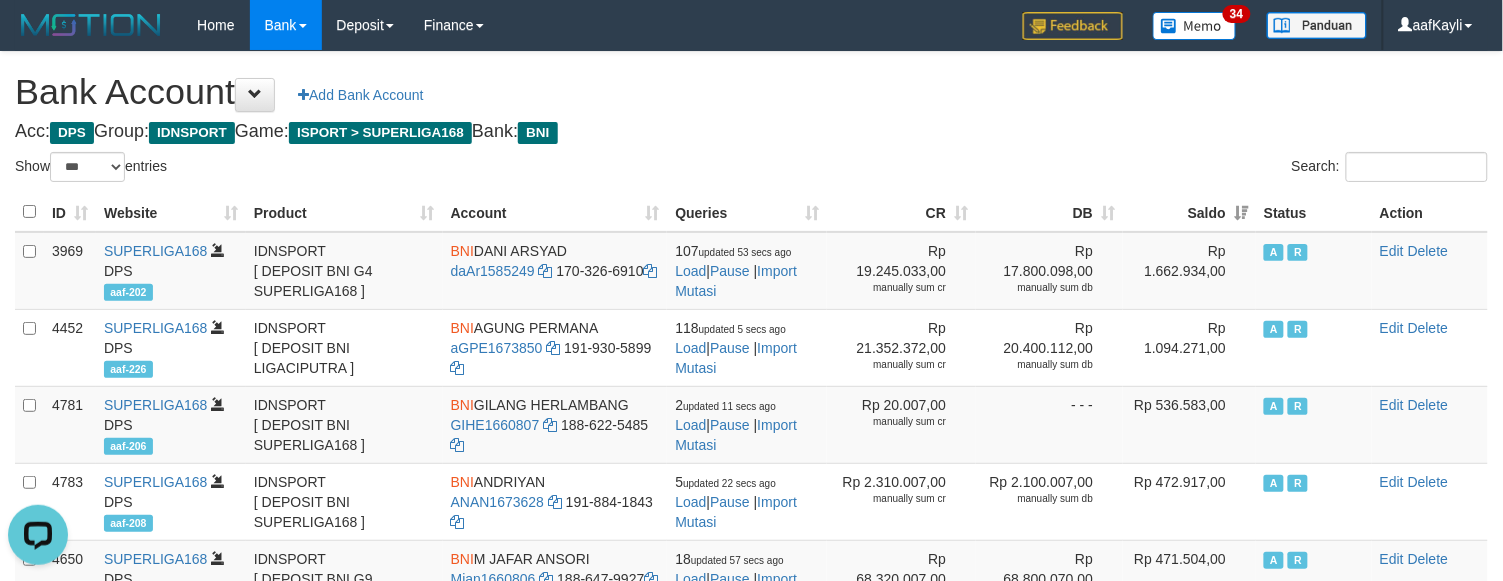 scroll, scrollTop: 0, scrollLeft: 0, axis: both 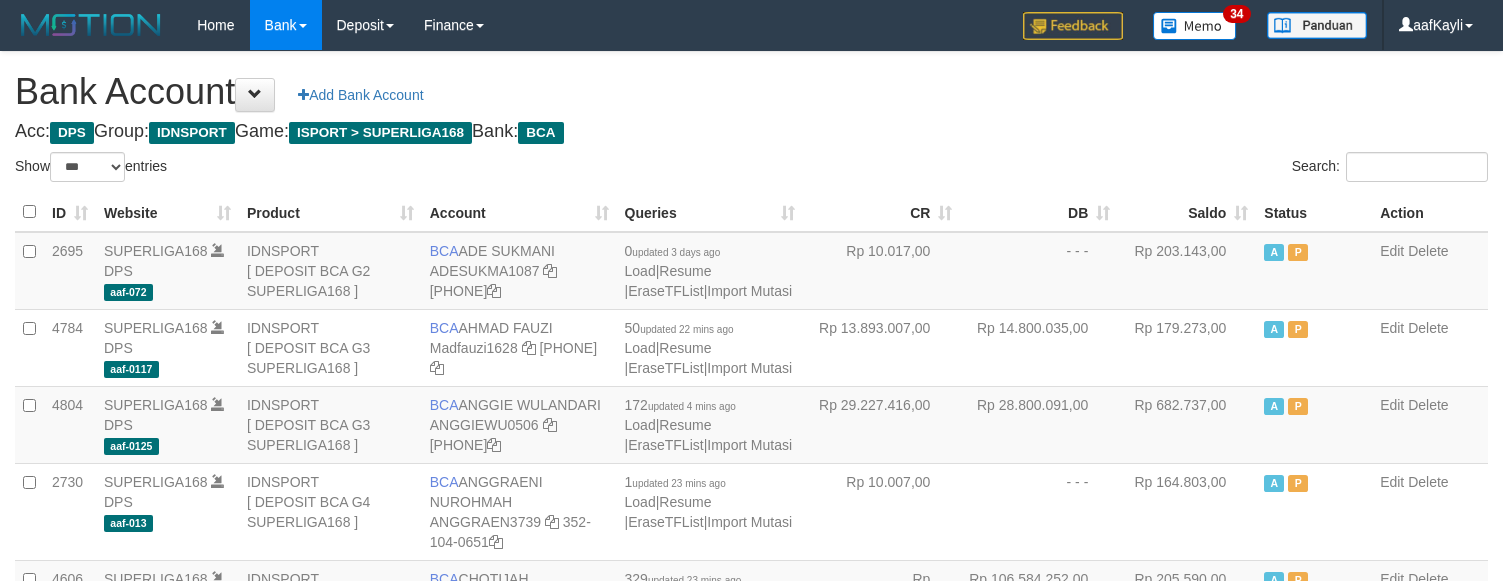 select on "***" 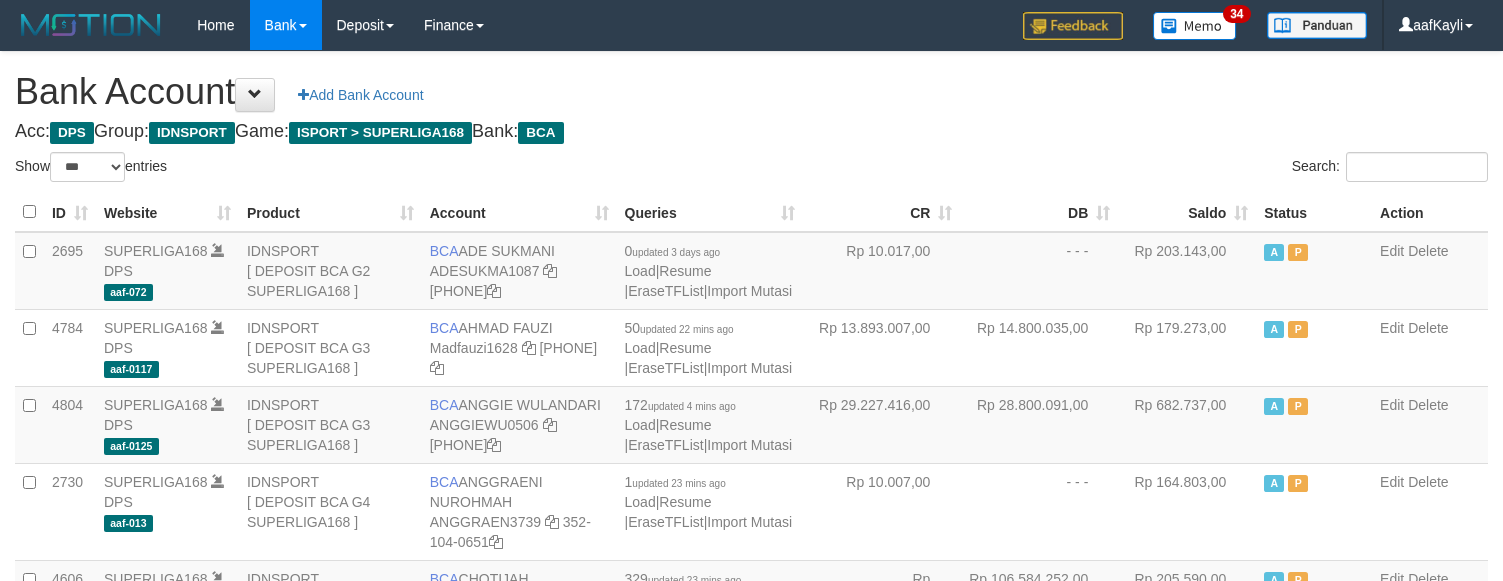scroll, scrollTop: 0, scrollLeft: 0, axis: both 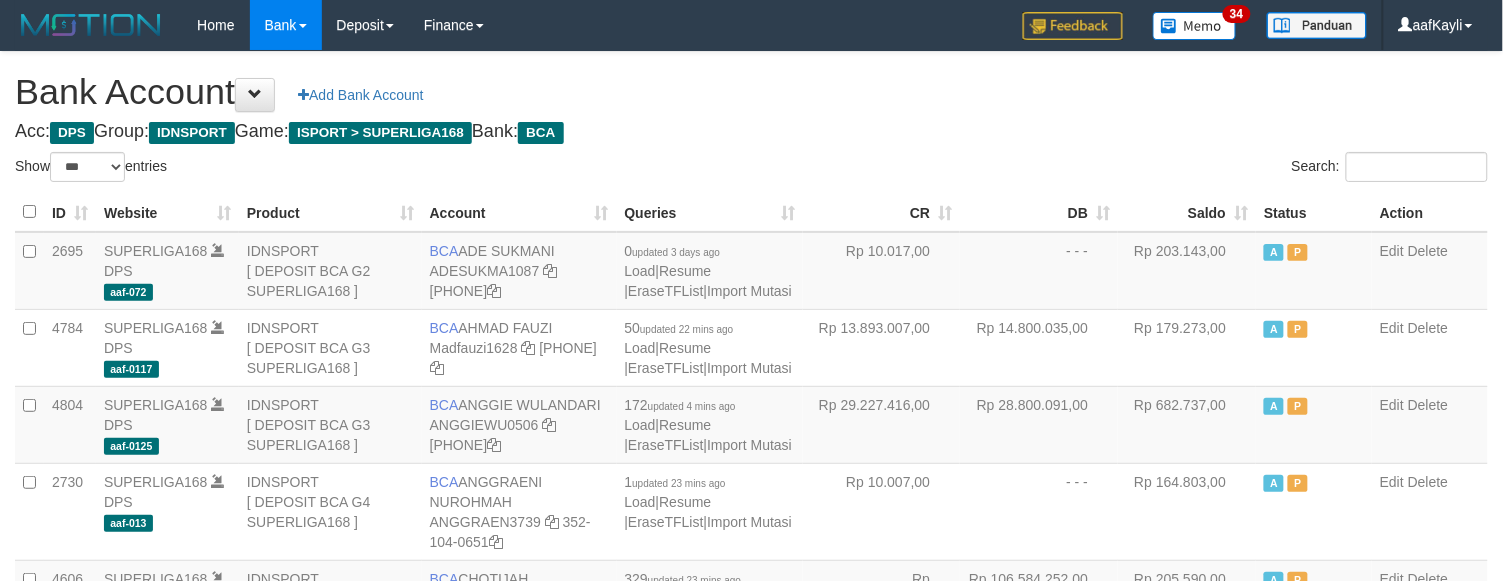 click on "Saldo" at bounding box center [1187, 212] 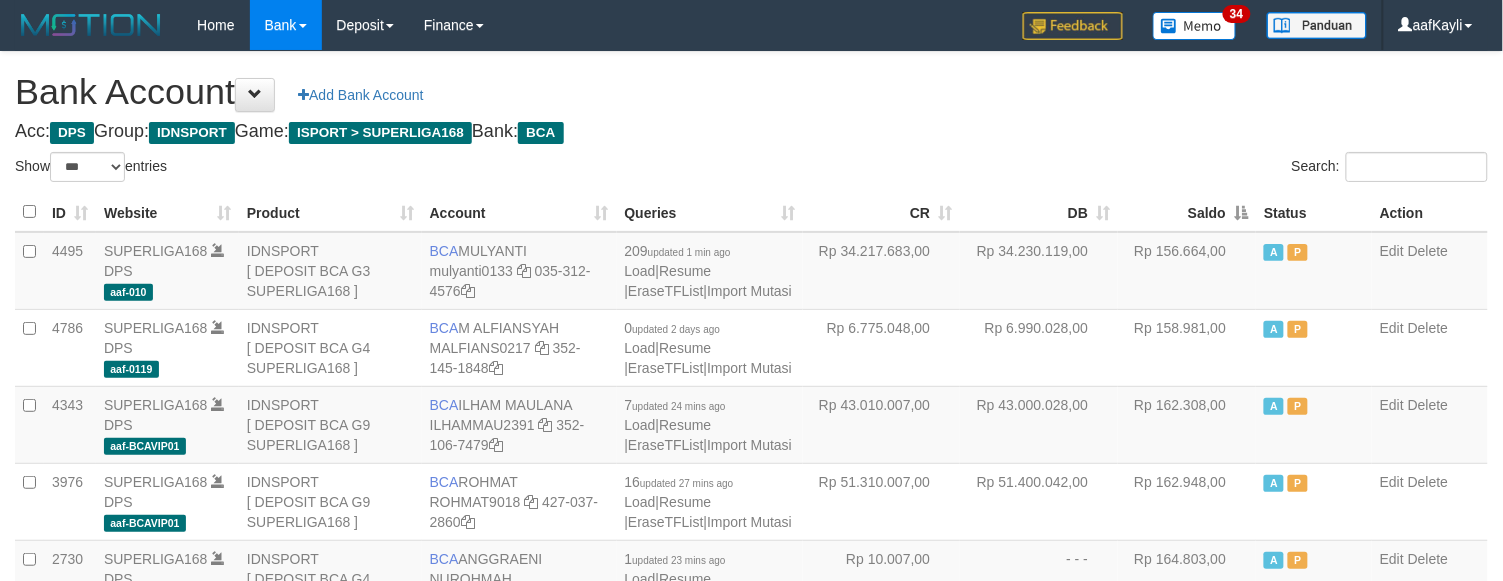 click on "Saldo" at bounding box center (1187, 212) 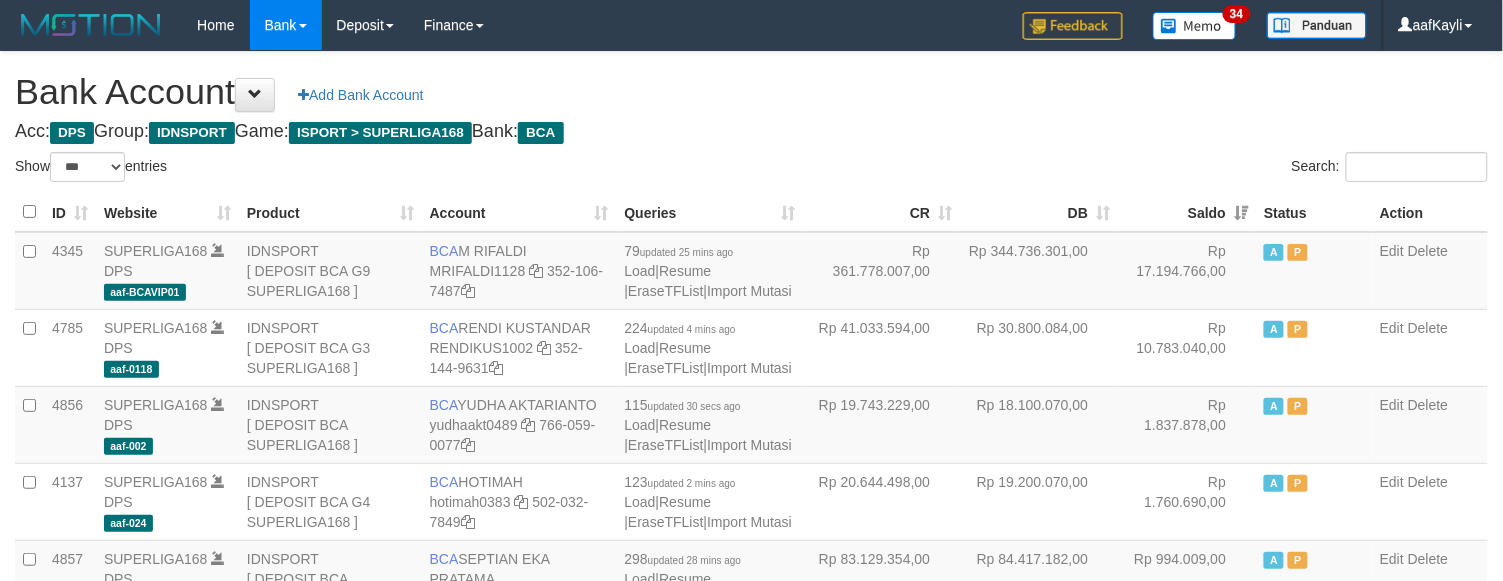 click on "Bank Account
Add Bank Account" at bounding box center [751, 92] 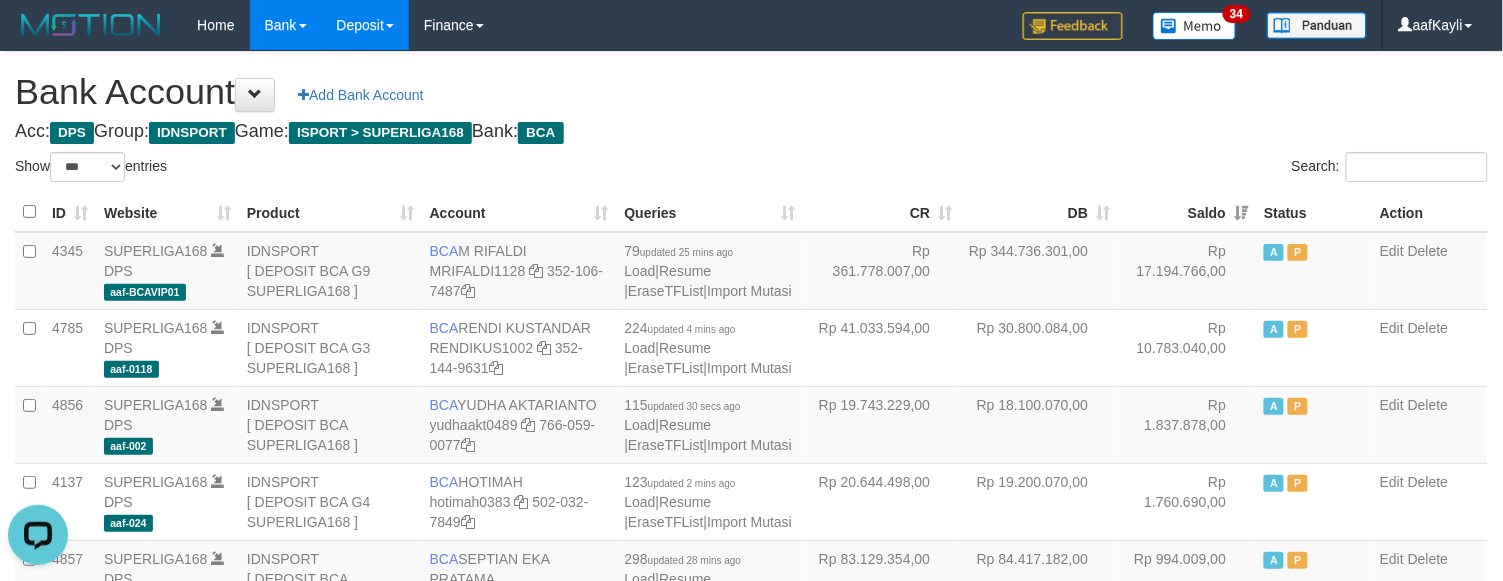 scroll, scrollTop: 0, scrollLeft: 0, axis: both 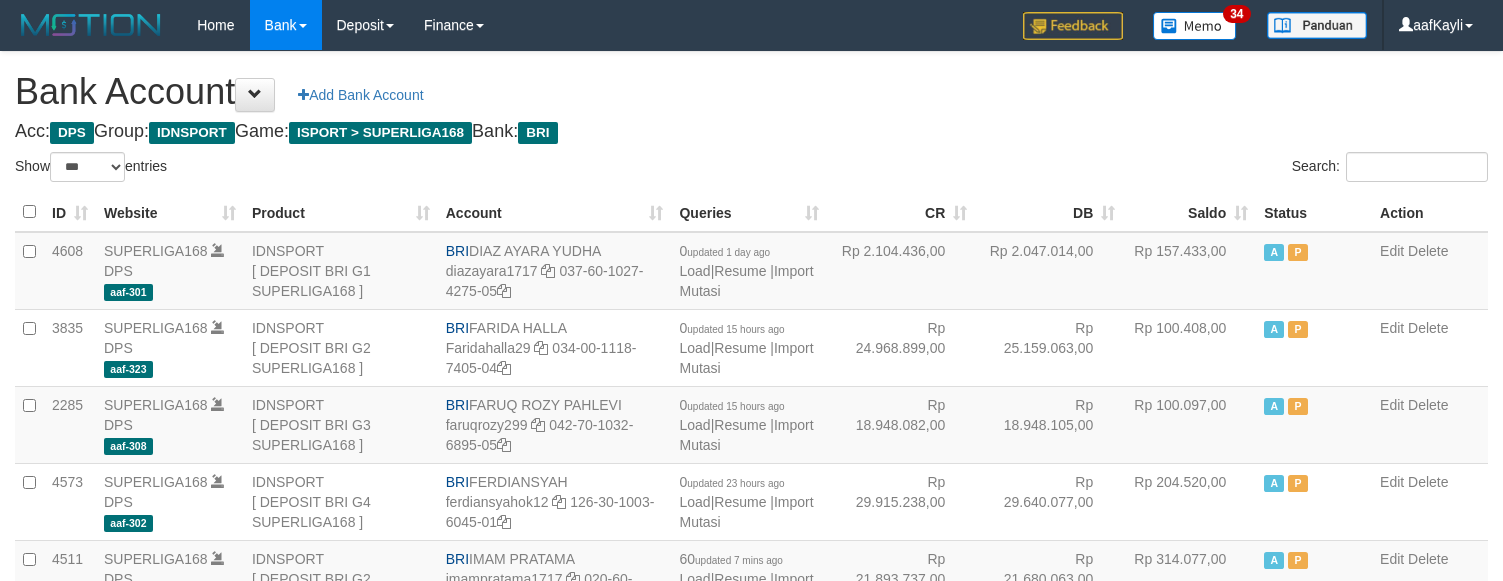 select on "***" 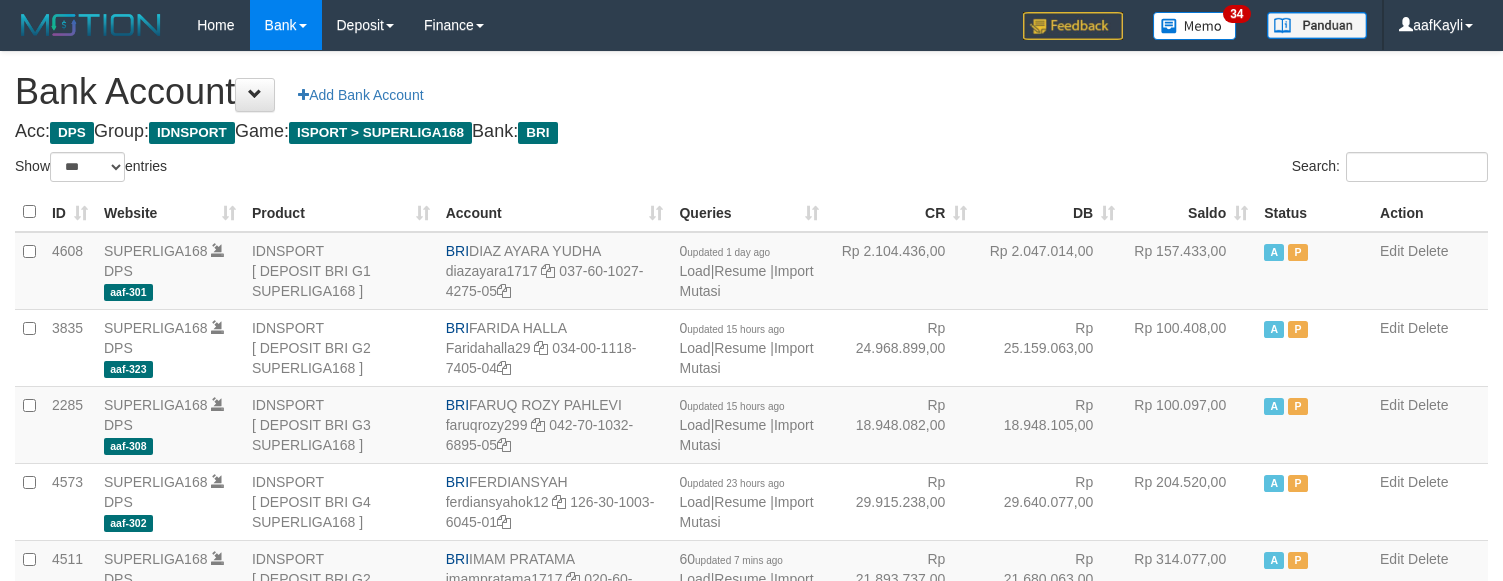 scroll, scrollTop: 0, scrollLeft: 0, axis: both 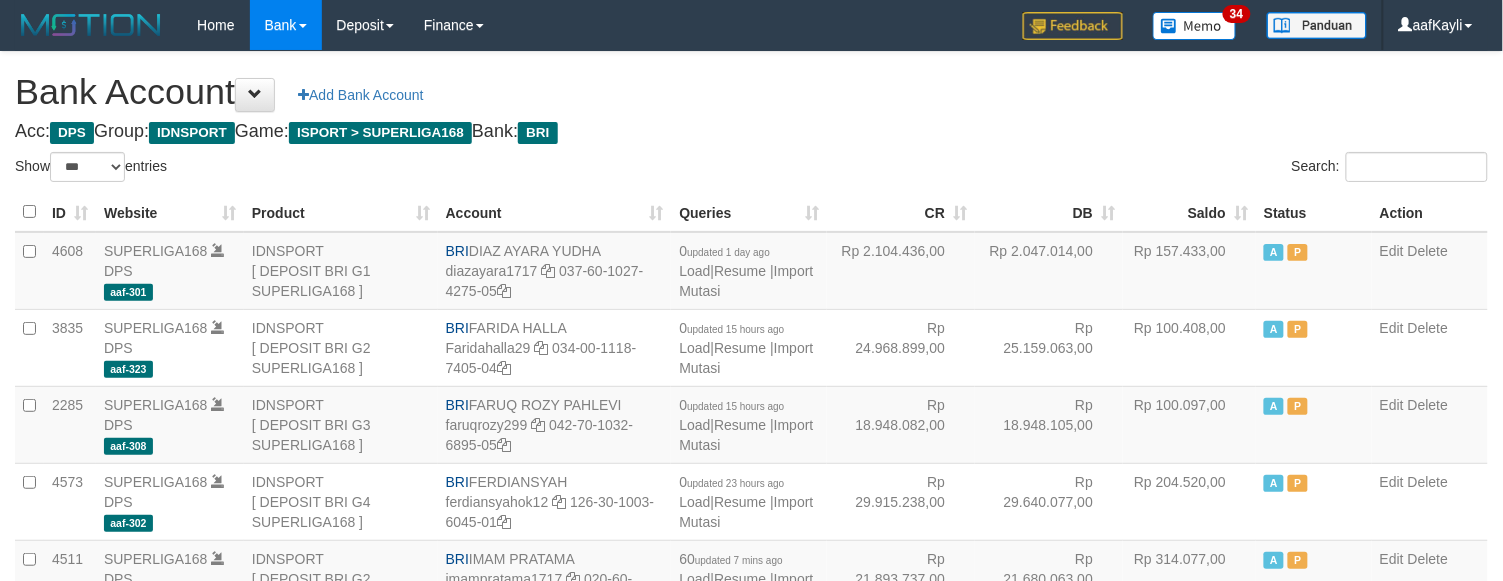 click on "Saldo" at bounding box center (1189, 212) 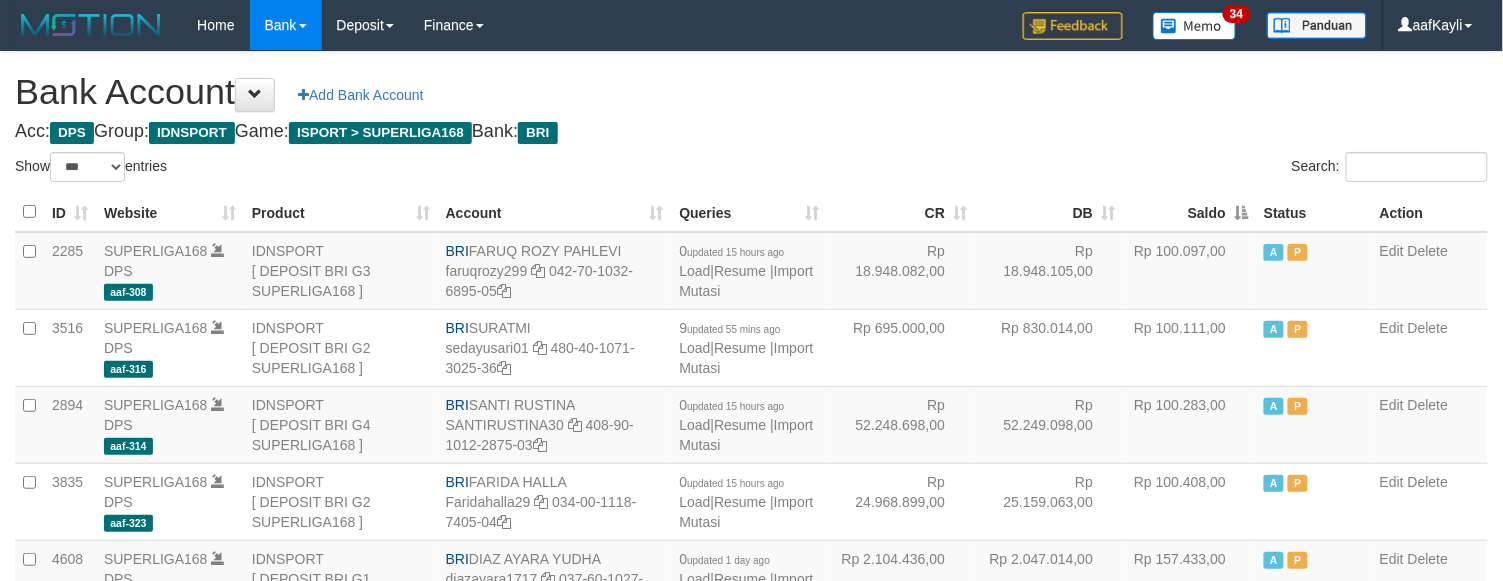click on "Saldo" at bounding box center [1189, 212] 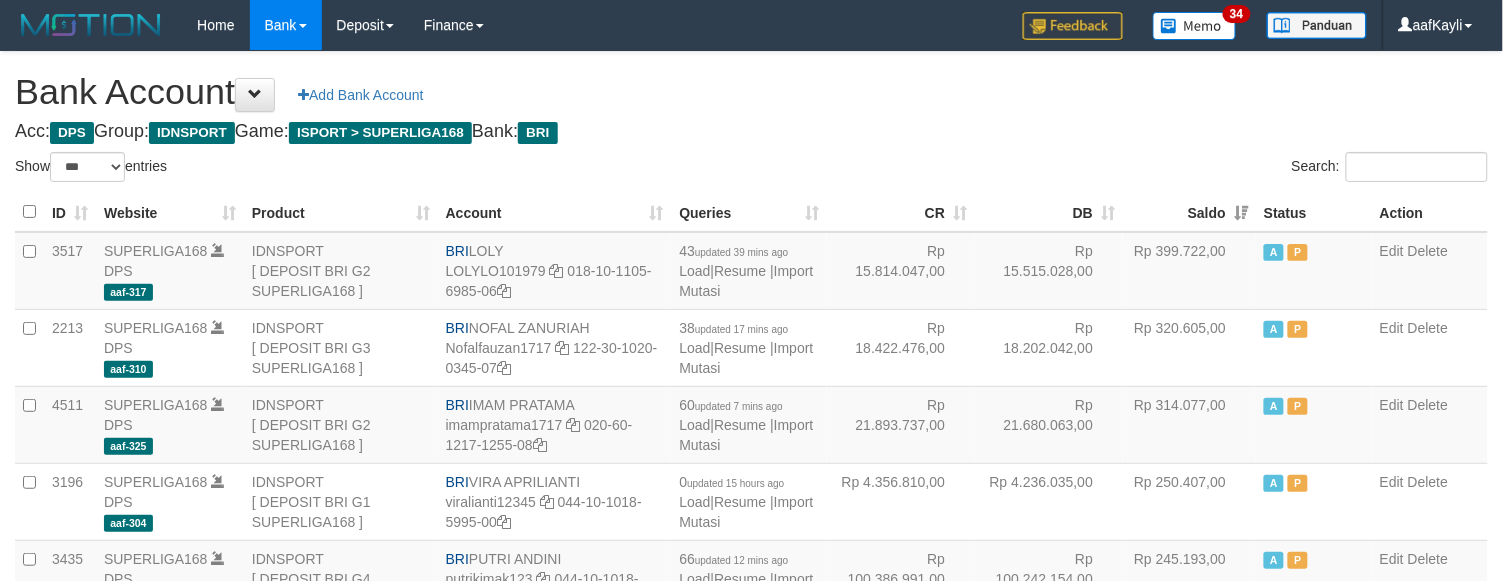 click on "**********" at bounding box center (751, 849) 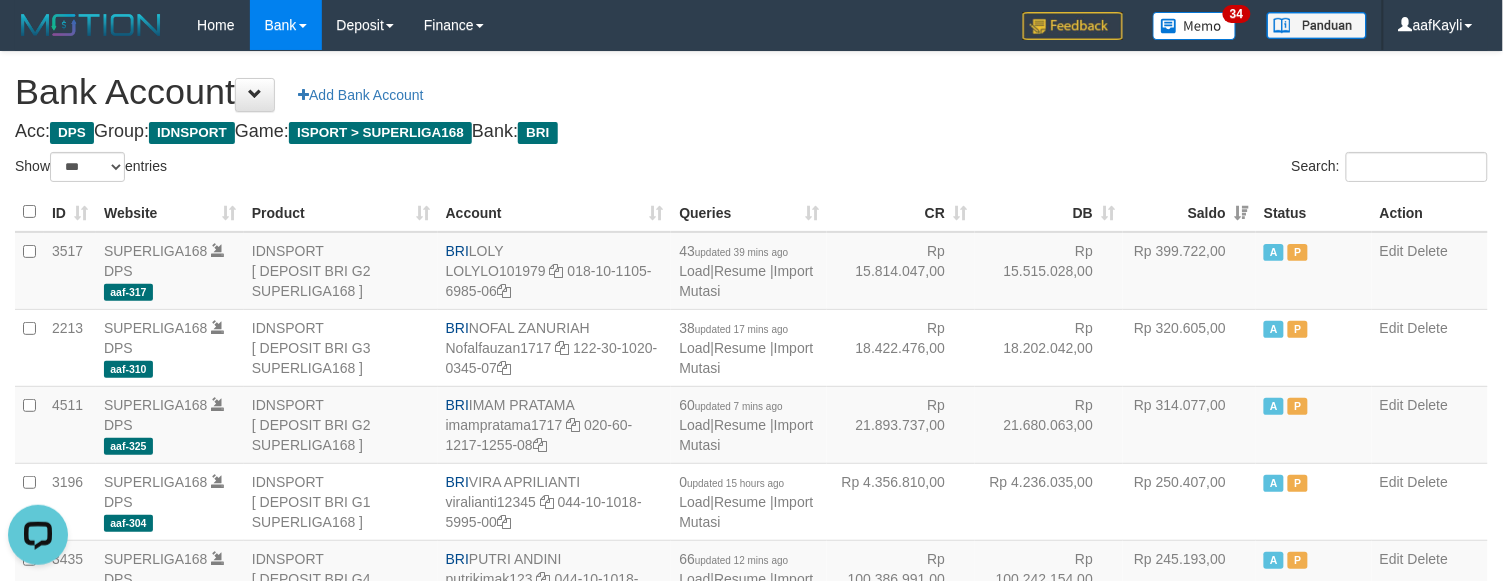 scroll, scrollTop: 0, scrollLeft: 0, axis: both 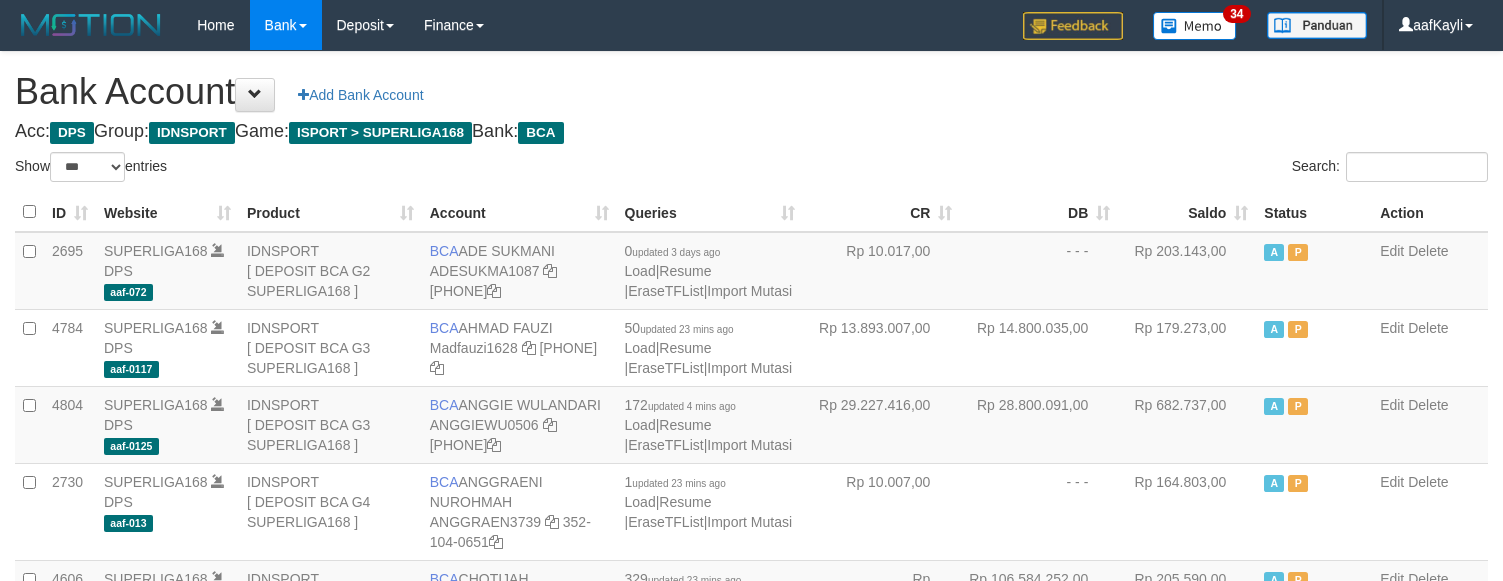 select on "***" 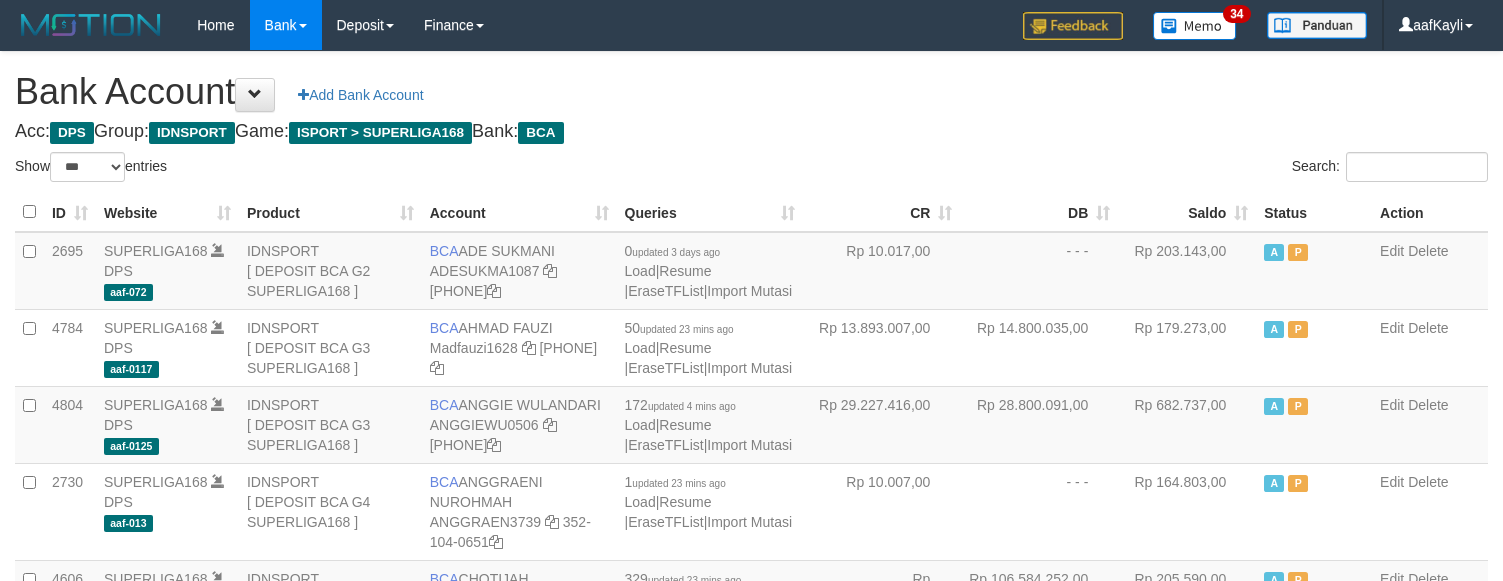 scroll, scrollTop: 0, scrollLeft: 0, axis: both 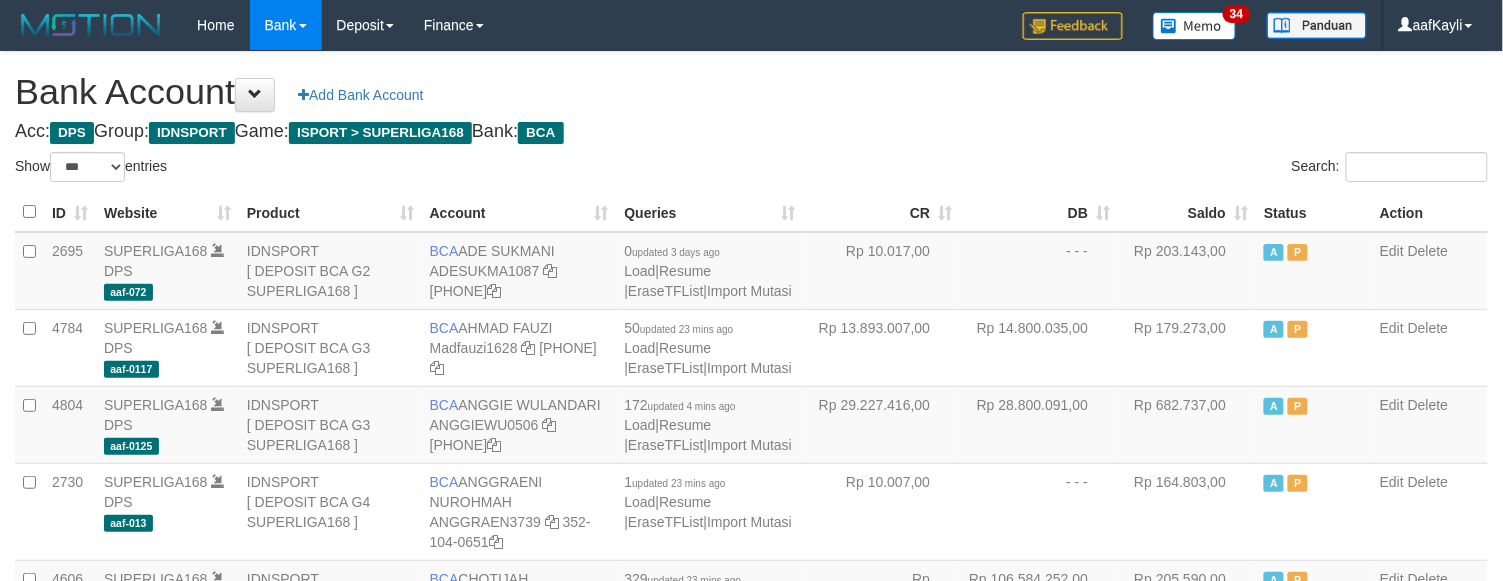 click on "Saldo" at bounding box center (1187, 212) 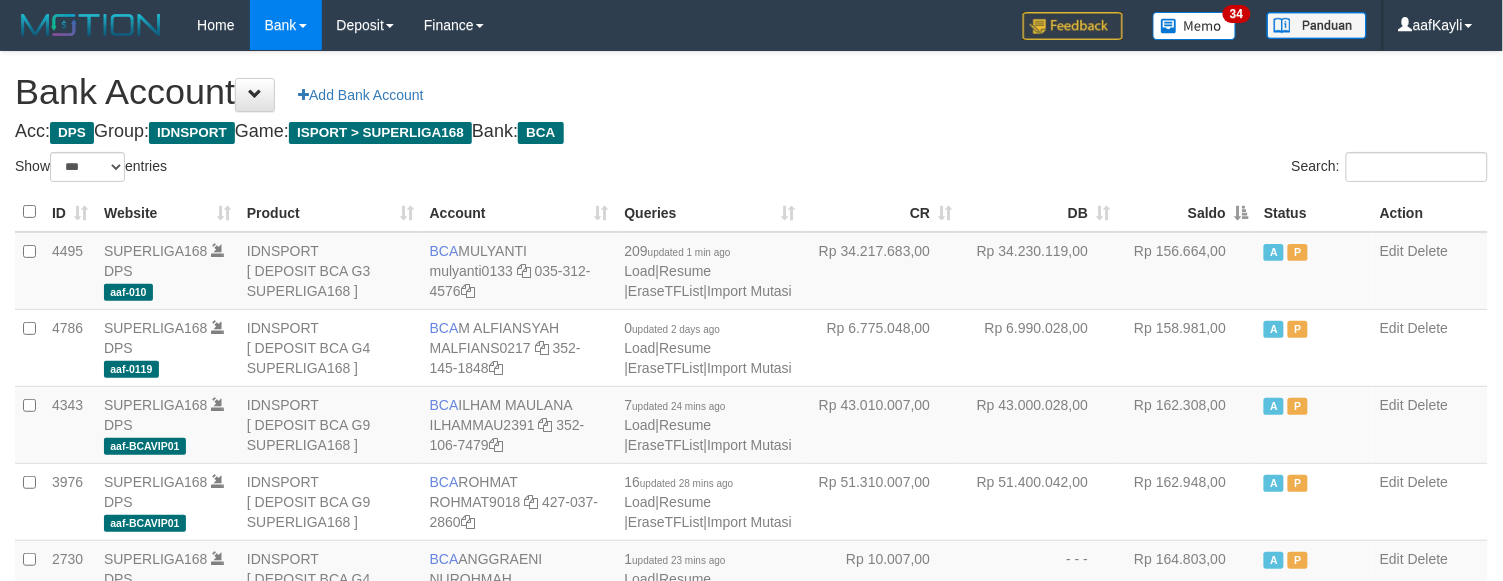 click on "Saldo" at bounding box center [1187, 212] 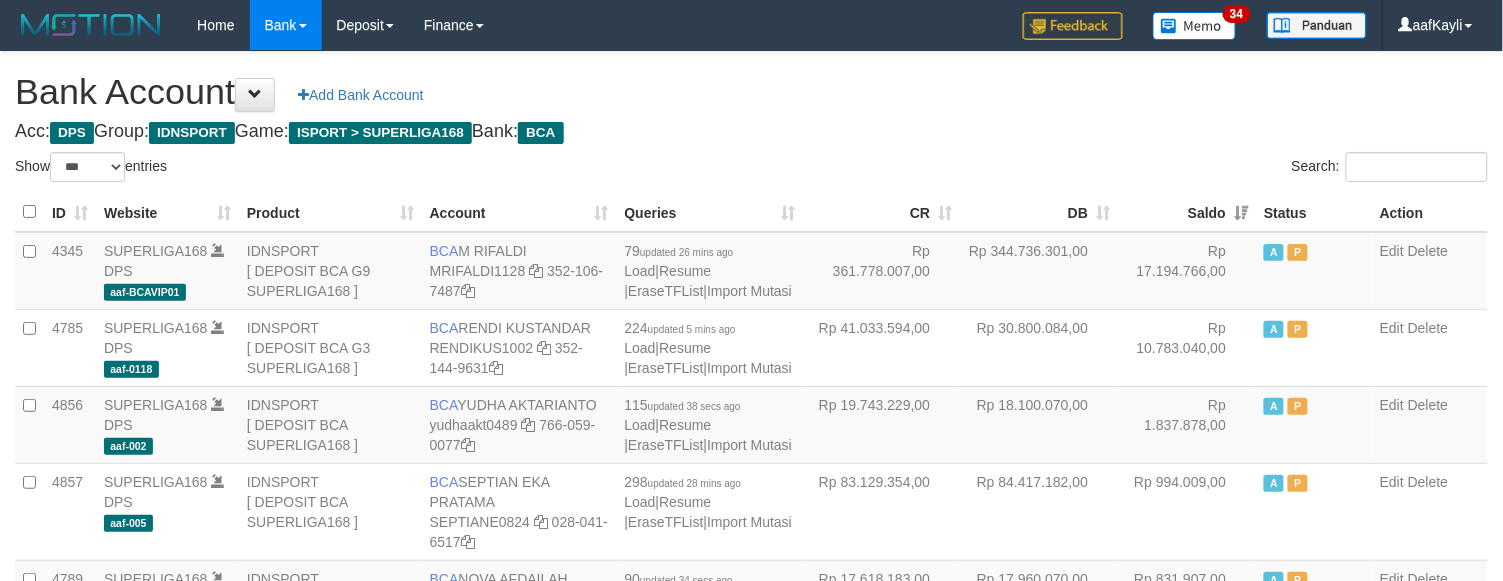 click on "Search:" at bounding box center [1128, 169] 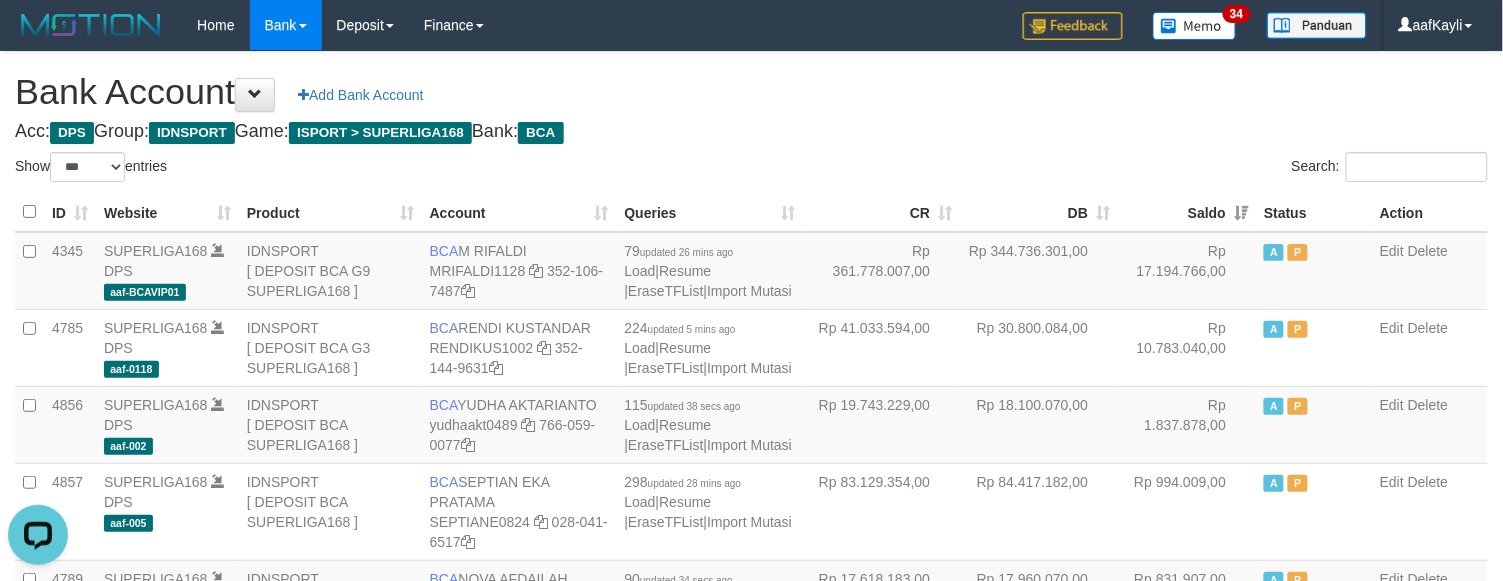 scroll, scrollTop: 0, scrollLeft: 0, axis: both 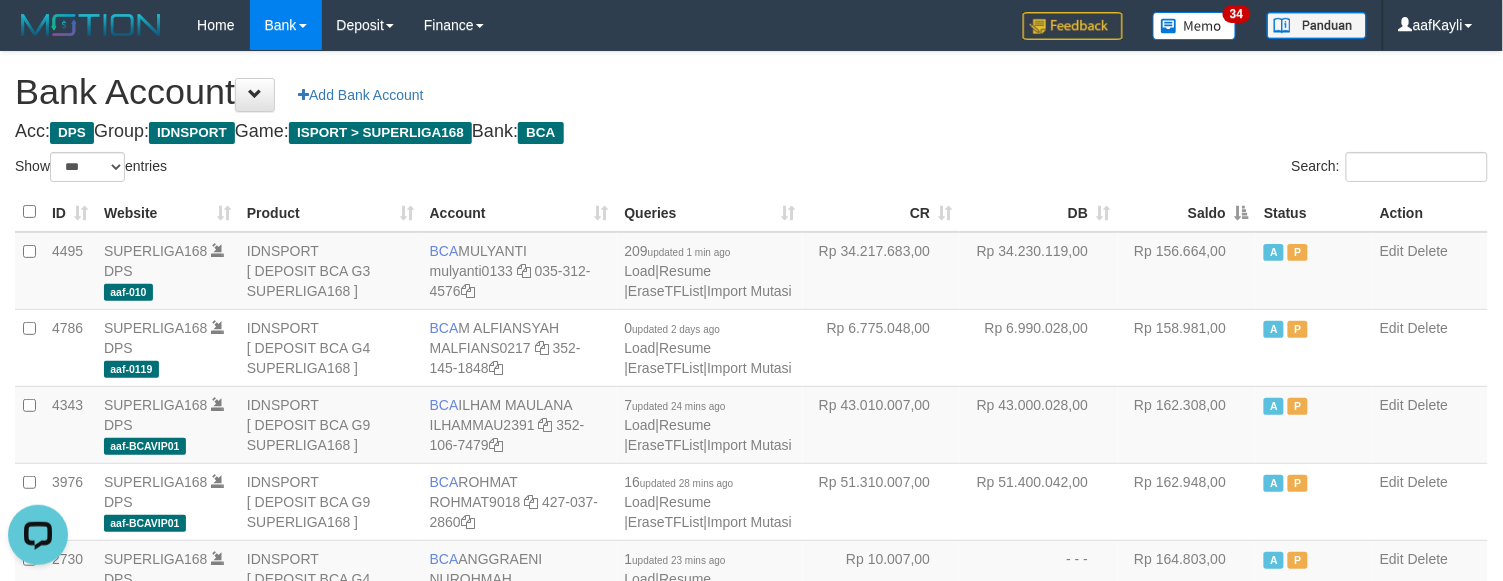 click on "Saldo" at bounding box center (1187, 212) 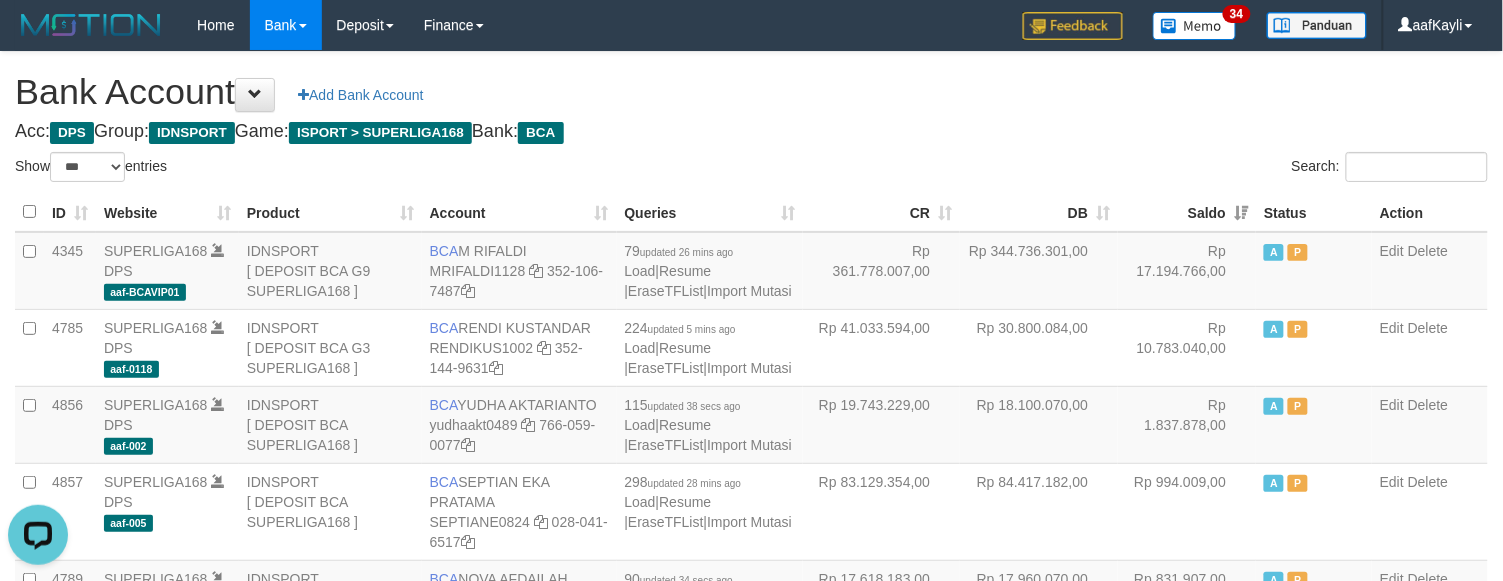 click on "Acc: 										 DPS
Group:   IDNSPORT    		Game:   ISPORT > SUPERLIGA168    		Bank:   BCA" at bounding box center (751, 132) 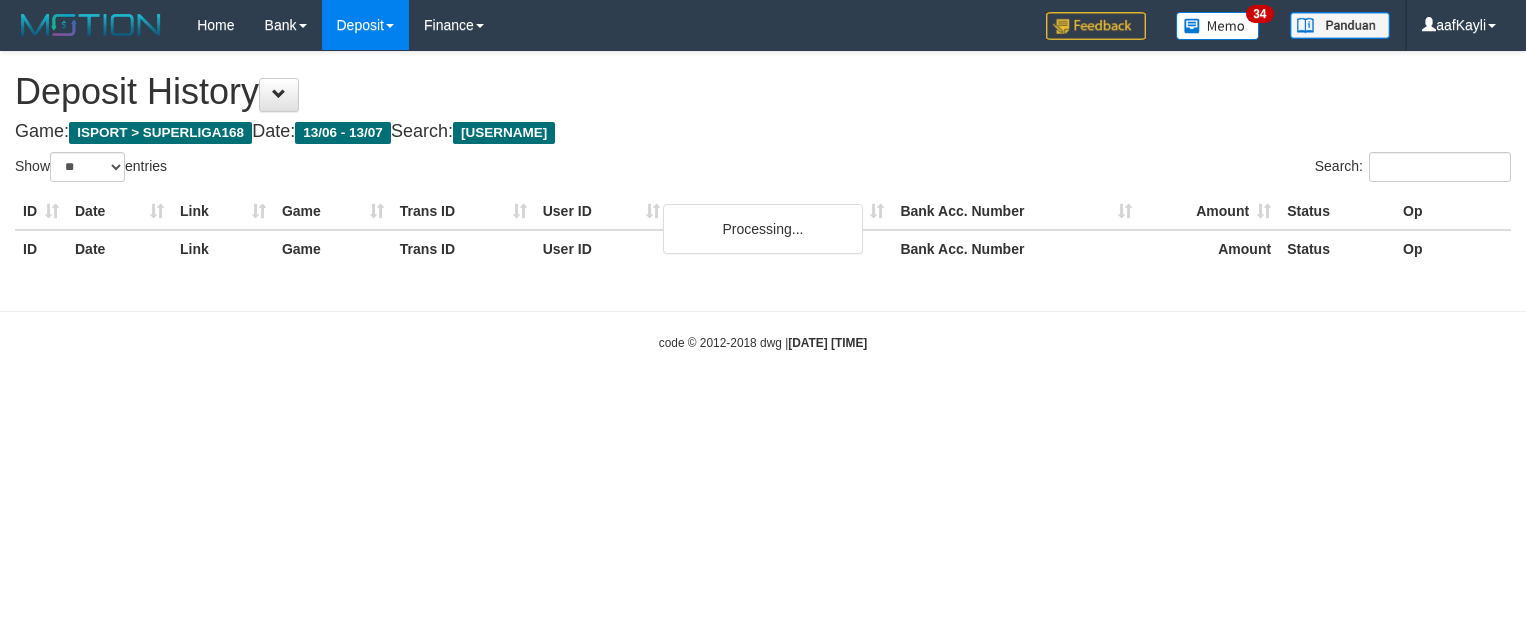 select on "**" 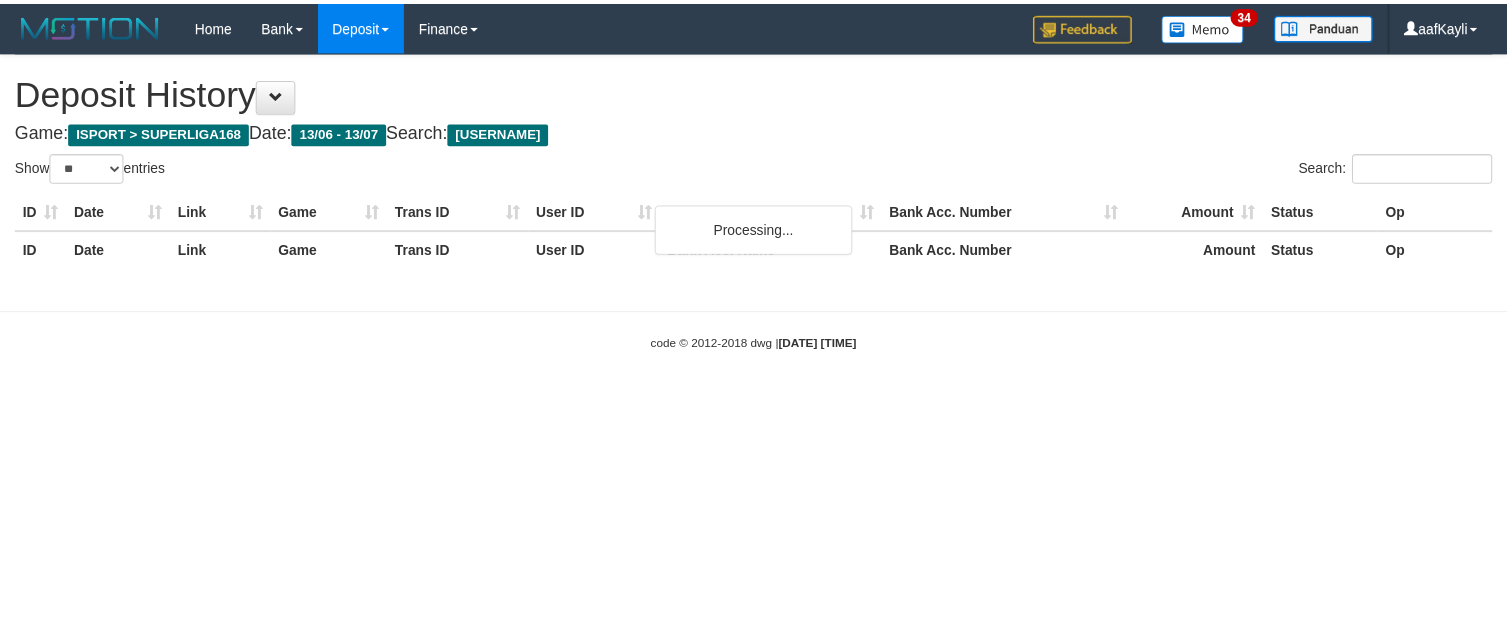 scroll, scrollTop: 0, scrollLeft: 0, axis: both 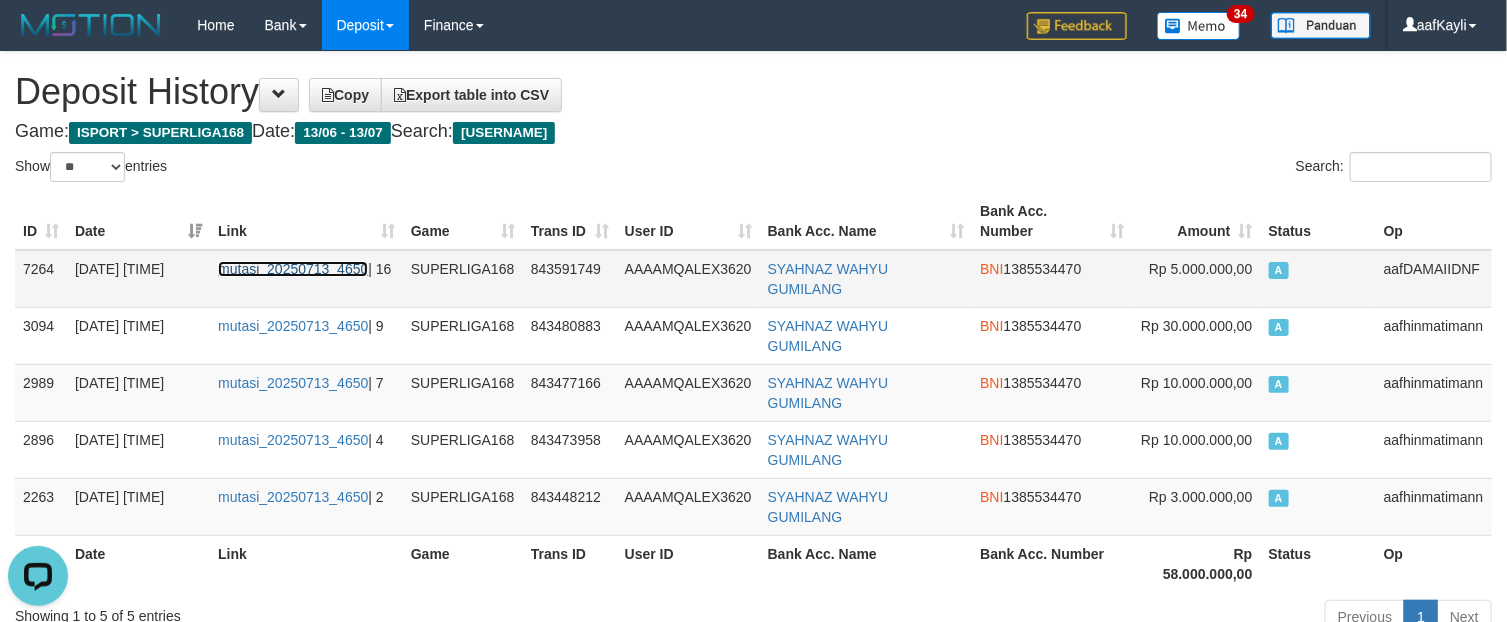 click on "mutasi_20250713_4650" at bounding box center (293, 269) 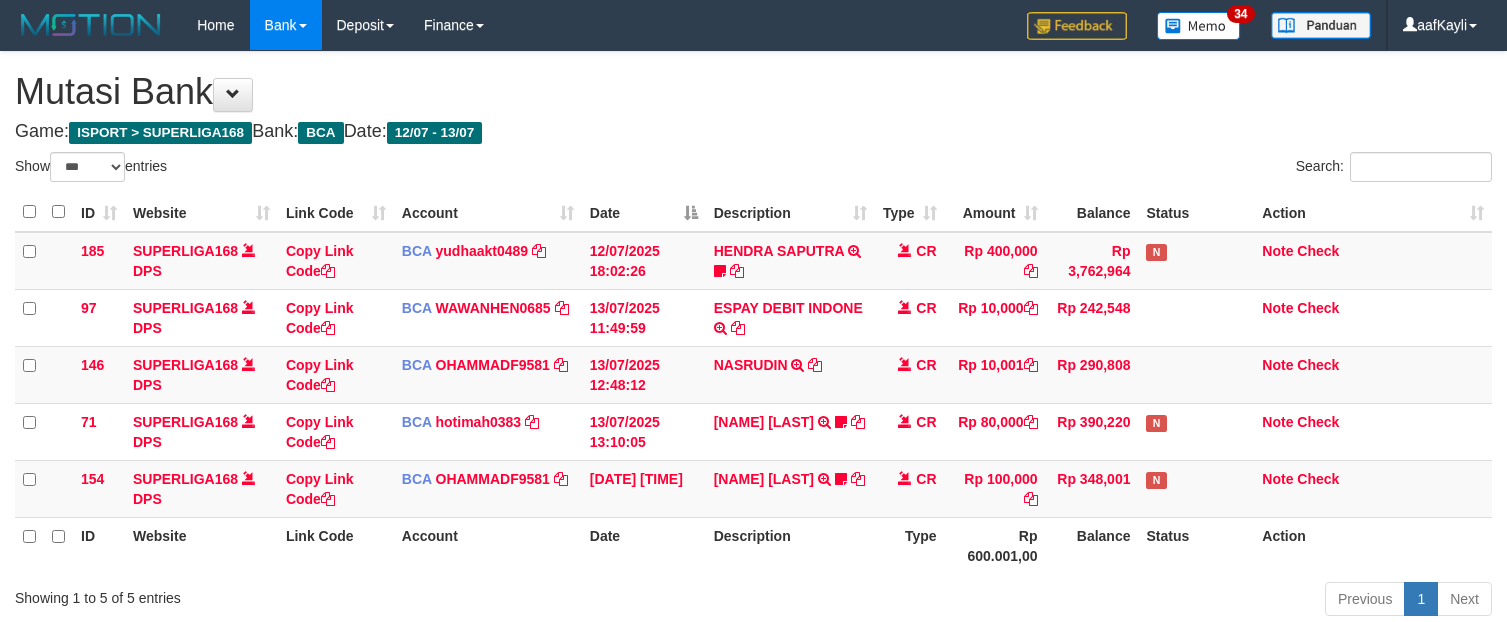 select on "***" 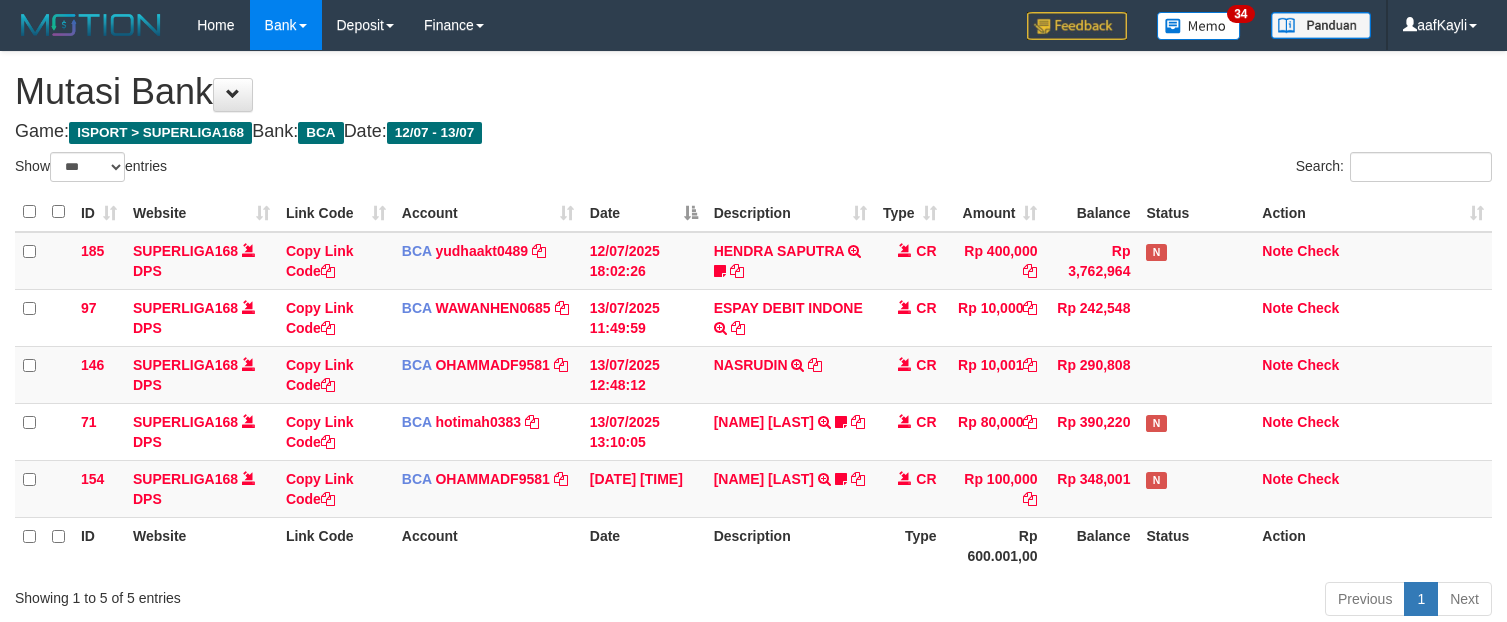 scroll, scrollTop: 147, scrollLeft: 0, axis: vertical 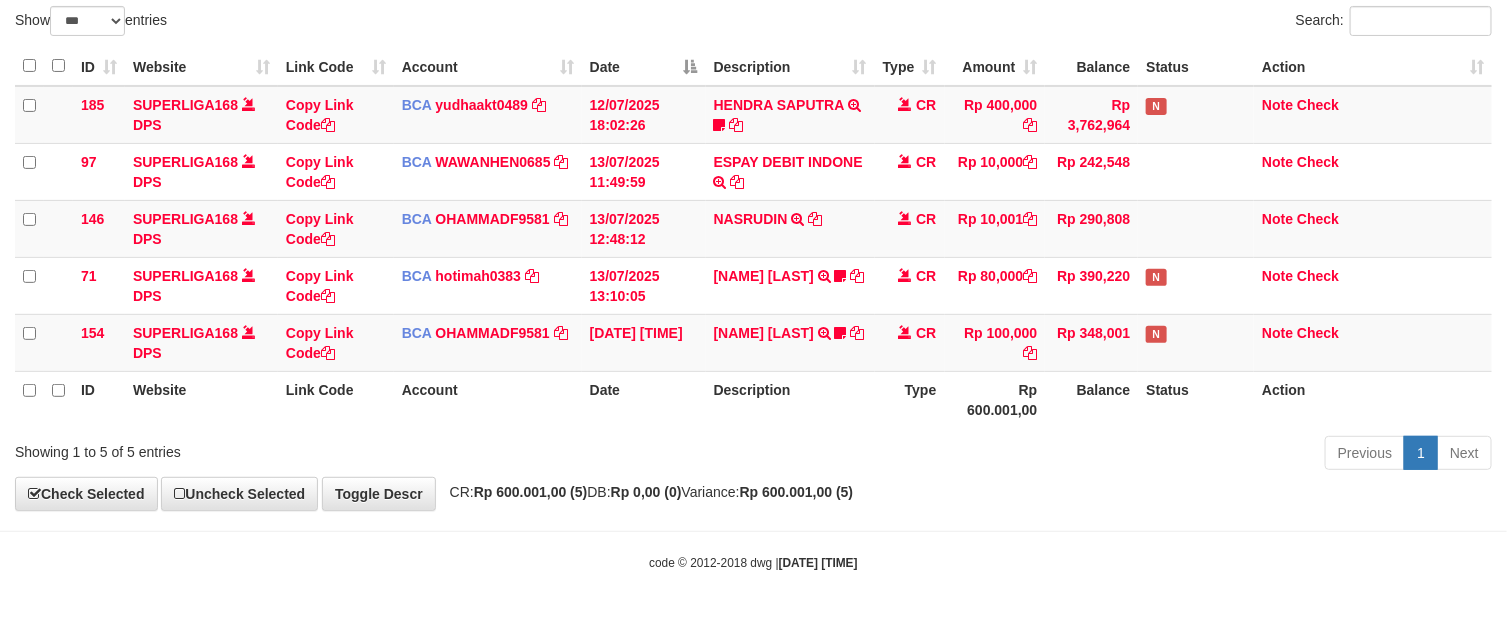 click on "**********" at bounding box center [753, 208] 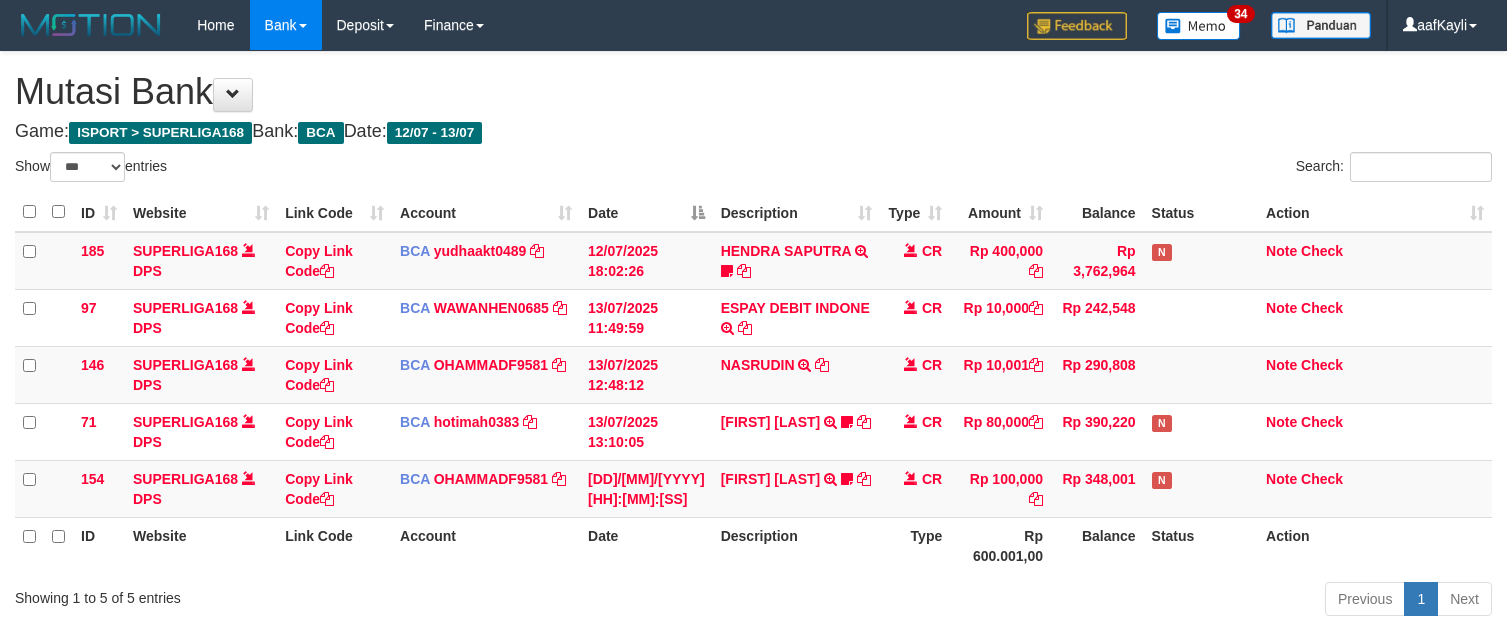 select on "***" 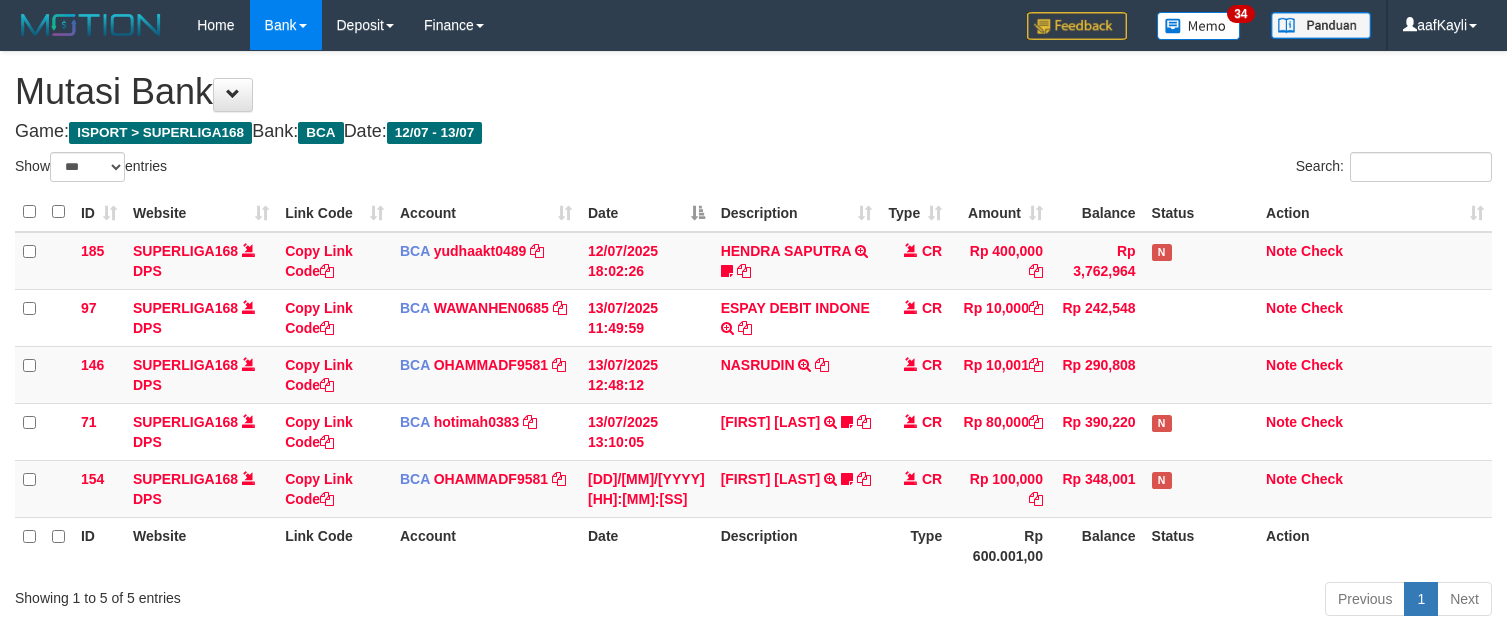 scroll, scrollTop: 147, scrollLeft: 0, axis: vertical 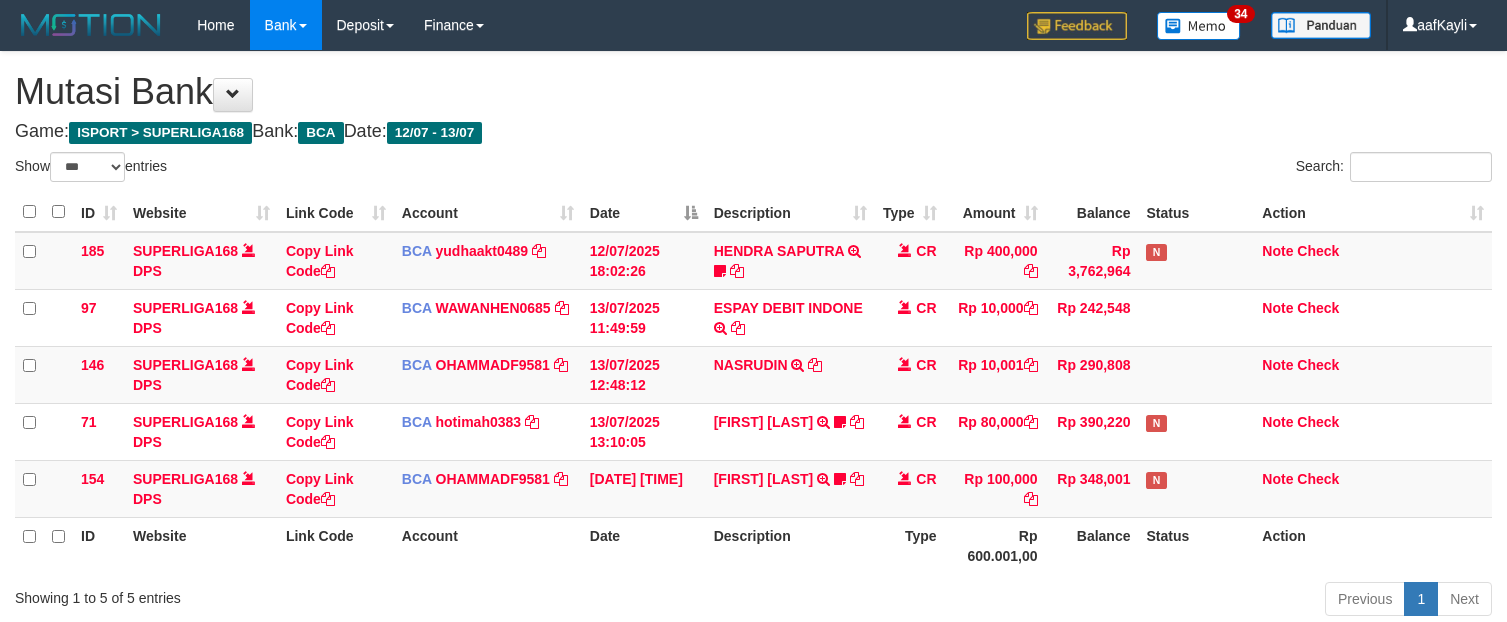 select on "***" 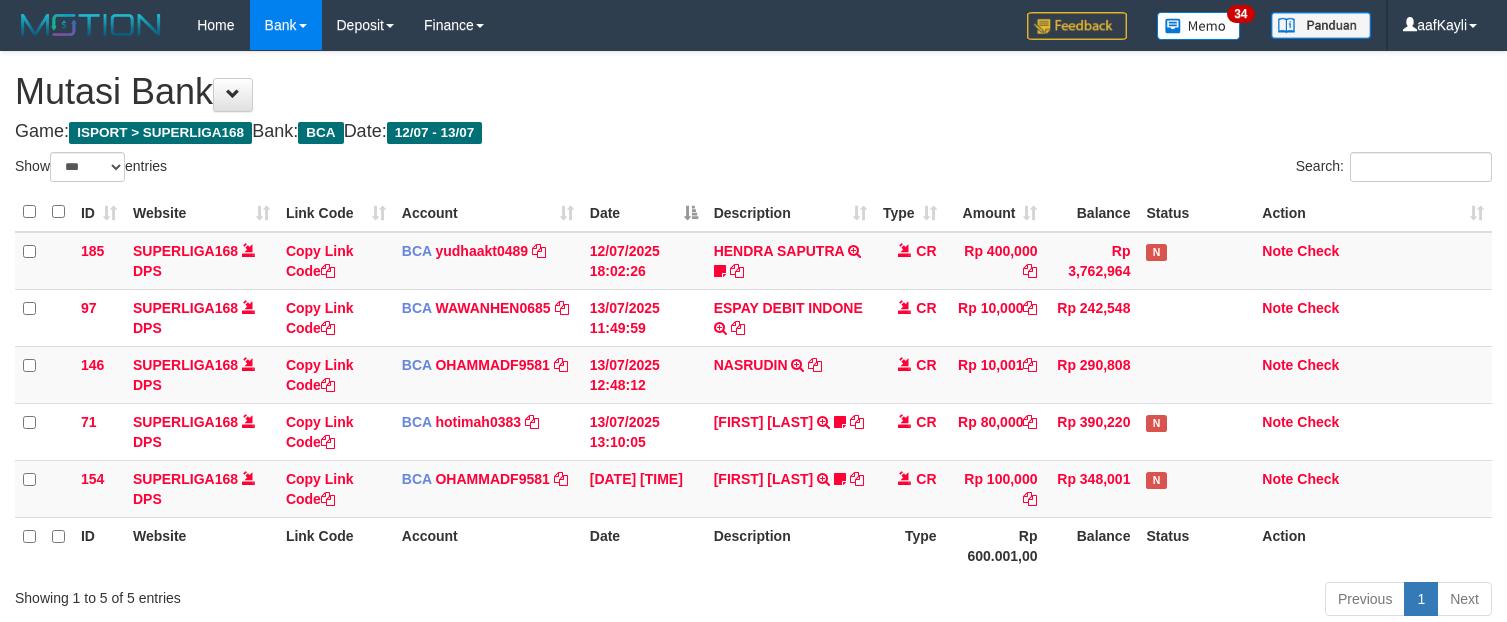 scroll, scrollTop: 147, scrollLeft: 0, axis: vertical 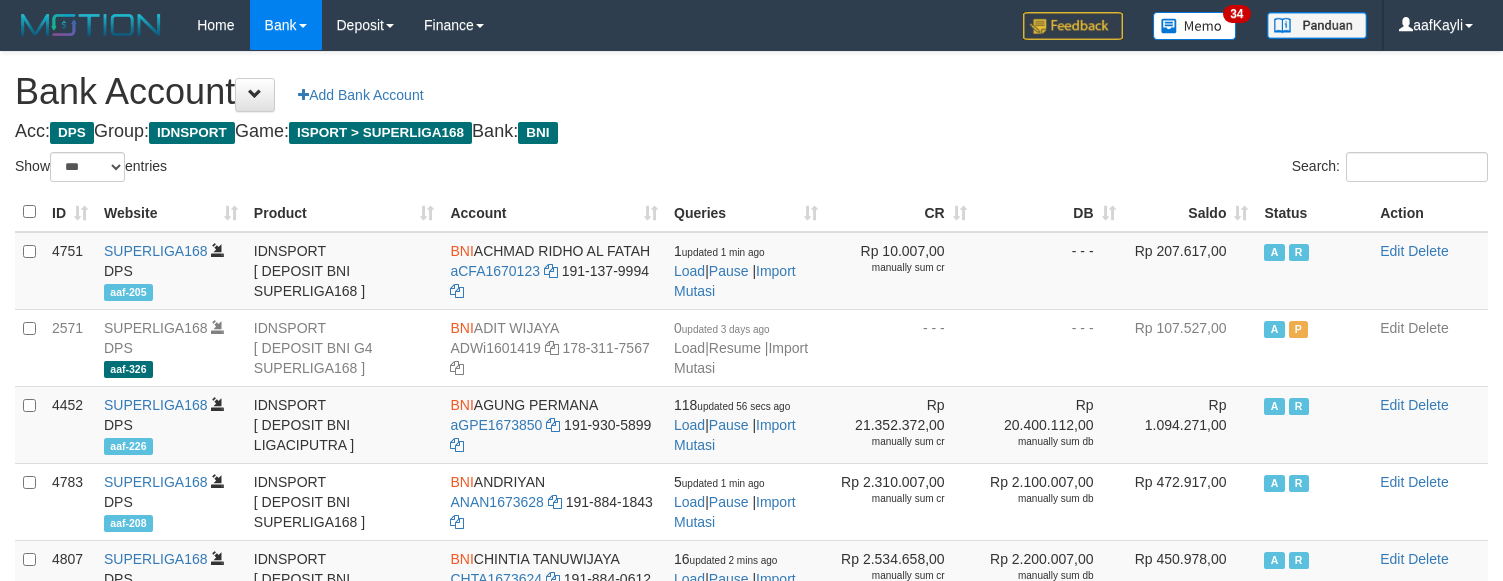 select on "***" 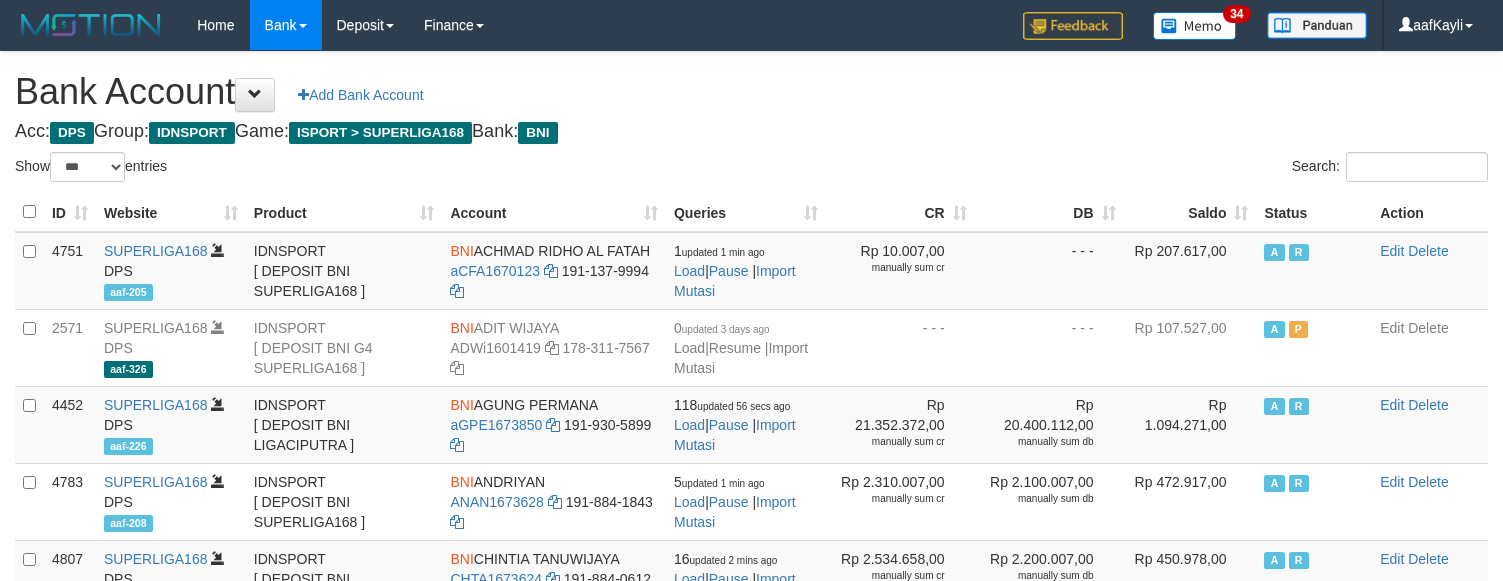 scroll, scrollTop: 0, scrollLeft: 0, axis: both 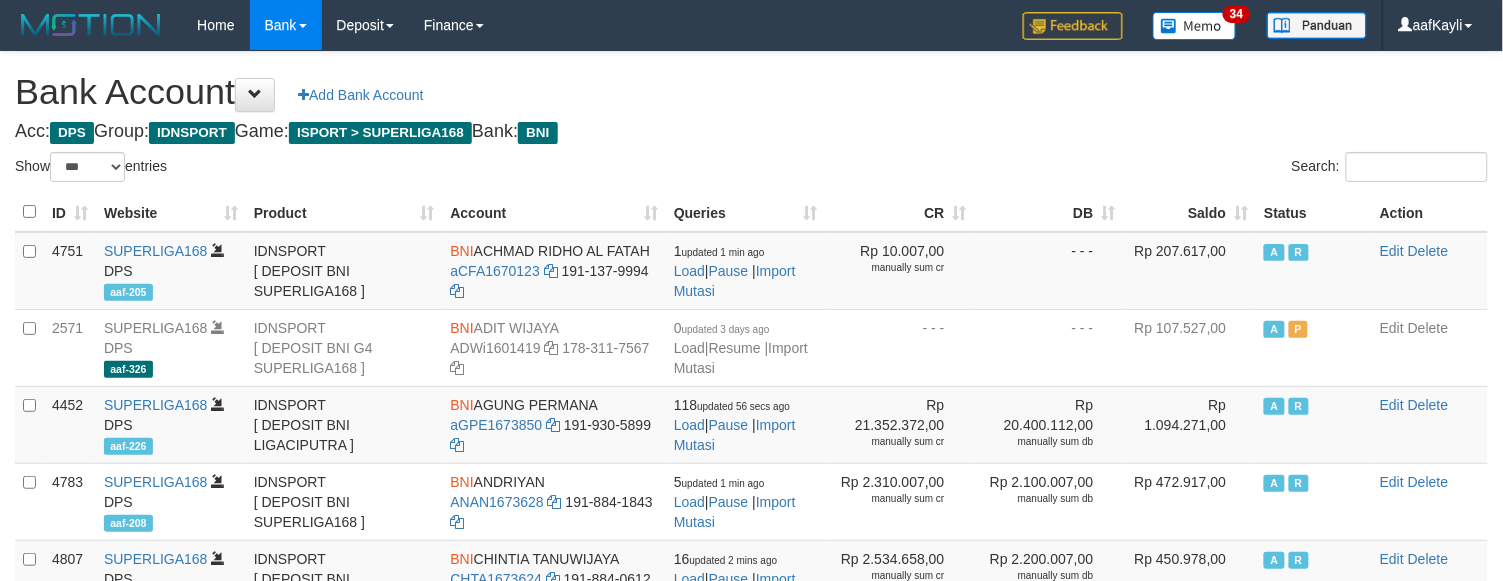 click on "Saldo" at bounding box center (1190, 212) 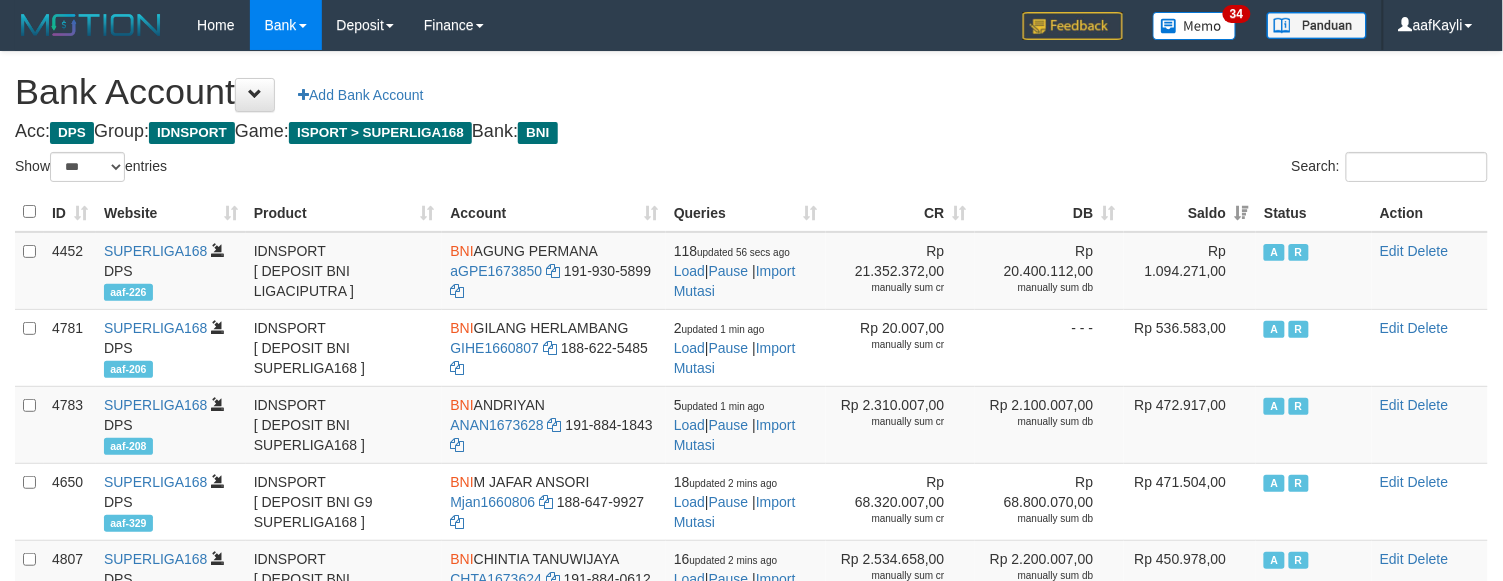 click on "Acc: 										 DPS
Group:   IDNSPORT    		Game:   ISPORT > SUPERLIGA168    		Bank:   BNI" at bounding box center [751, 132] 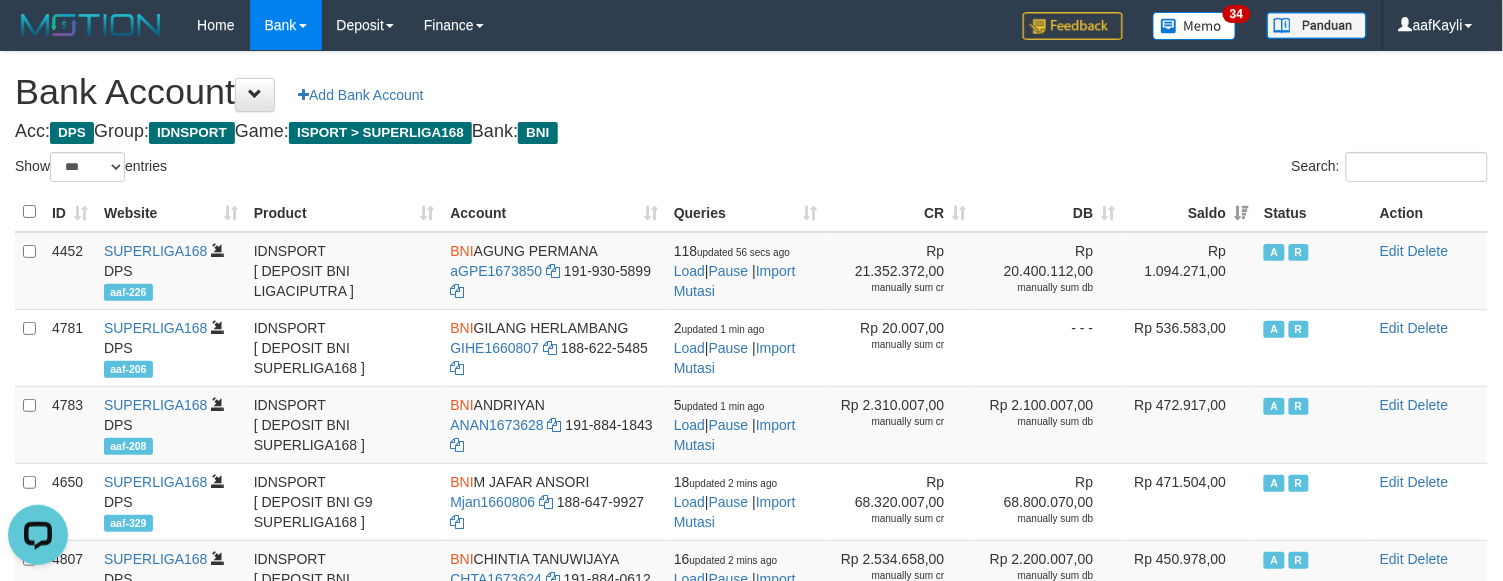 scroll, scrollTop: 0, scrollLeft: 0, axis: both 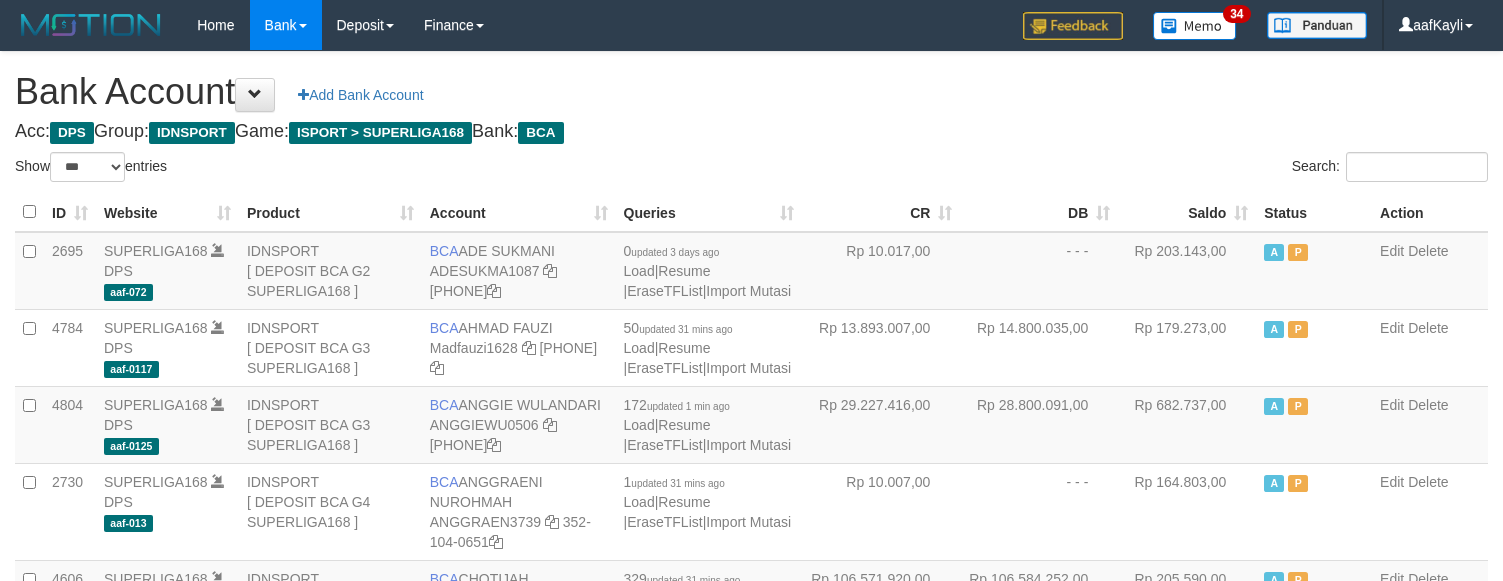 select on "***" 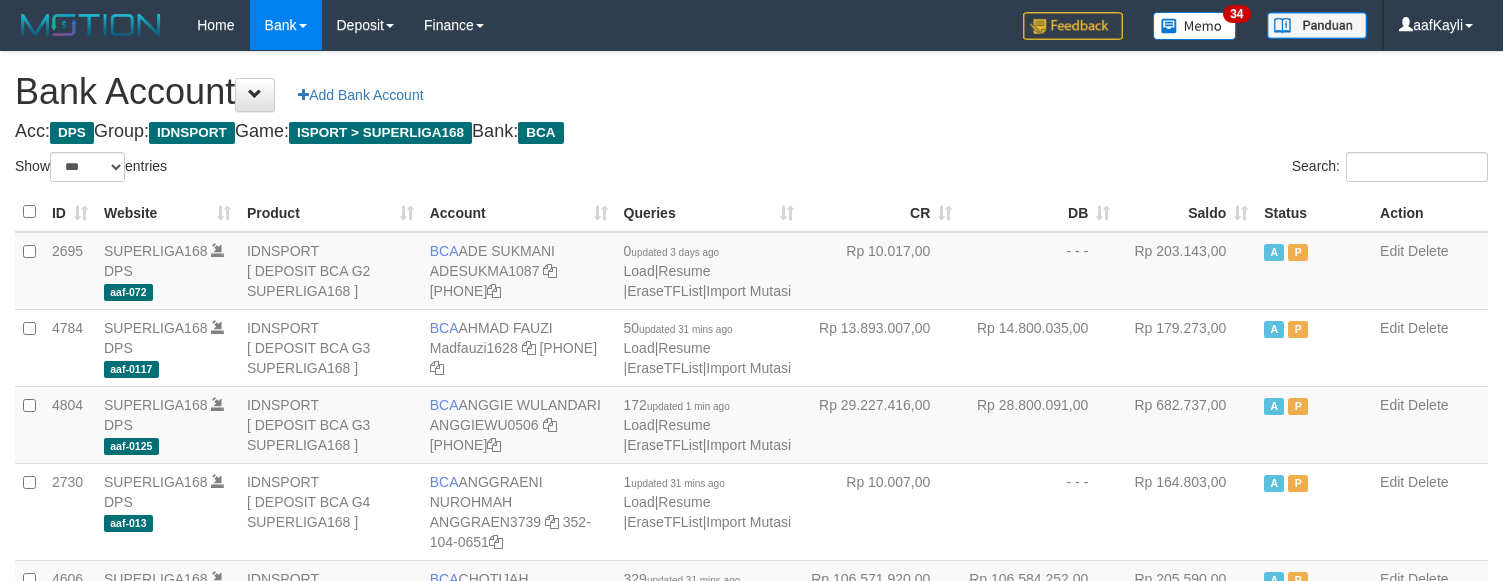 scroll, scrollTop: 0, scrollLeft: 0, axis: both 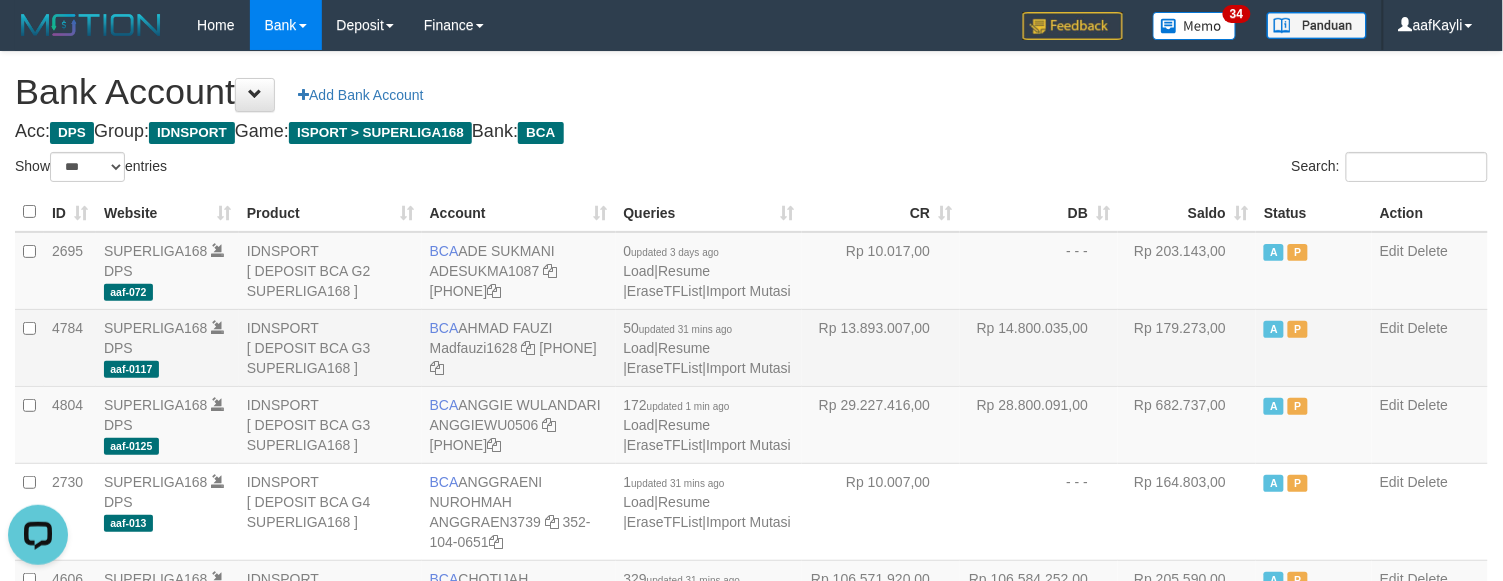 click on "Rp 179.273,00" at bounding box center (1187, 347) 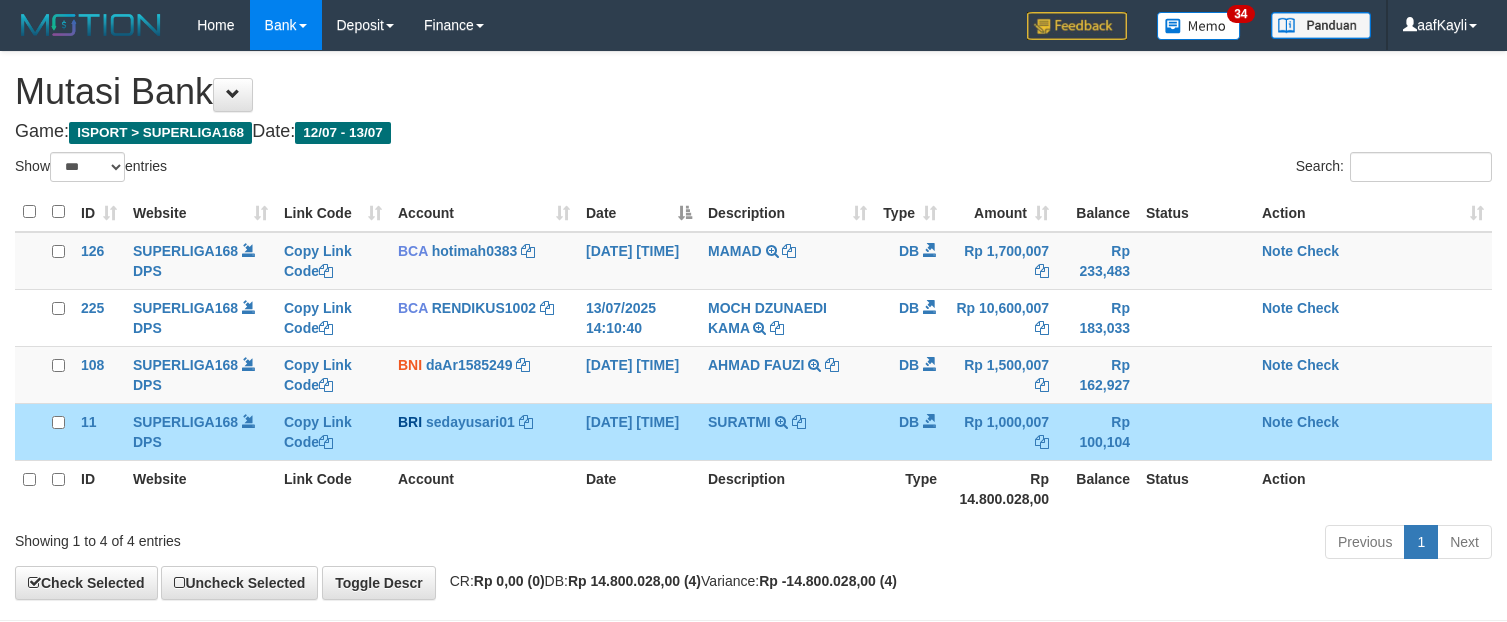 select on "***" 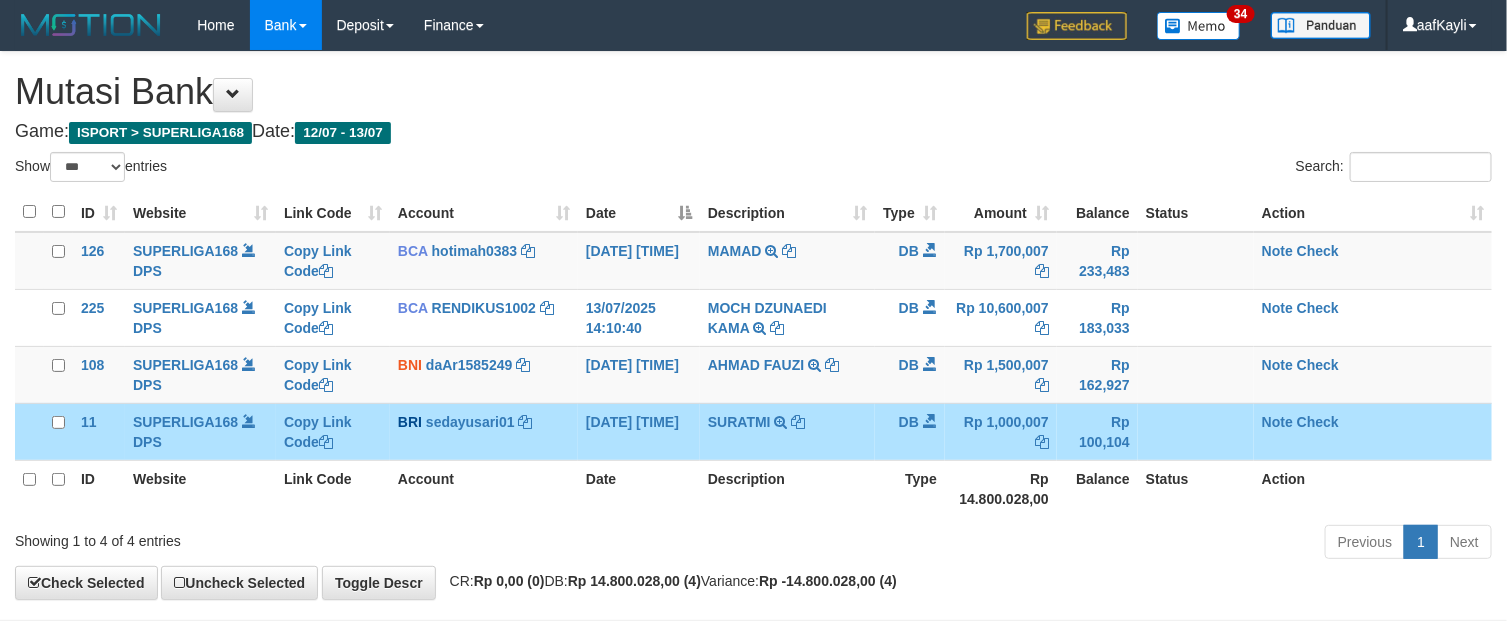 click on "Search:" at bounding box center [1131, 169] 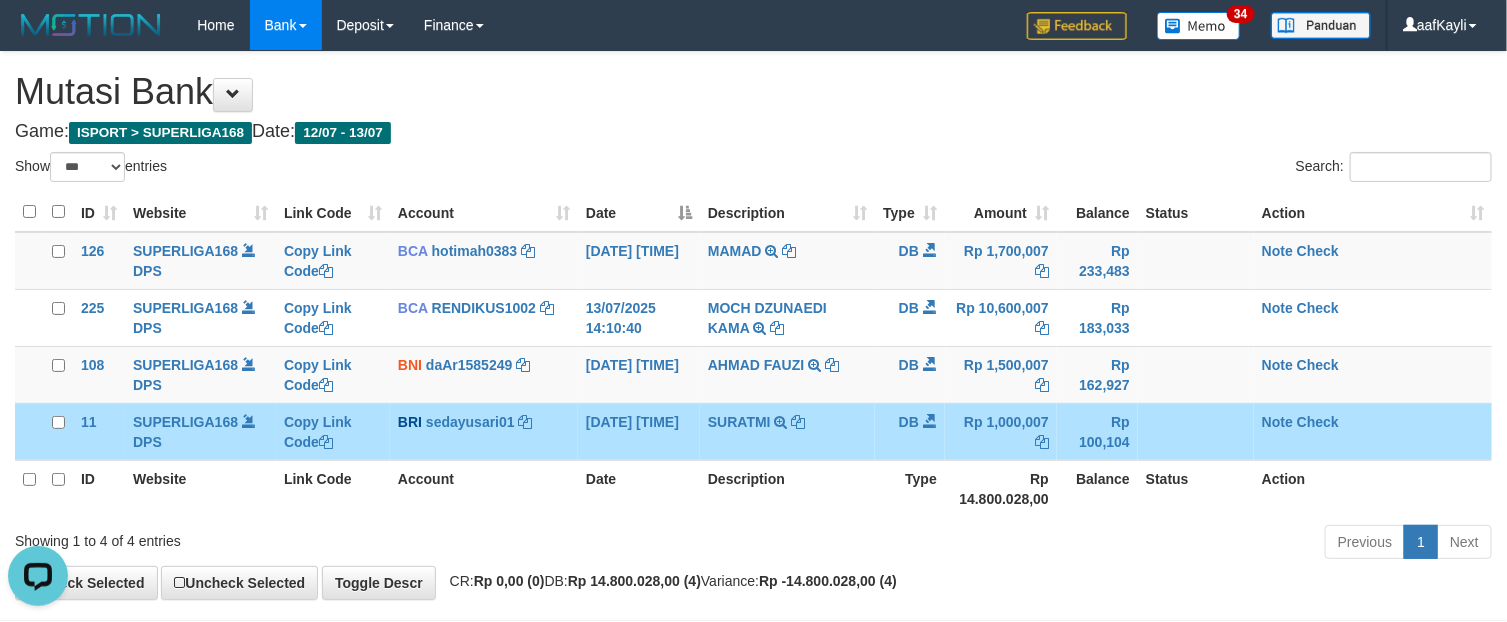 scroll, scrollTop: 0, scrollLeft: 0, axis: both 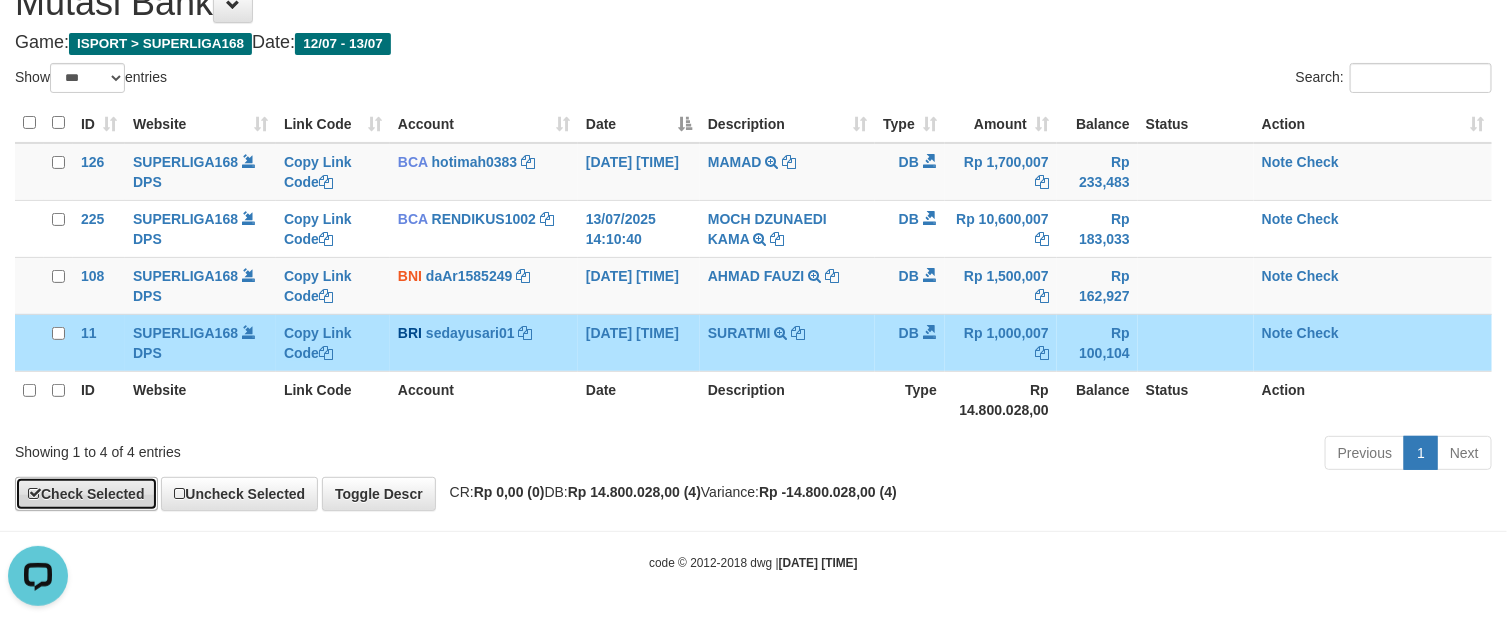 click on "Check Selected" at bounding box center [86, 494] 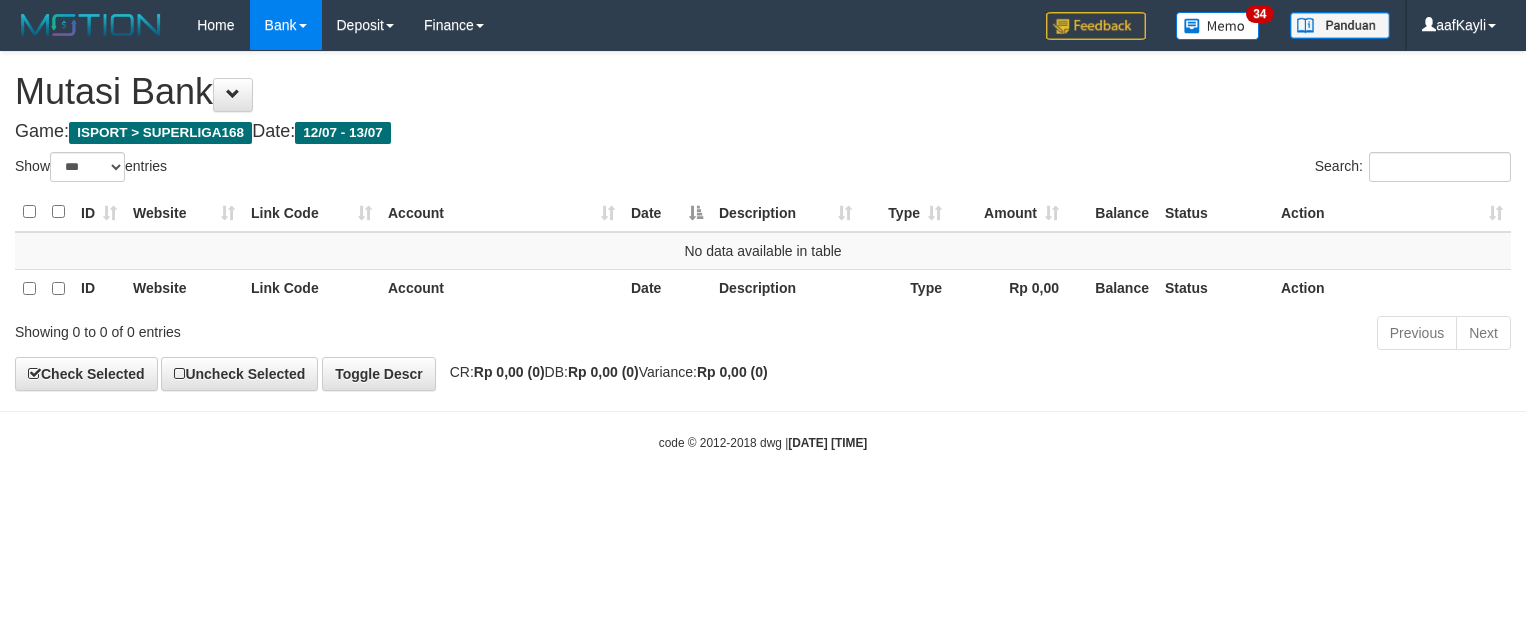 select on "***" 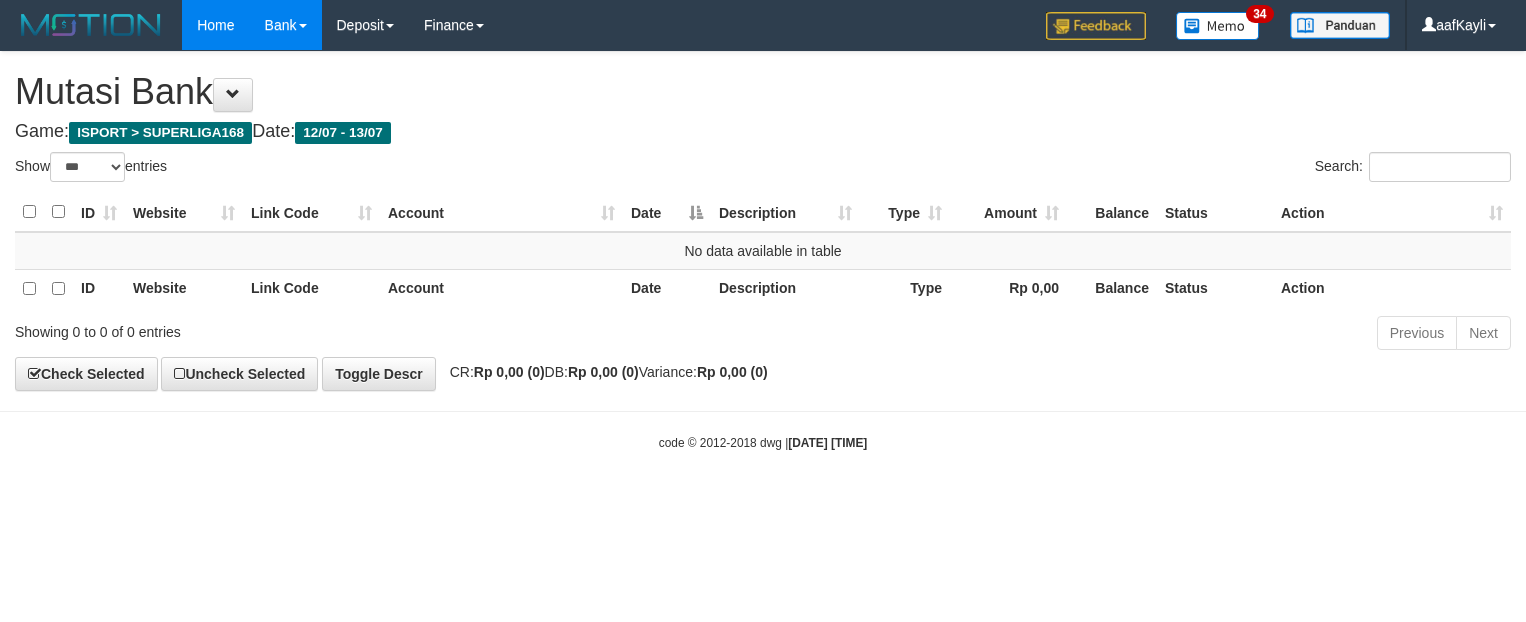 scroll, scrollTop: 0, scrollLeft: 0, axis: both 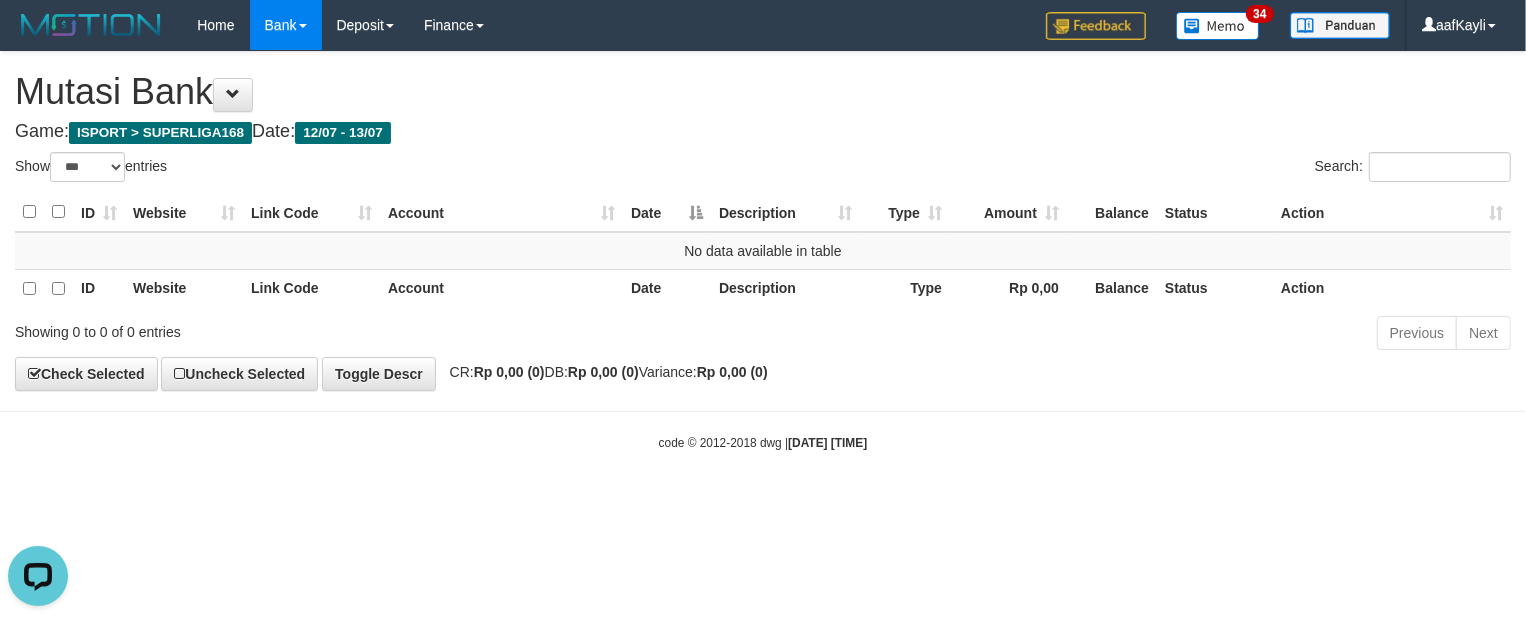 click on "**********" at bounding box center [763, 221] 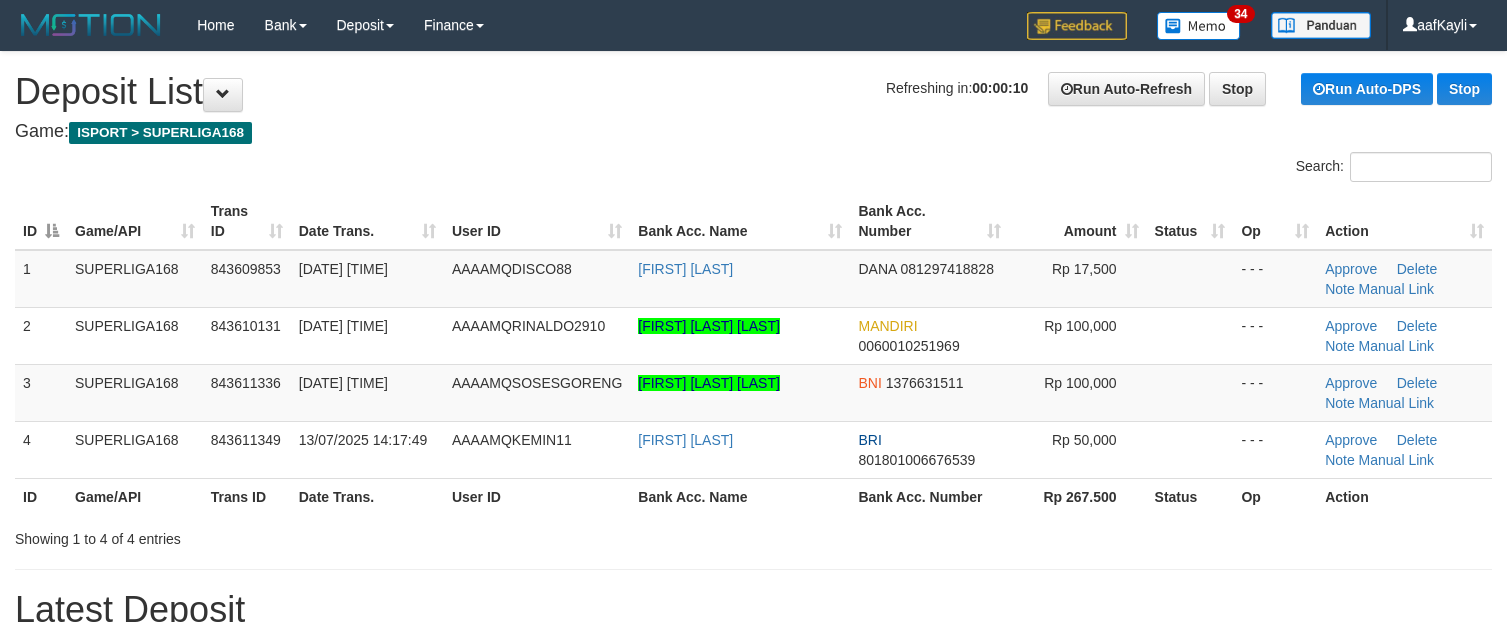 scroll, scrollTop: 0, scrollLeft: 0, axis: both 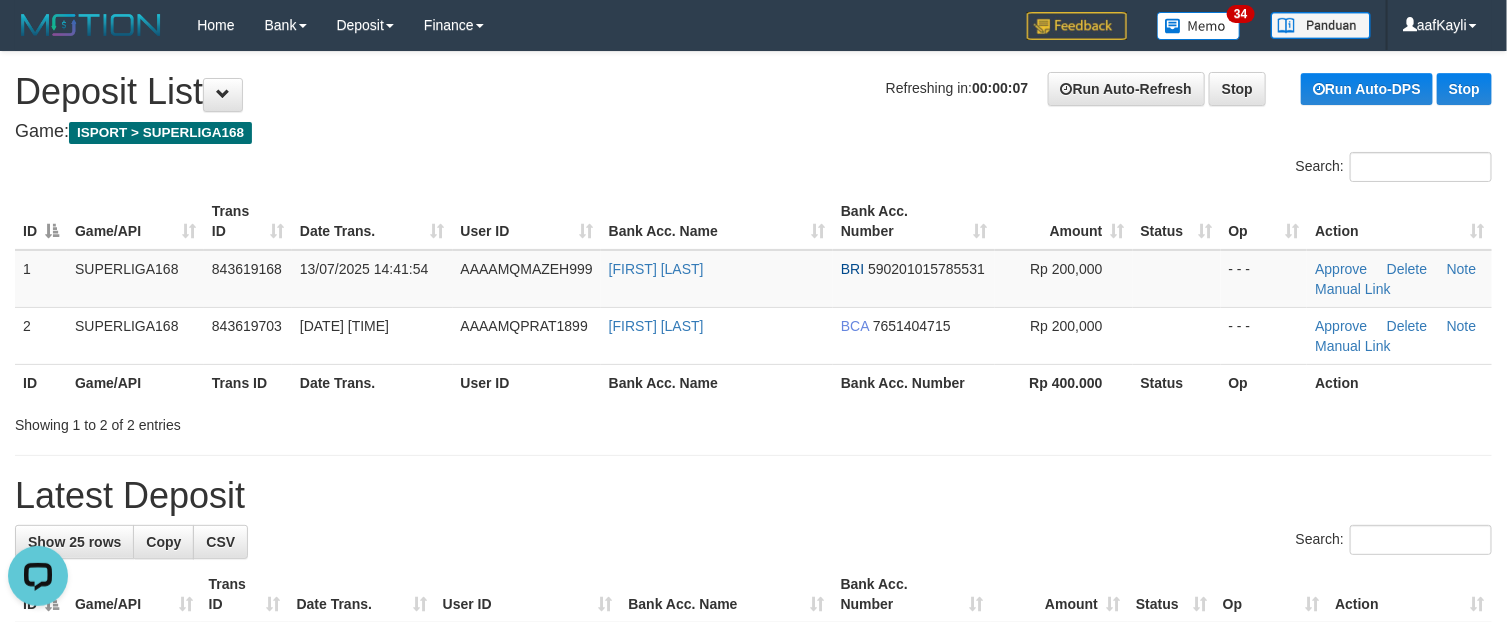 click on "**********" at bounding box center (753, 887) 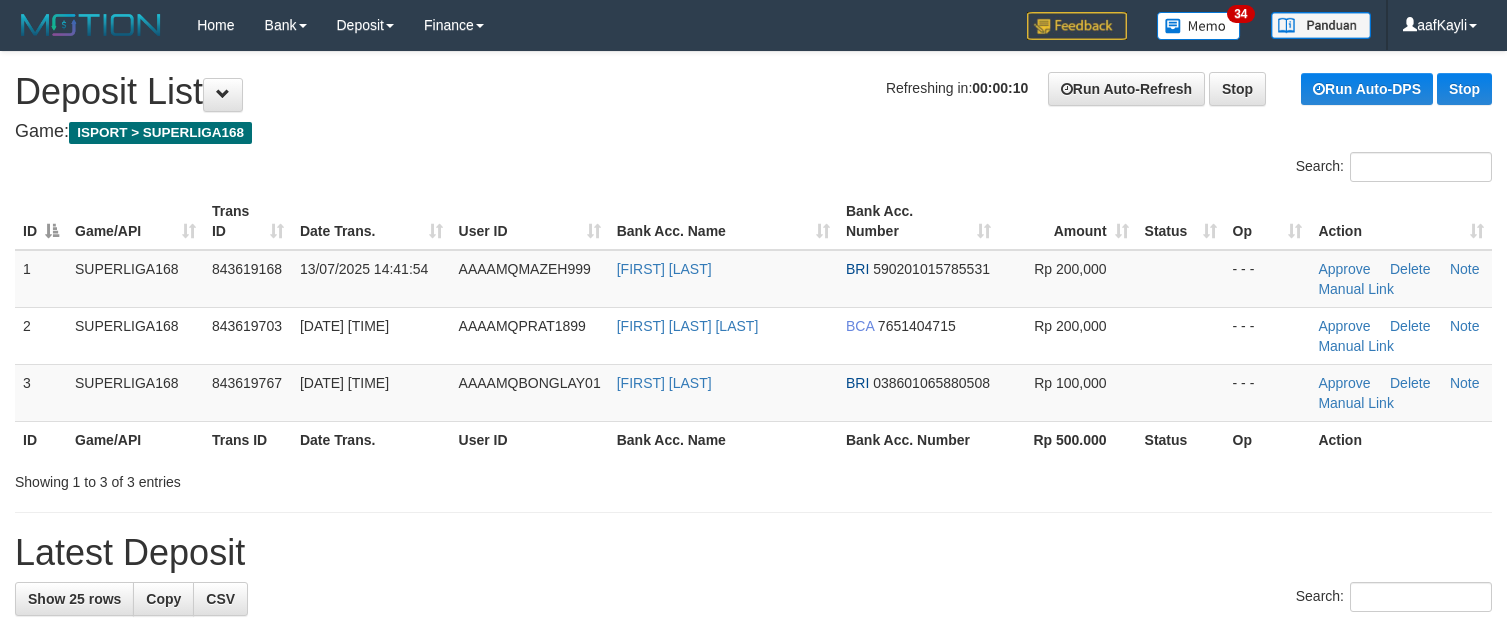 scroll, scrollTop: 0, scrollLeft: 0, axis: both 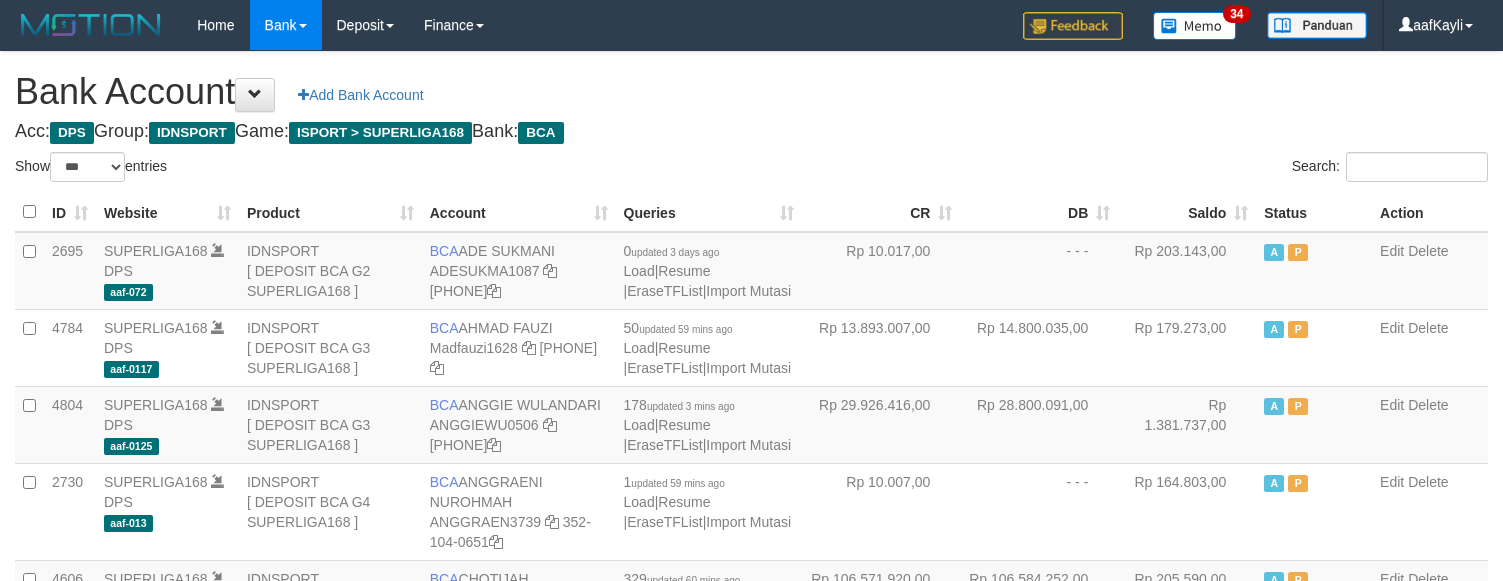select on "***" 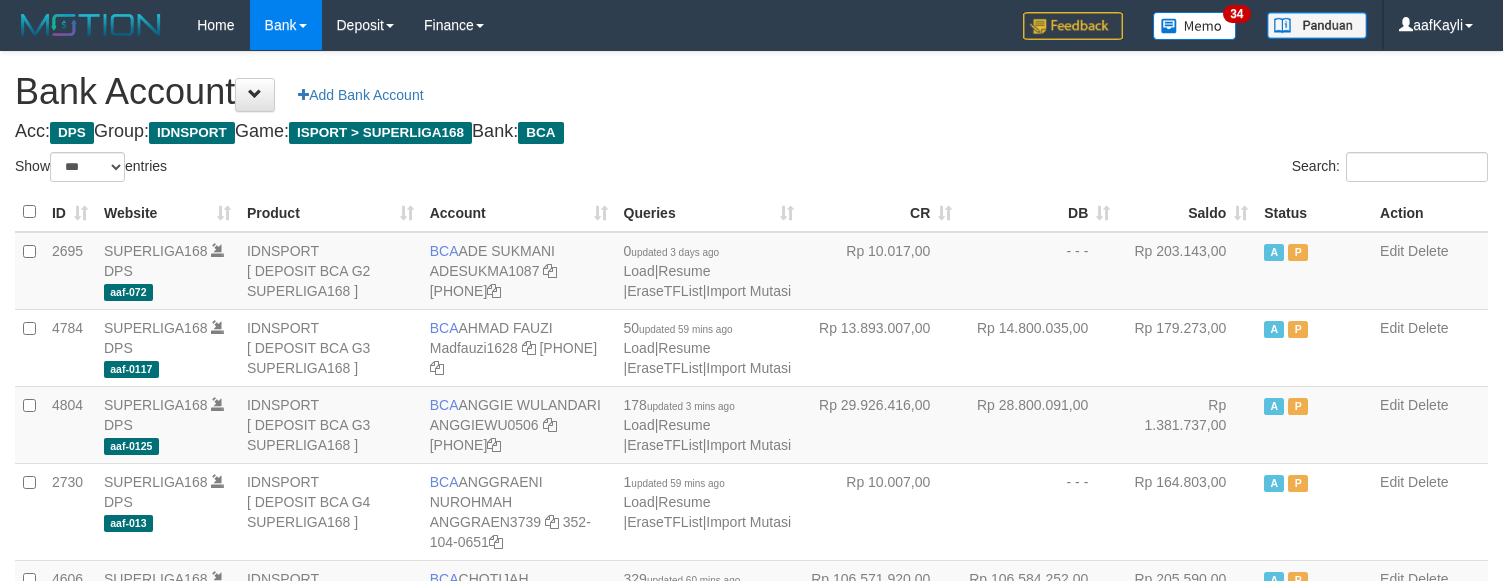 scroll, scrollTop: 0, scrollLeft: 0, axis: both 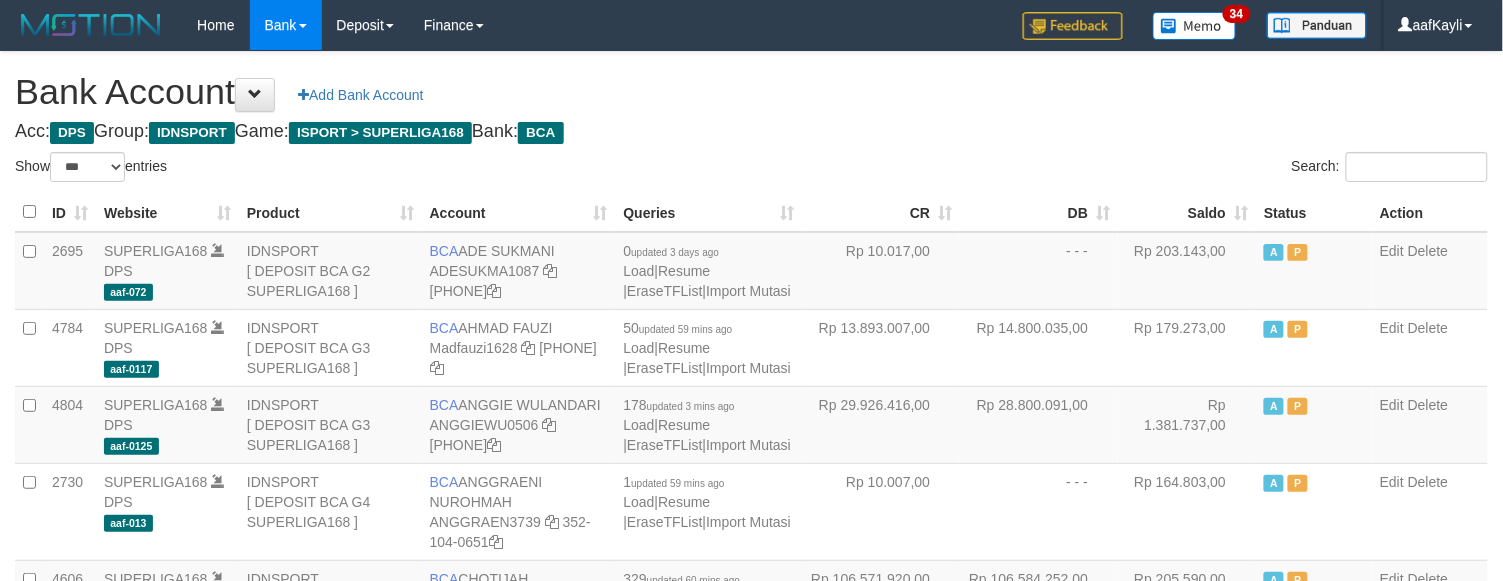 click on "Saldo" at bounding box center [1187, 212] 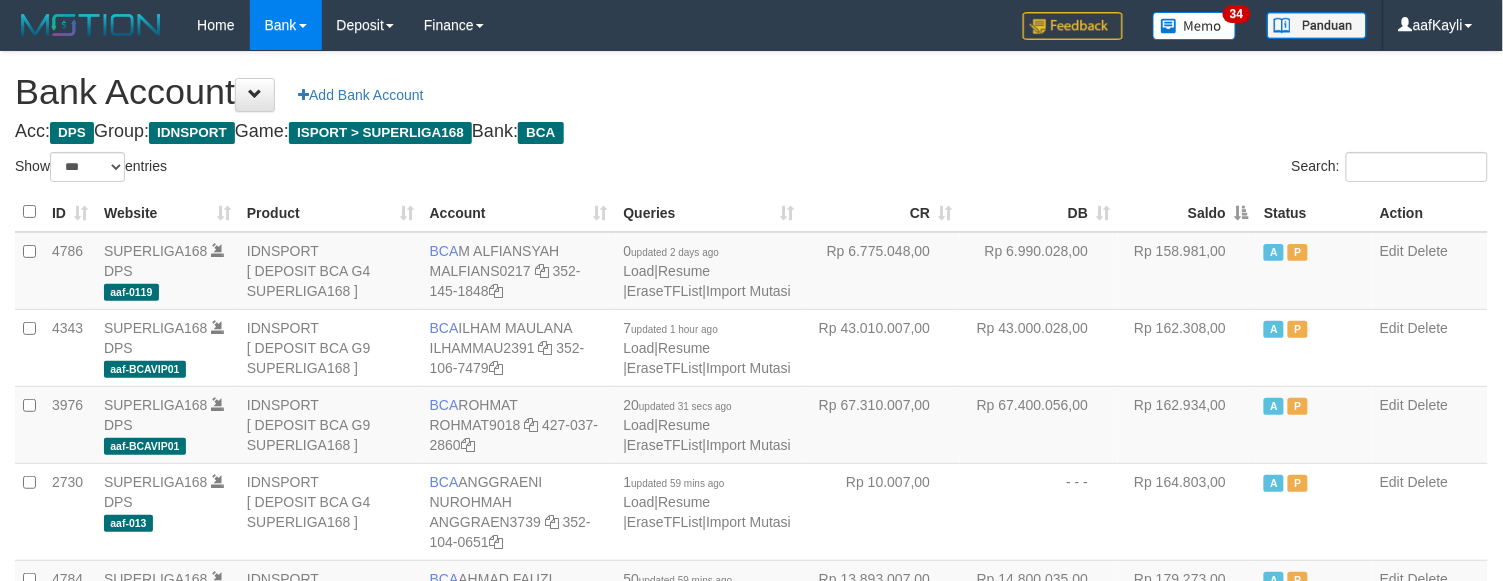 click on "Saldo" at bounding box center (1187, 212) 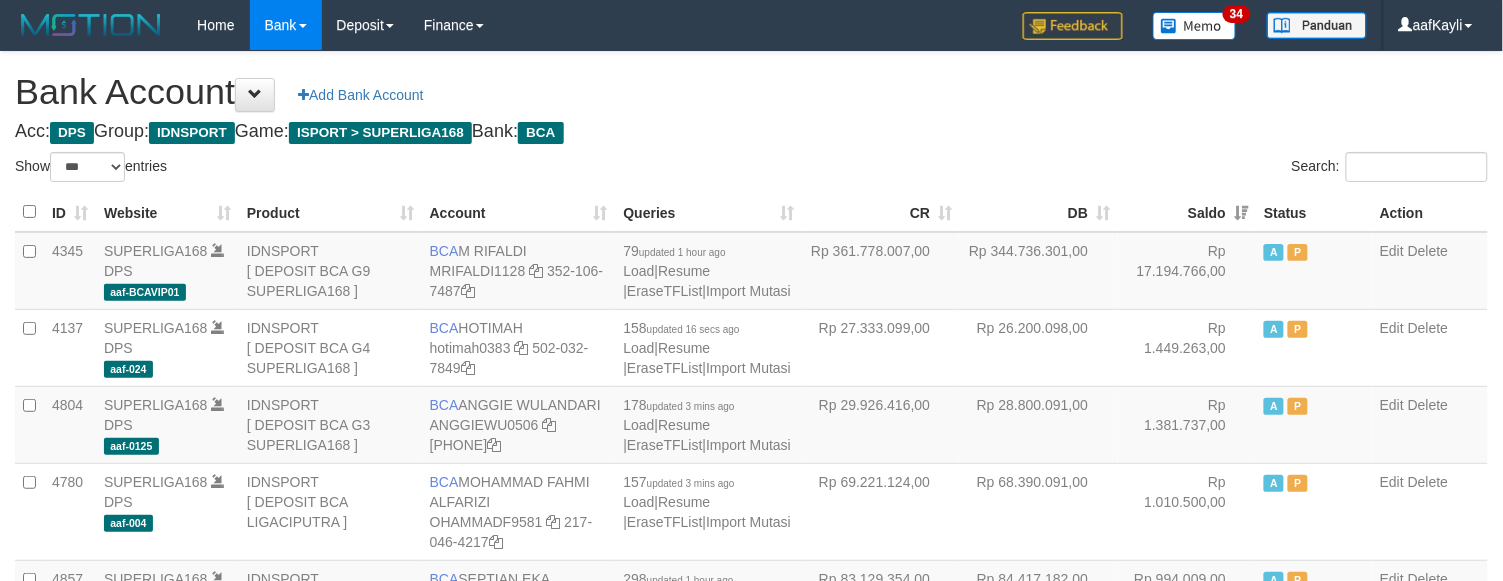 click on "**********" at bounding box center (751, 1438) 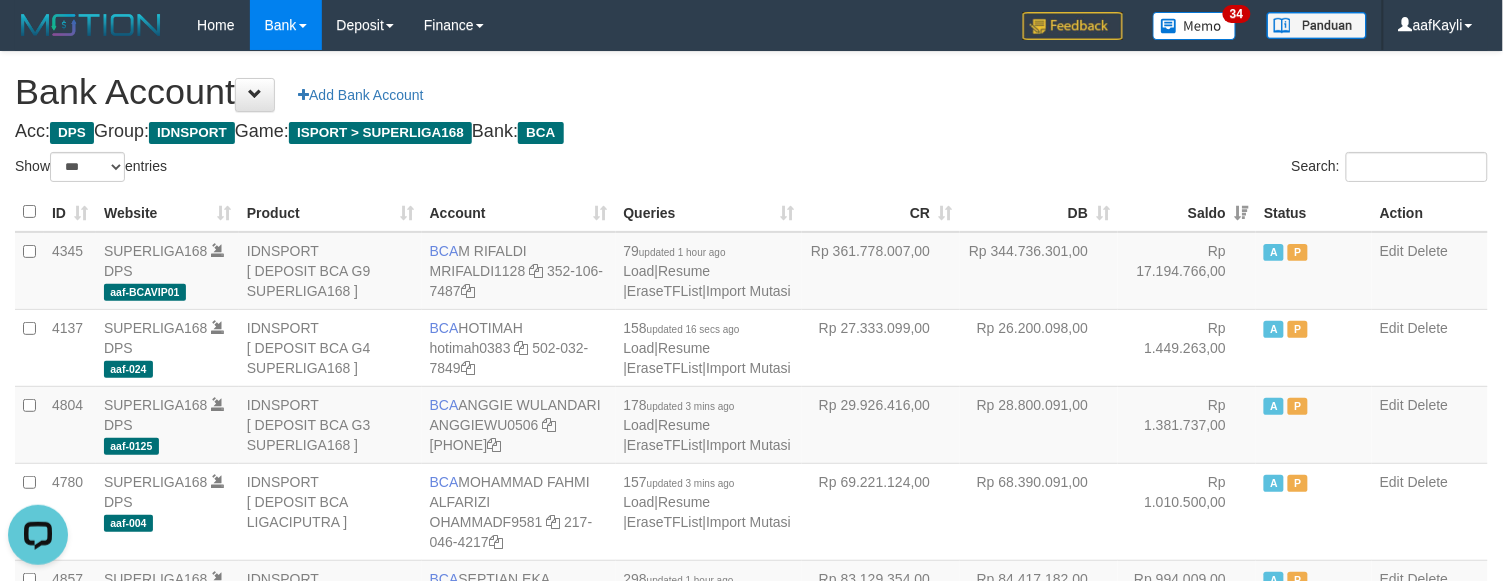 scroll, scrollTop: 0, scrollLeft: 0, axis: both 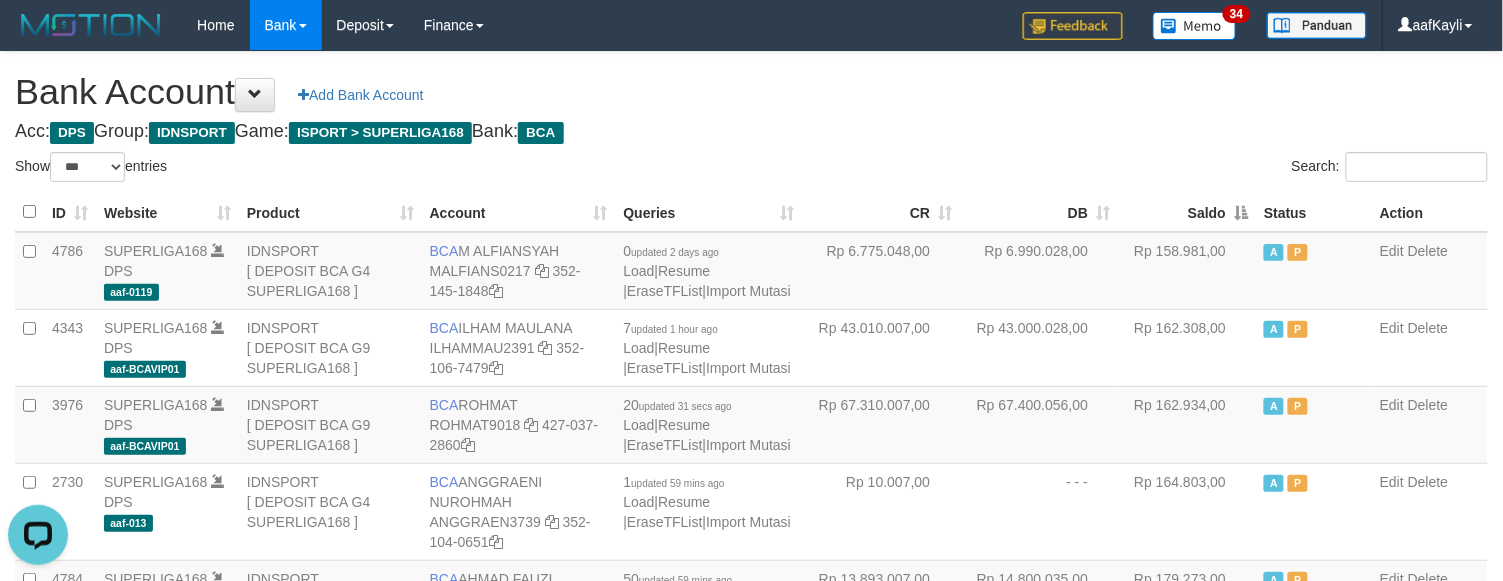 click on "Saldo" at bounding box center (1187, 212) 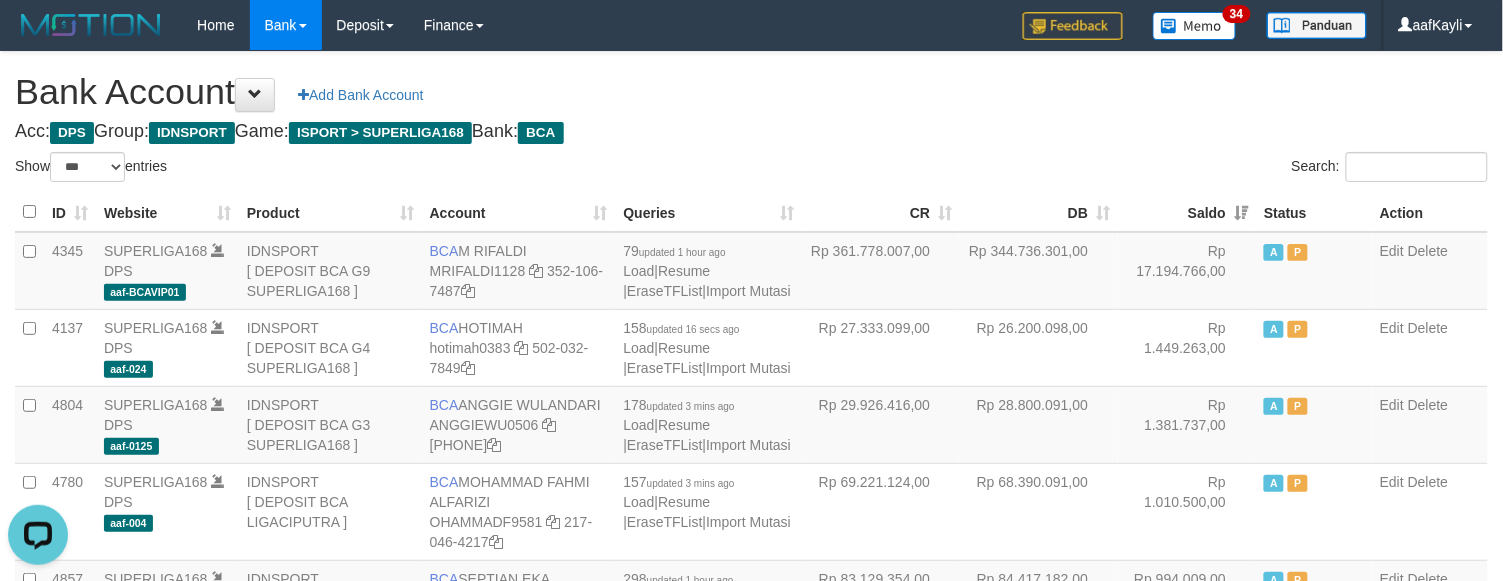 click on "Search:" at bounding box center (1128, 169) 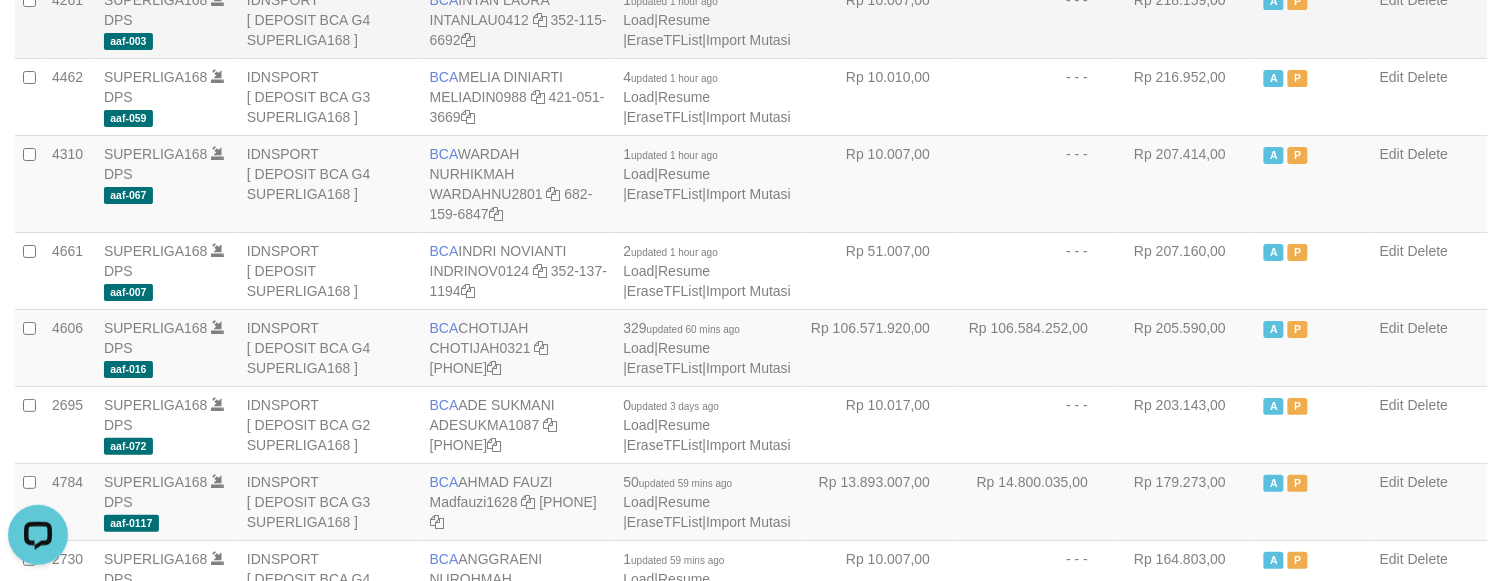 scroll, scrollTop: 1833, scrollLeft: 0, axis: vertical 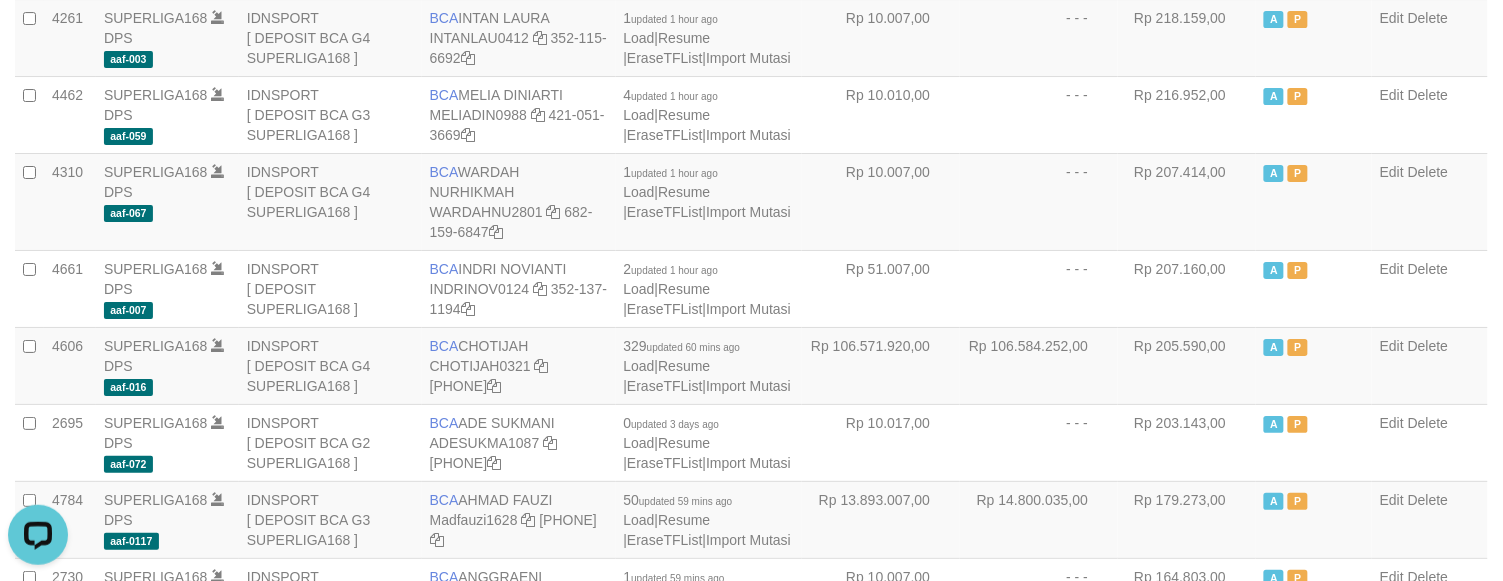 click on "Rp 230.527,00" at bounding box center (1187, -117) 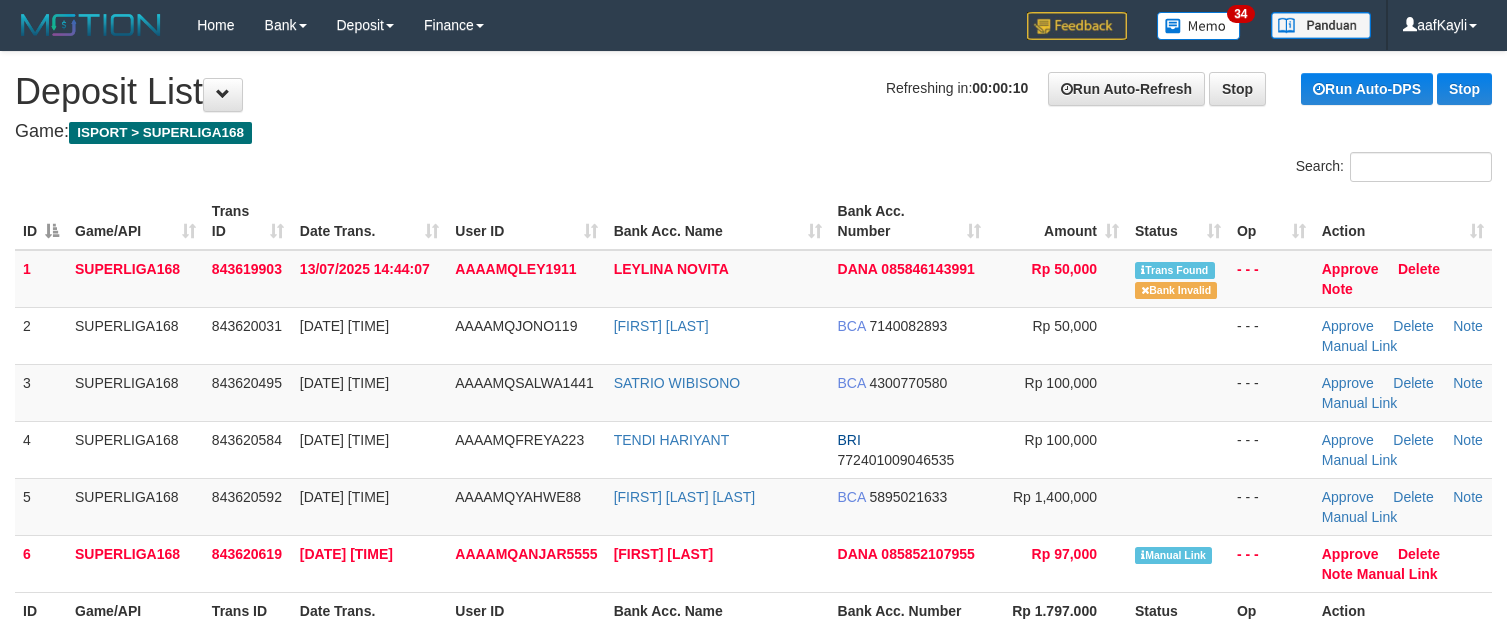 scroll, scrollTop: 0, scrollLeft: 0, axis: both 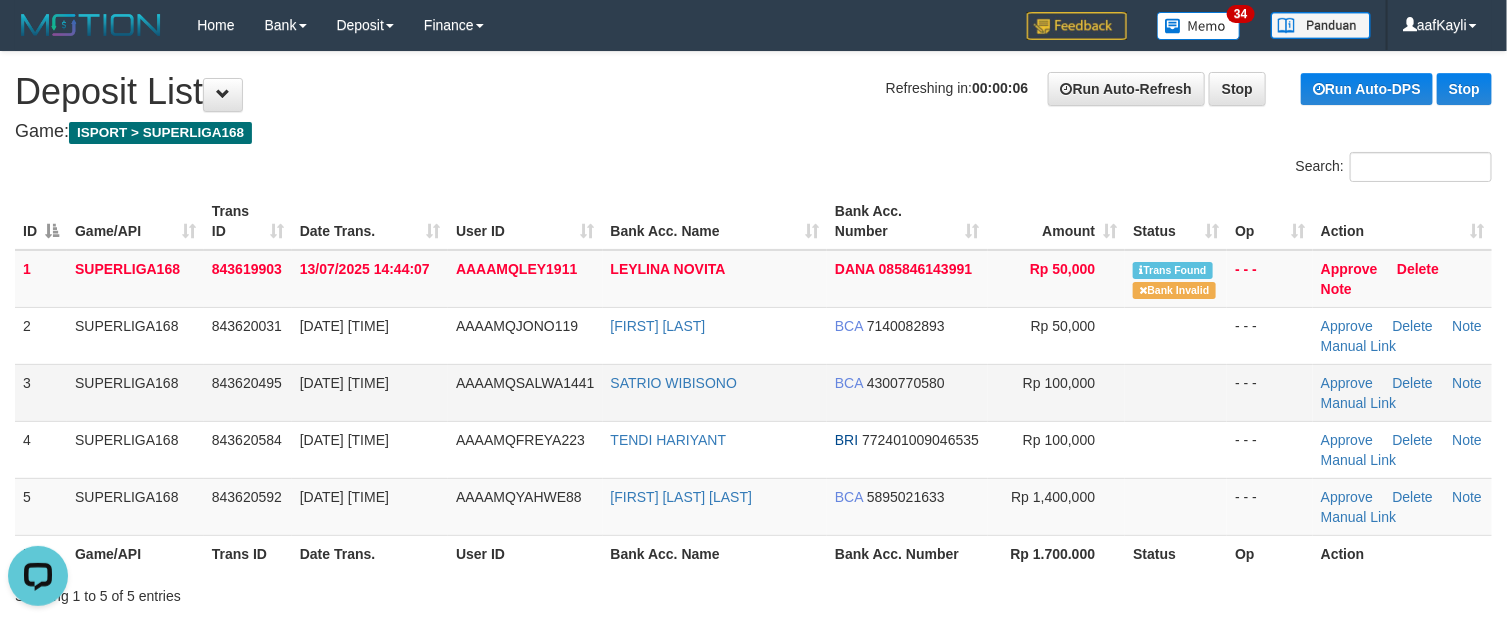 click on "- - -" at bounding box center [1270, 392] 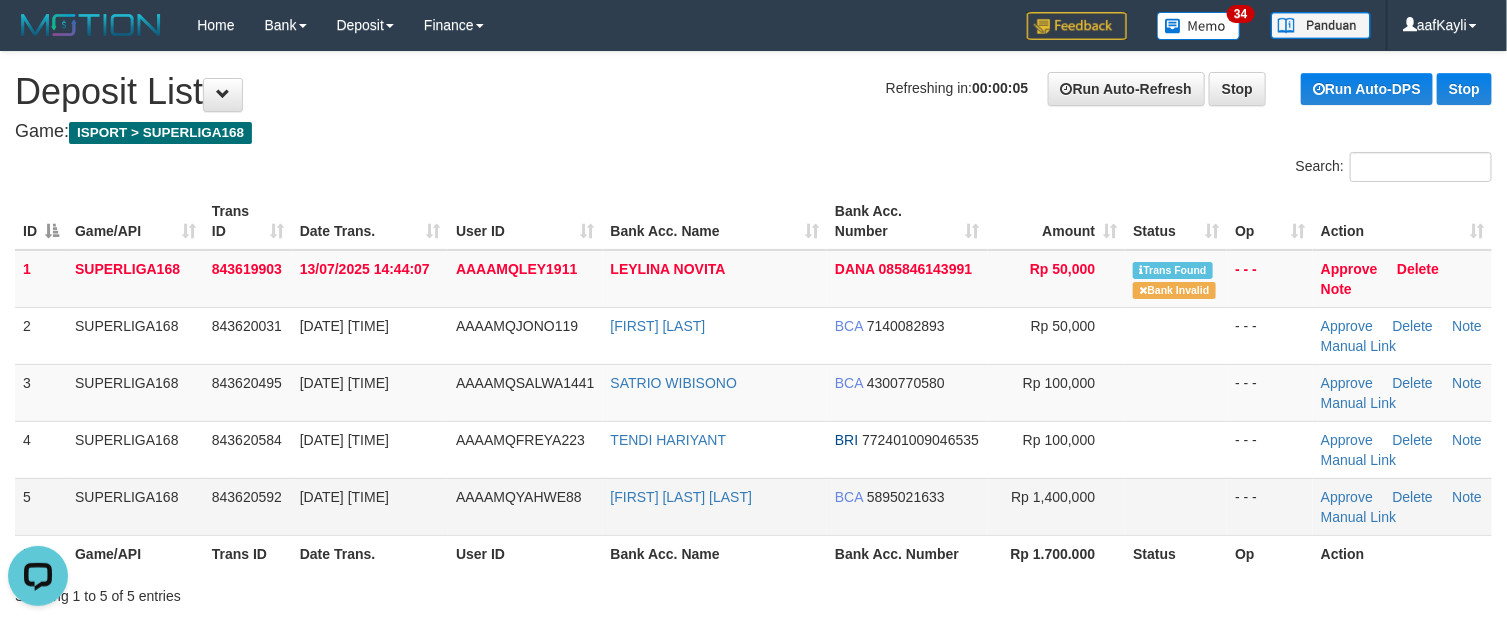 click at bounding box center (1176, 506) 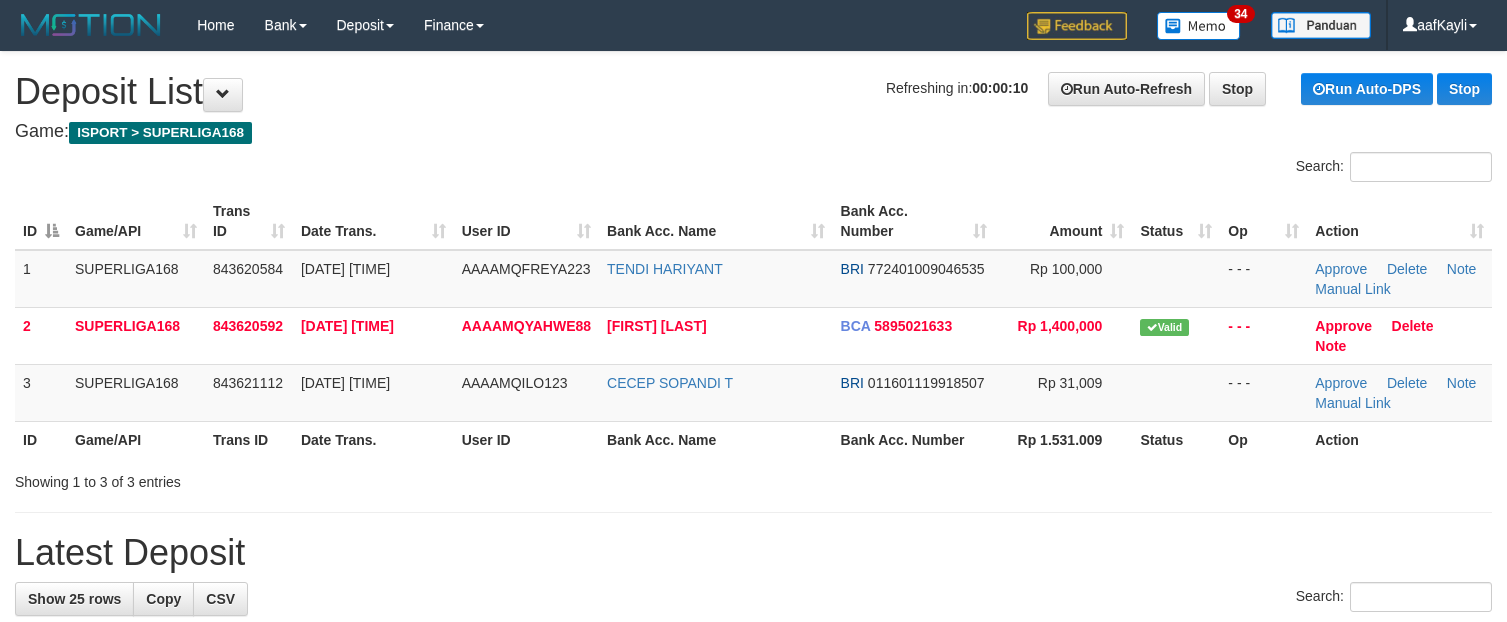 scroll, scrollTop: 0, scrollLeft: 0, axis: both 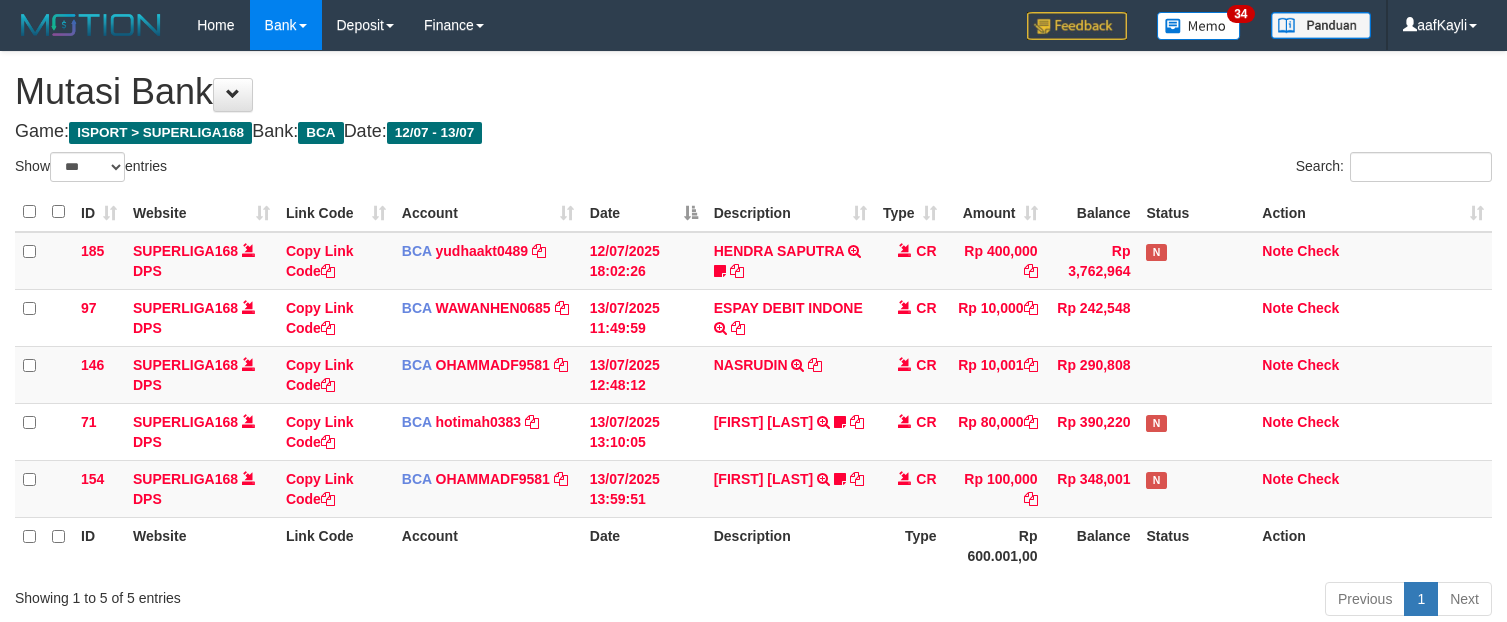 select on "***" 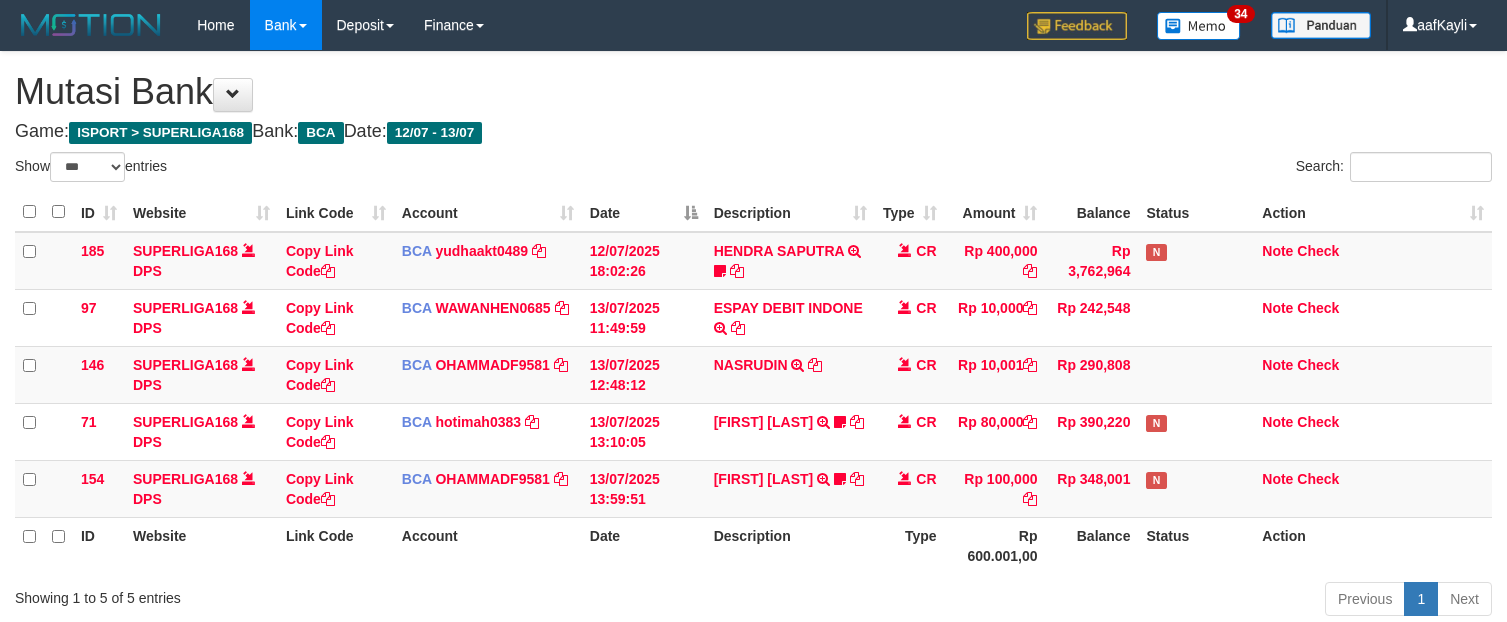 scroll, scrollTop: 147, scrollLeft: 0, axis: vertical 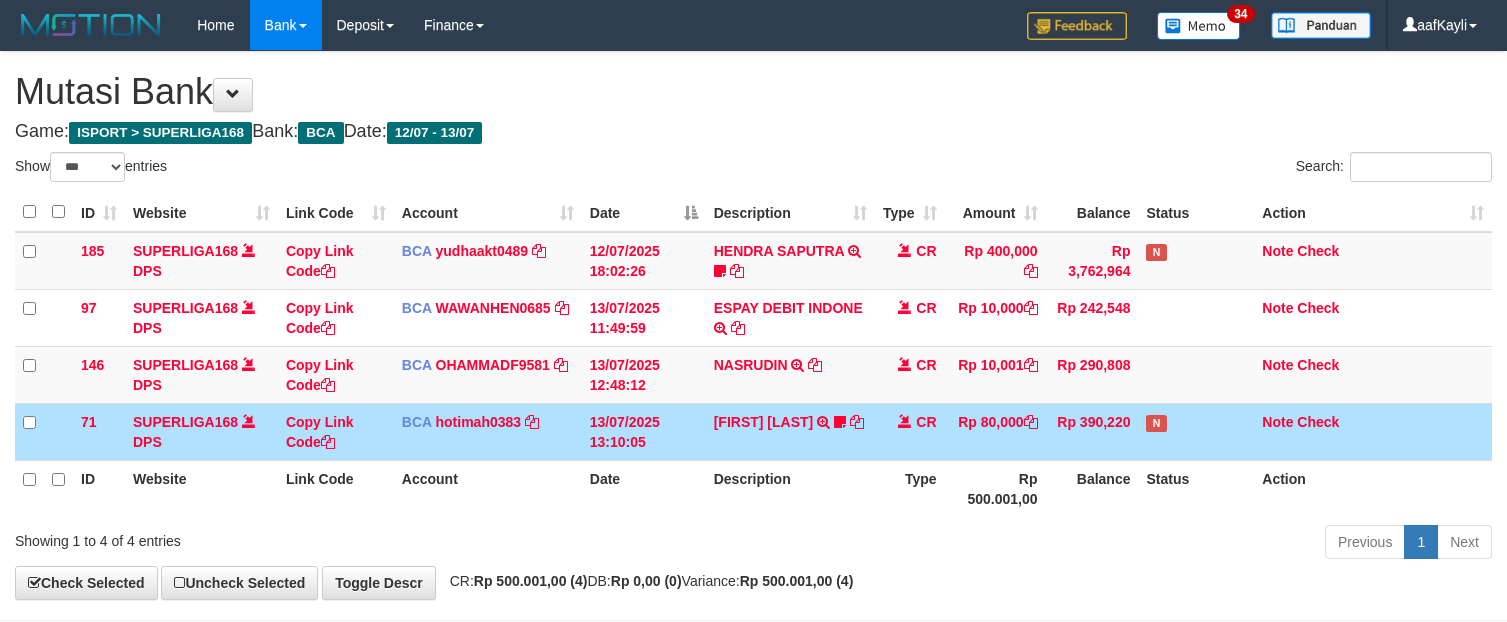 select on "***" 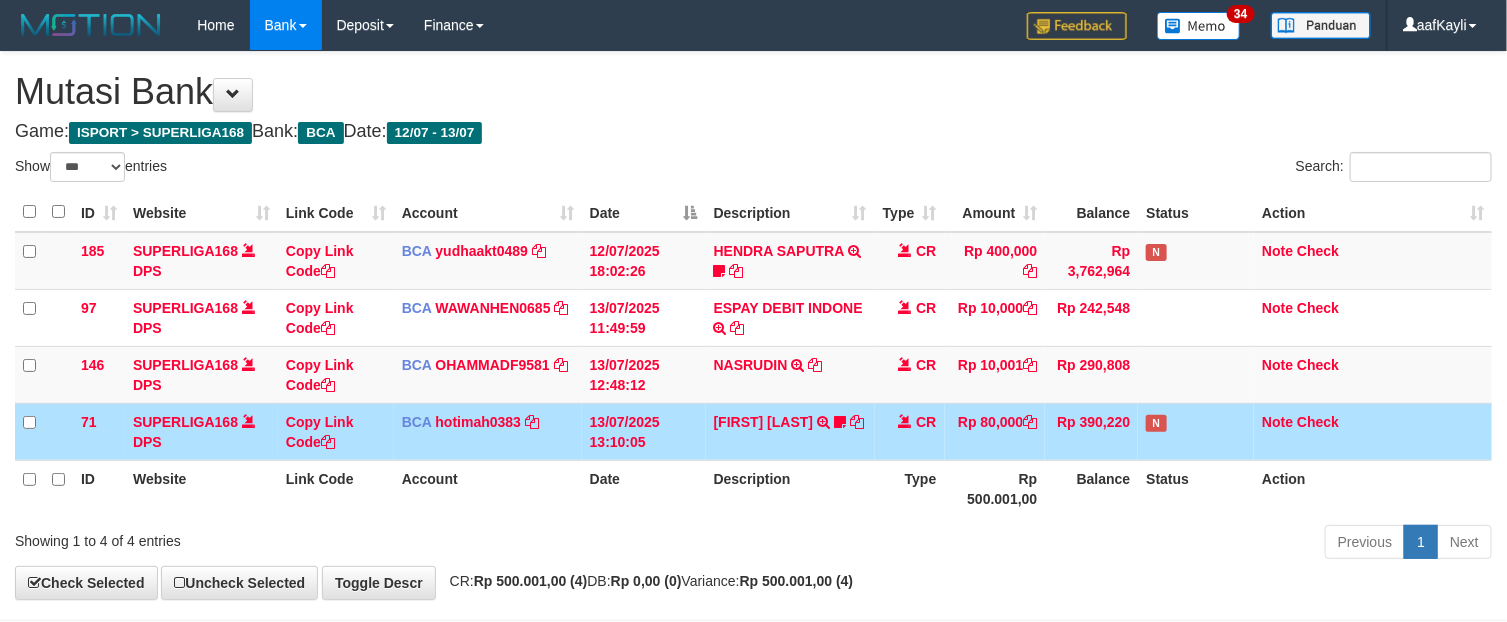 scroll, scrollTop: 90, scrollLeft: 0, axis: vertical 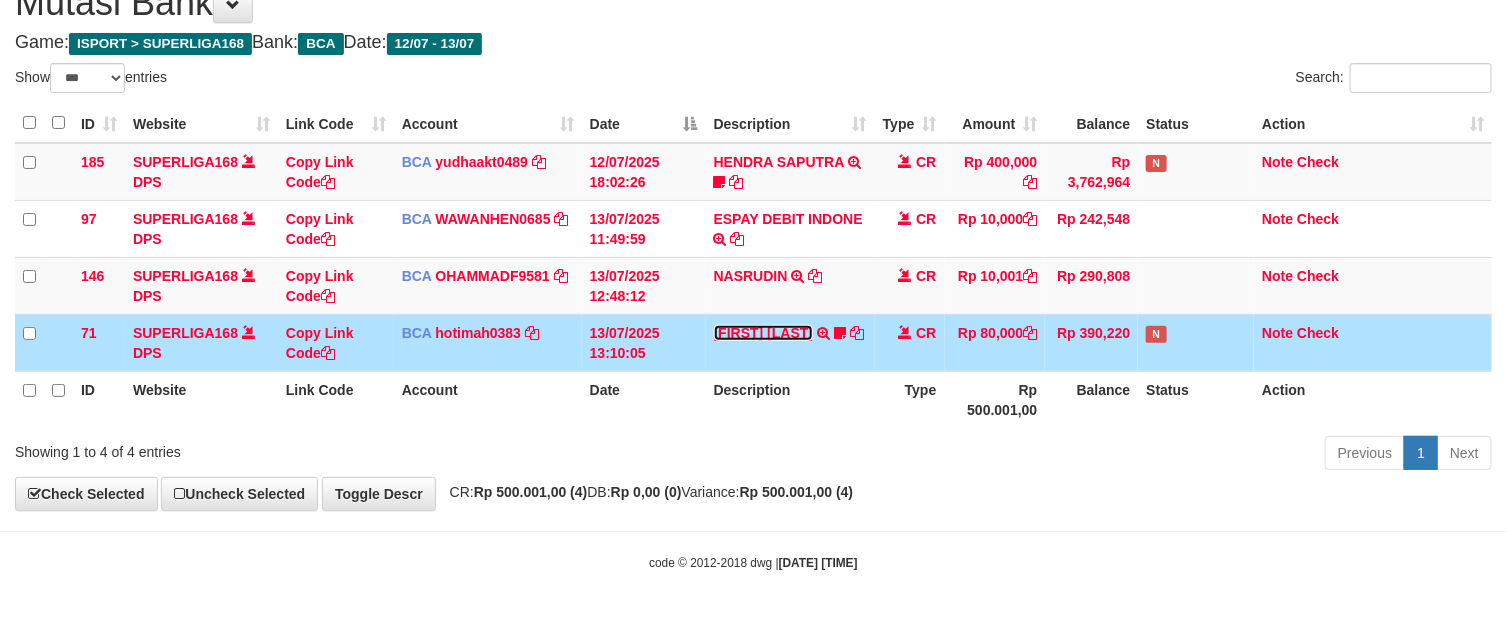 click on "[FIRST] [LAST]" at bounding box center [764, 333] 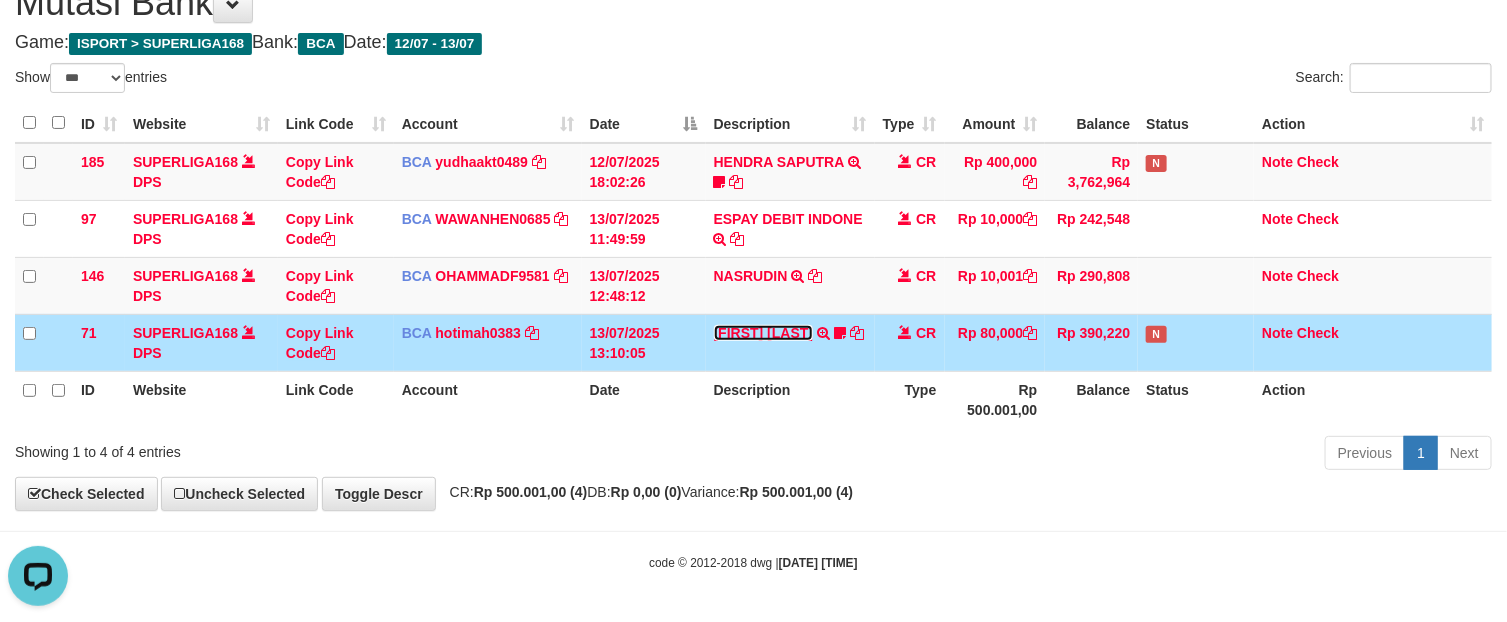 scroll, scrollTop: 0, scrollLeft: 0, axis: both 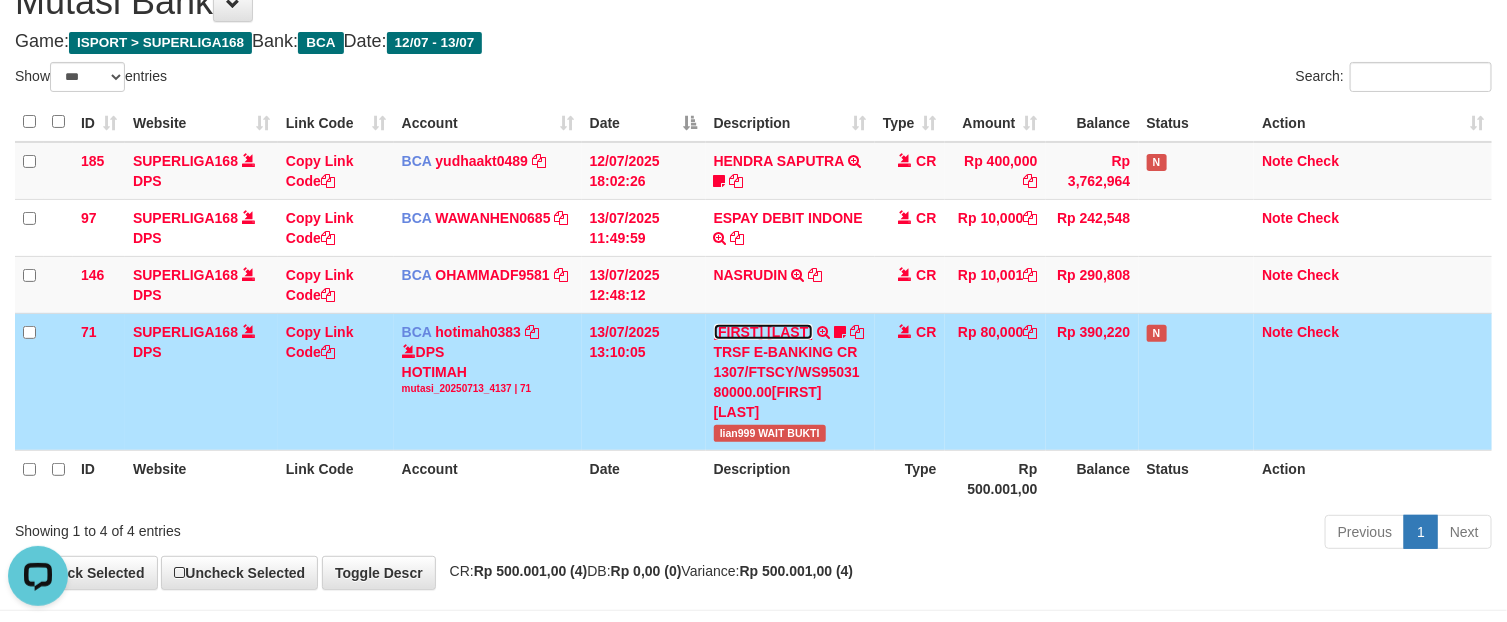 click on "LIAN TINA" at bounding box center (764, 332) 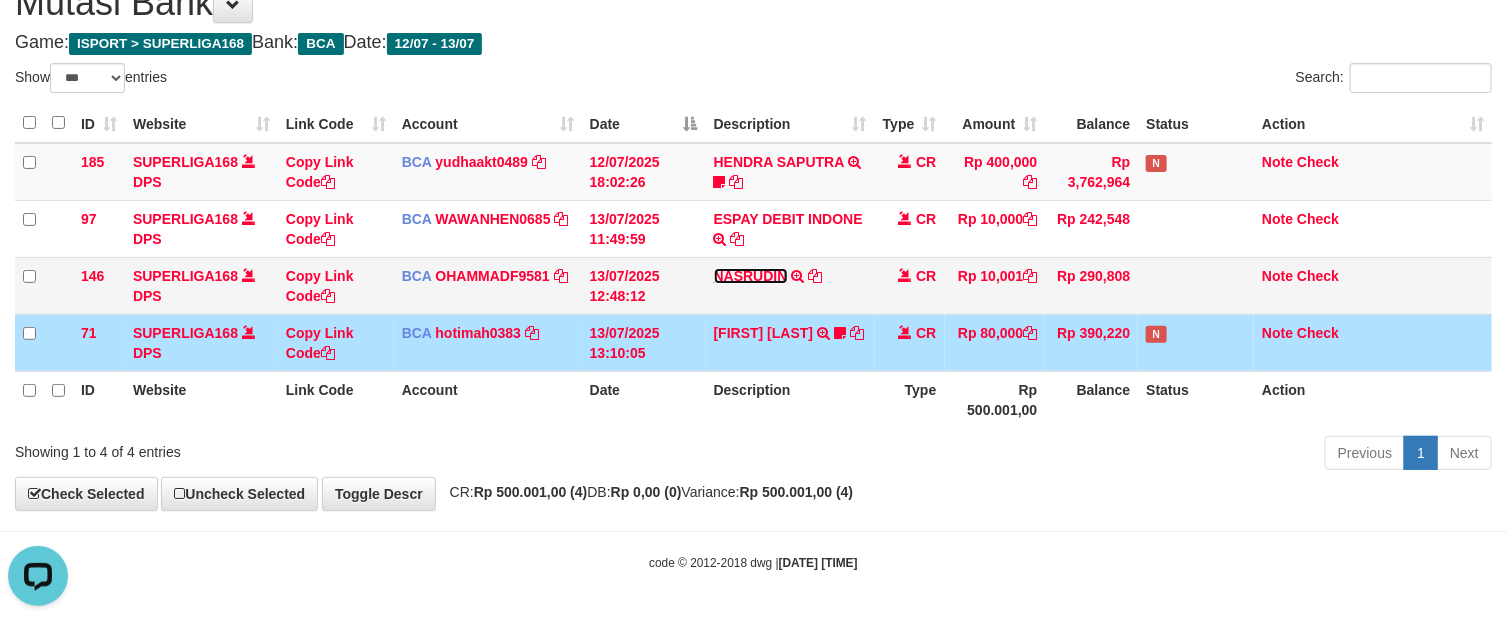 click on "NASRUDIN" at bounding box center (751, 276) 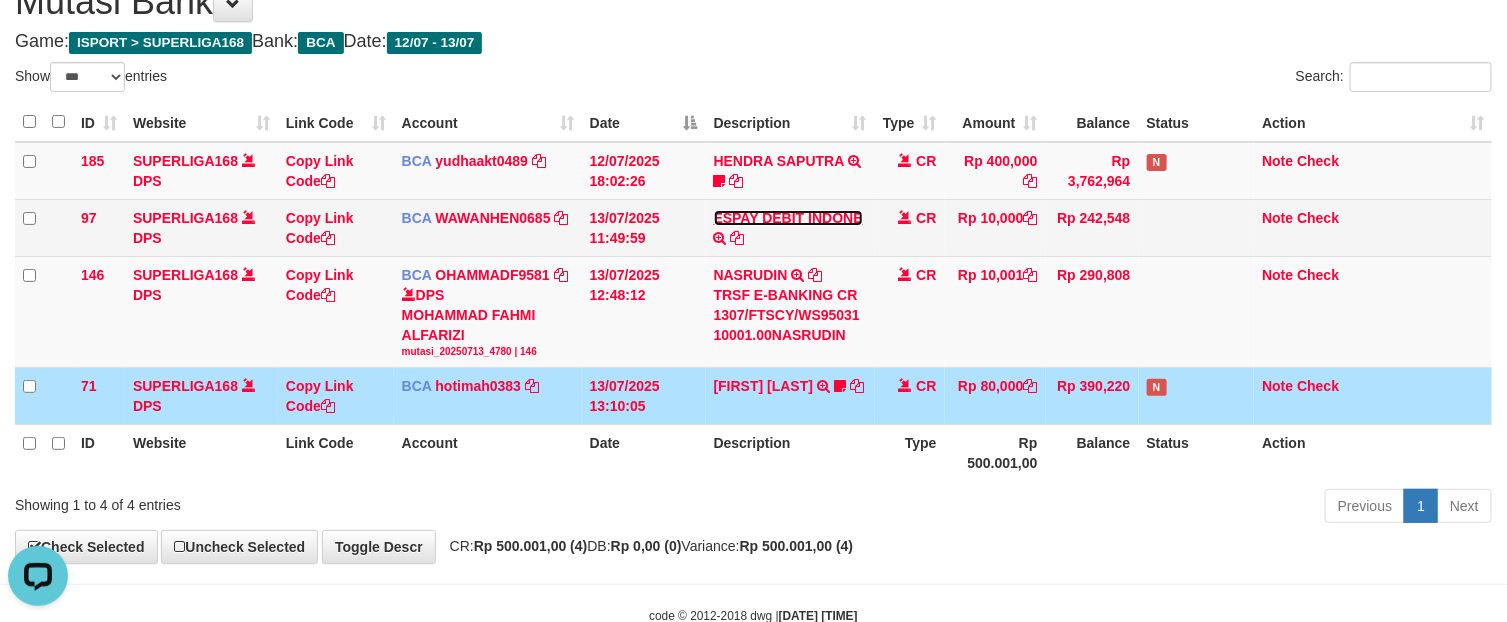 click on "ESPAY DEBIT INDONE" at bounding box center [788, 218] 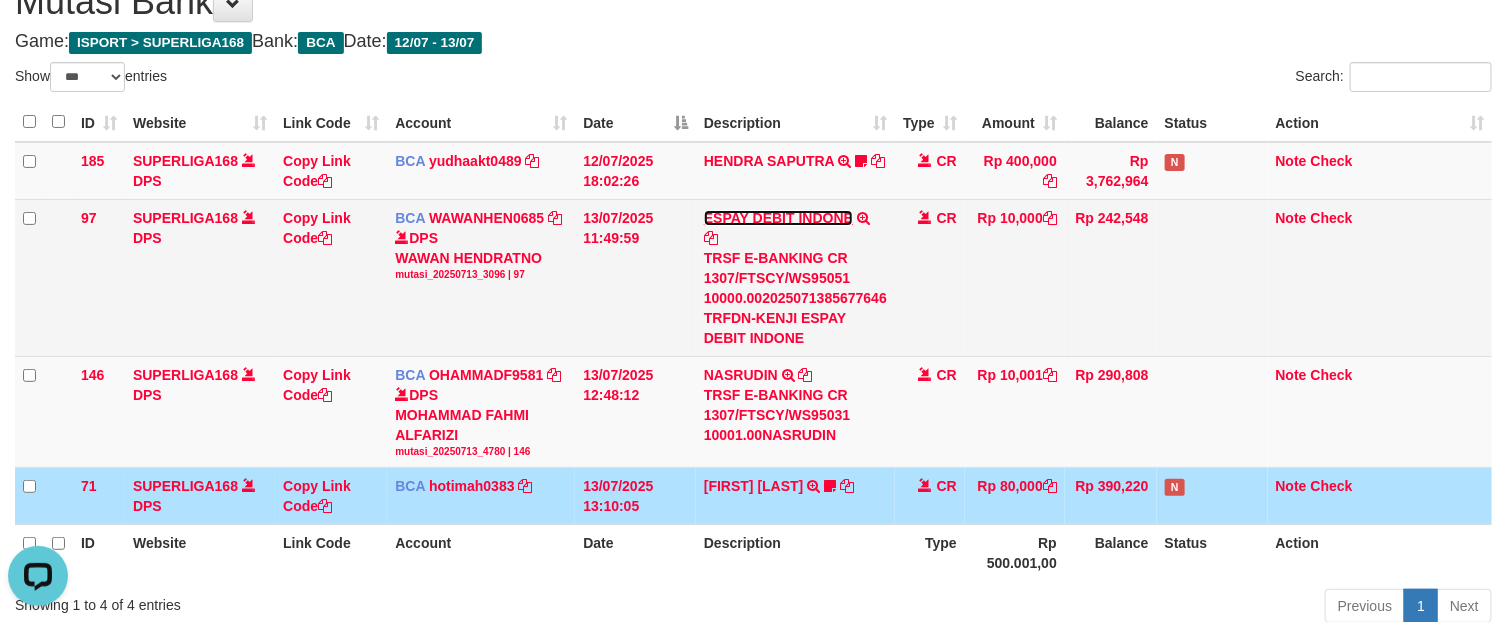 click on "ESPAY DEBIT INDONE" at bounding box center [778, 218] 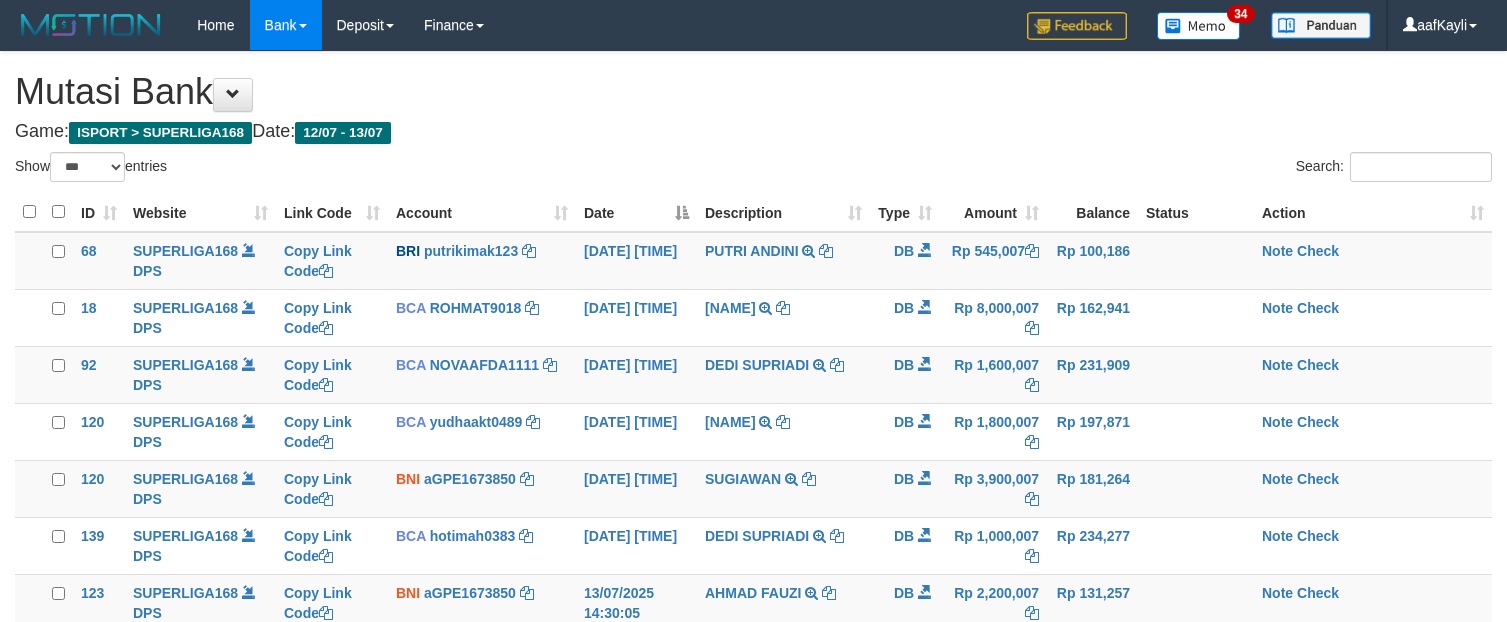 select on "***" 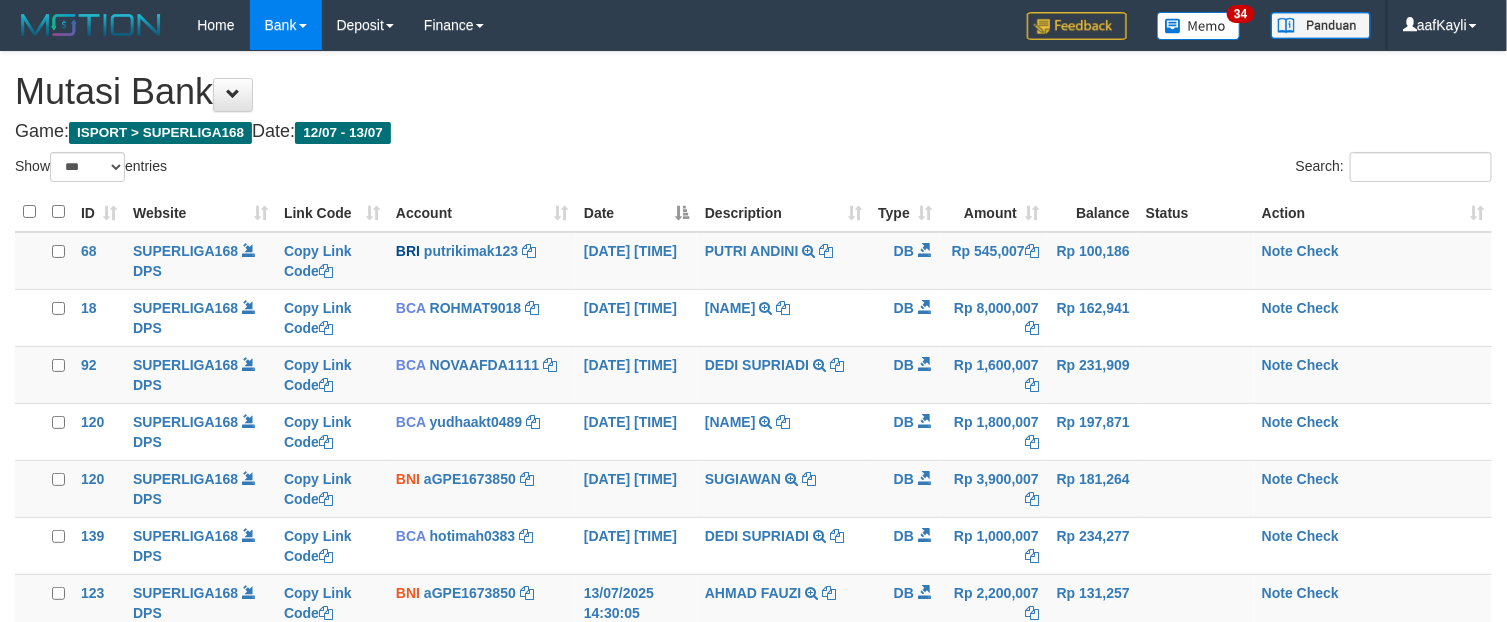 click on "Game:   ISPORT > SUPERLIGA168    				Date:  12/07 - 13/07" at bounding box center (753, 132) 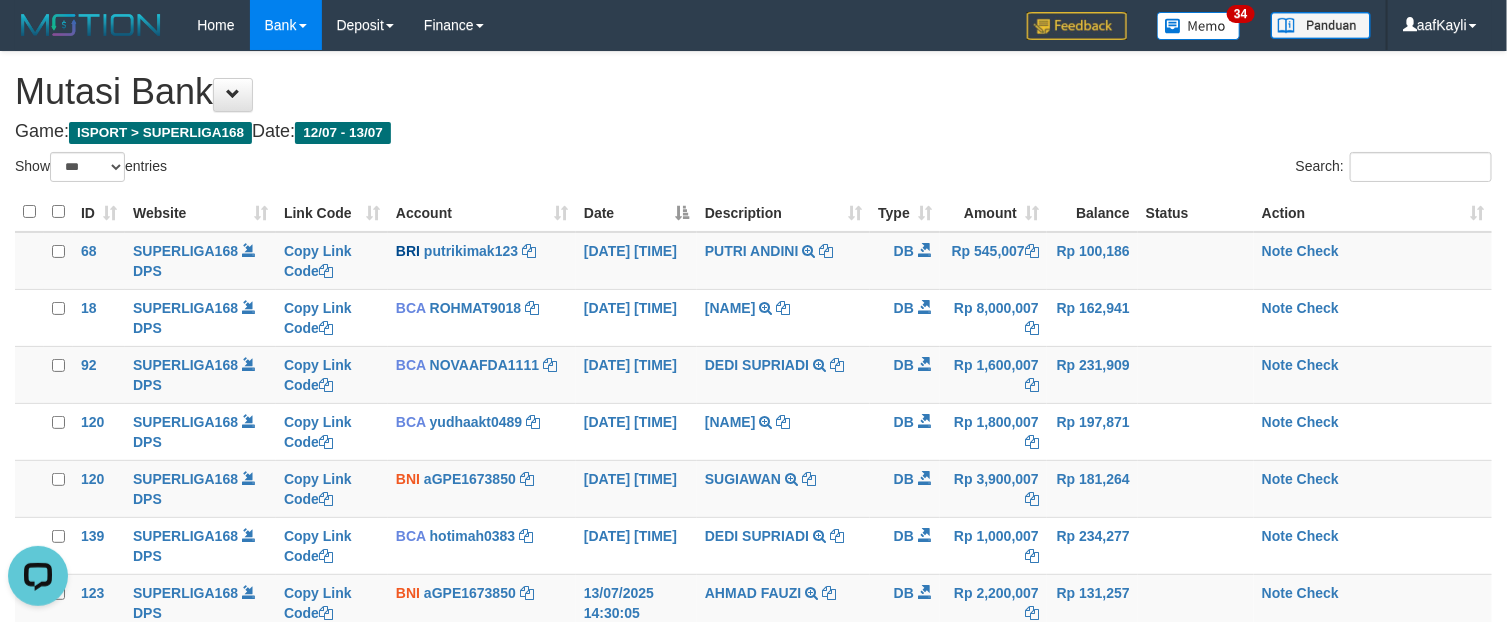 scroll, scrollTop: 0, scrollLeft: 0, axis: both 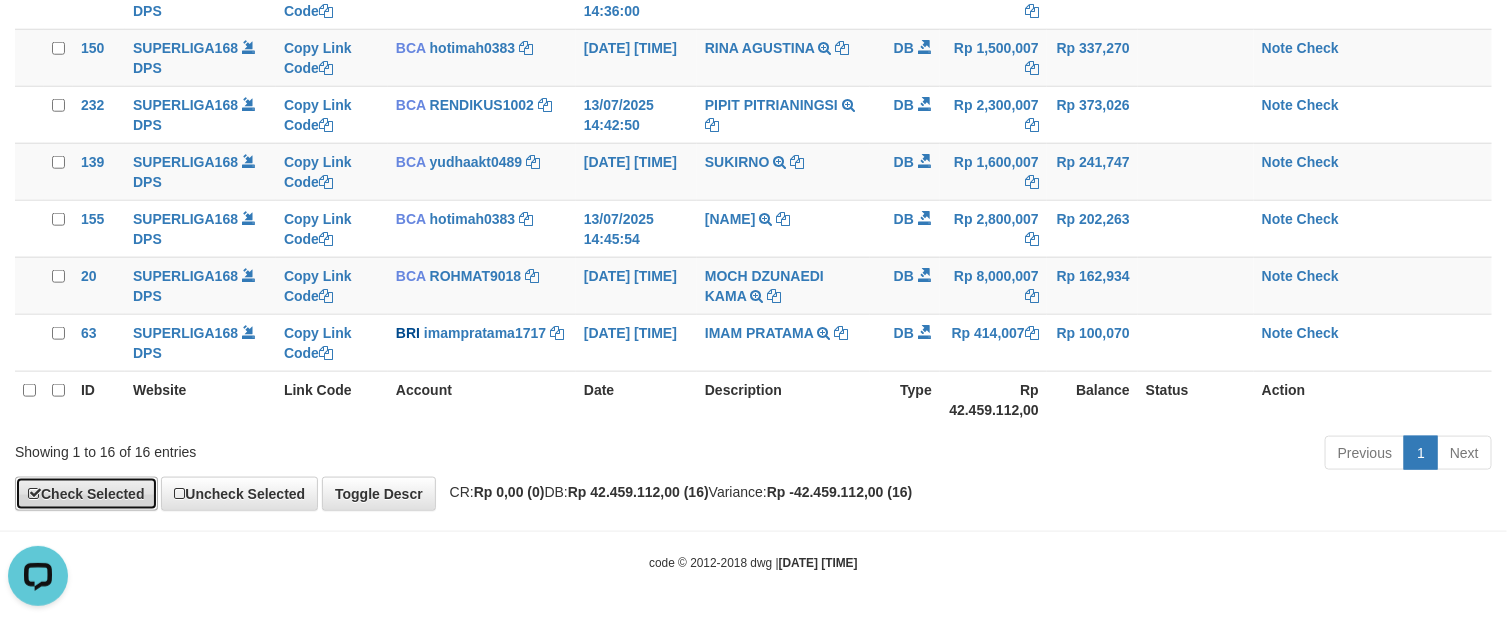 click on "Check Selected" at bounding box center [86, 494] 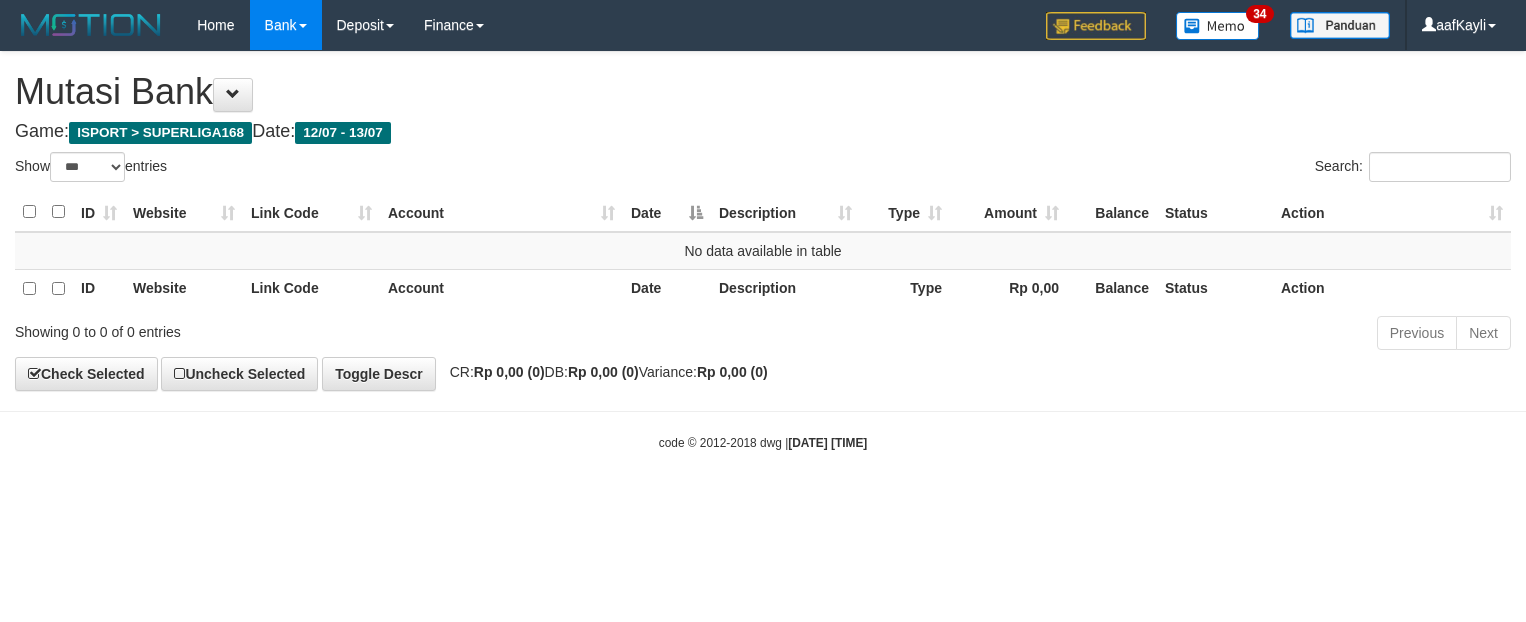 select on "***" 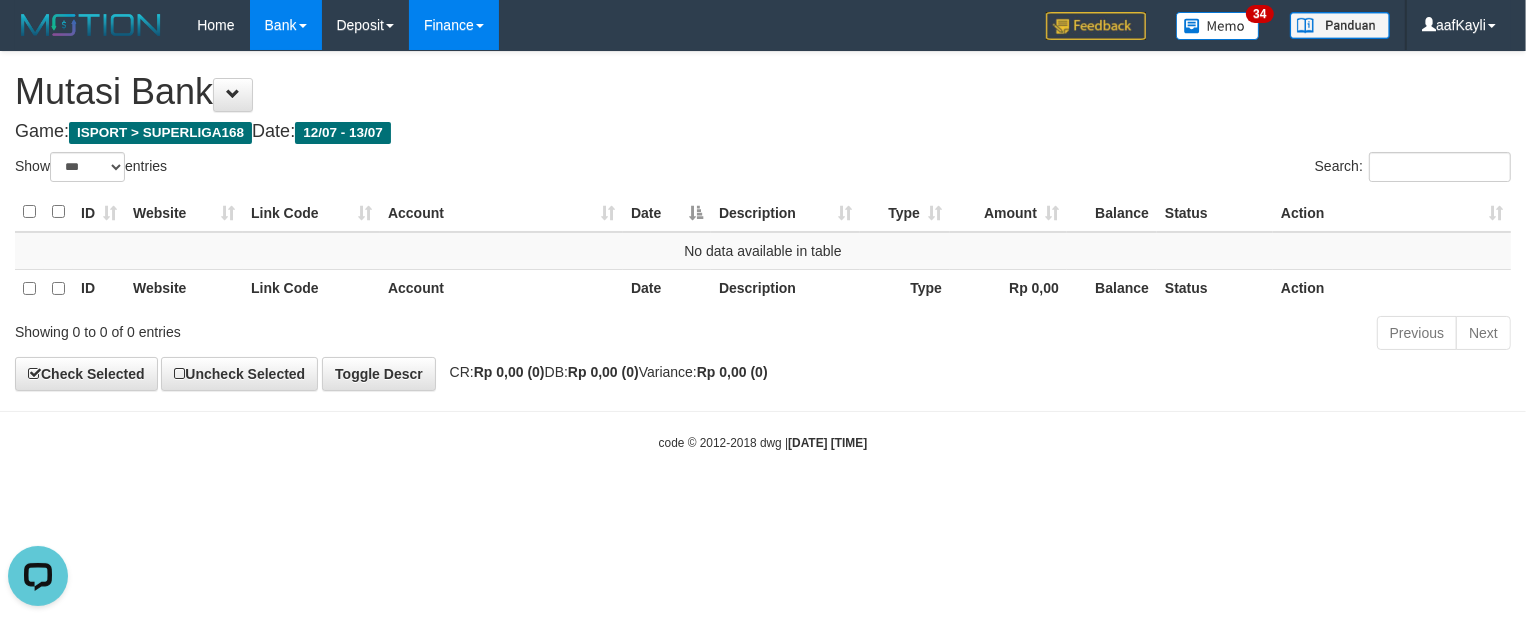 scroll, scrollTop: 0, scrollLeft: 0, axis: both 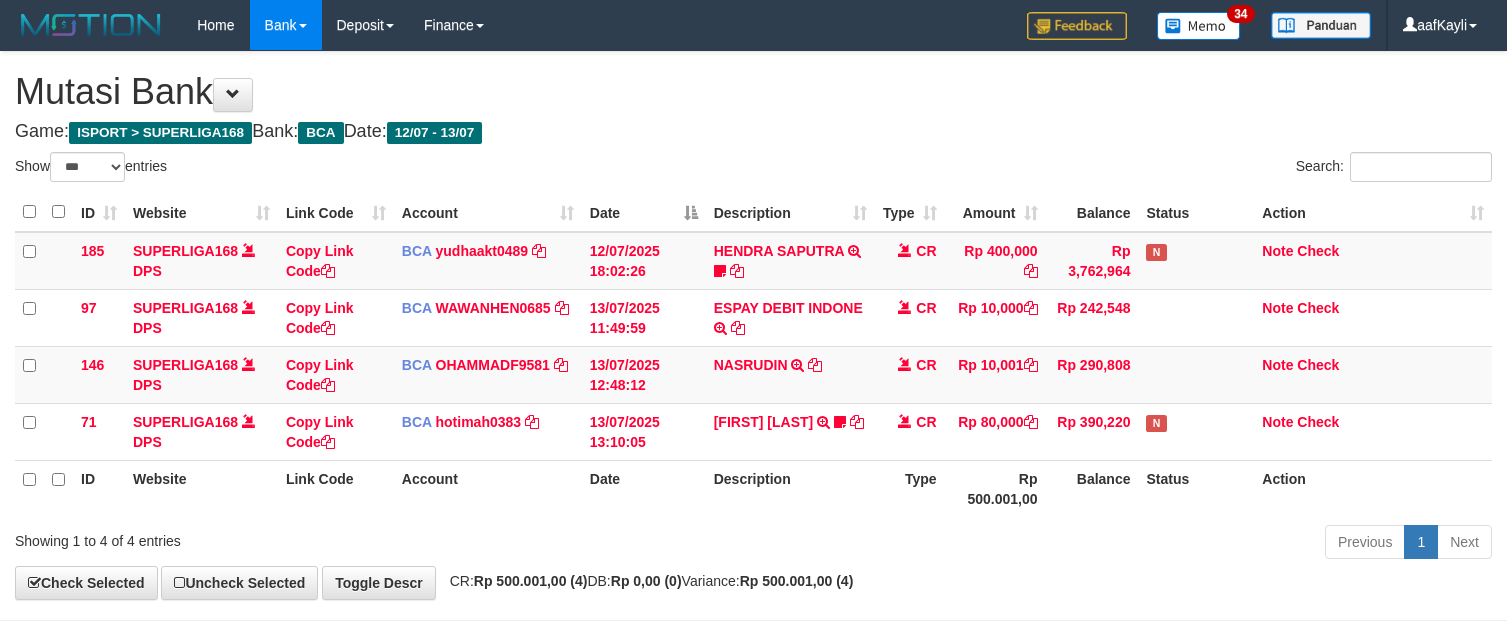 select on "***" 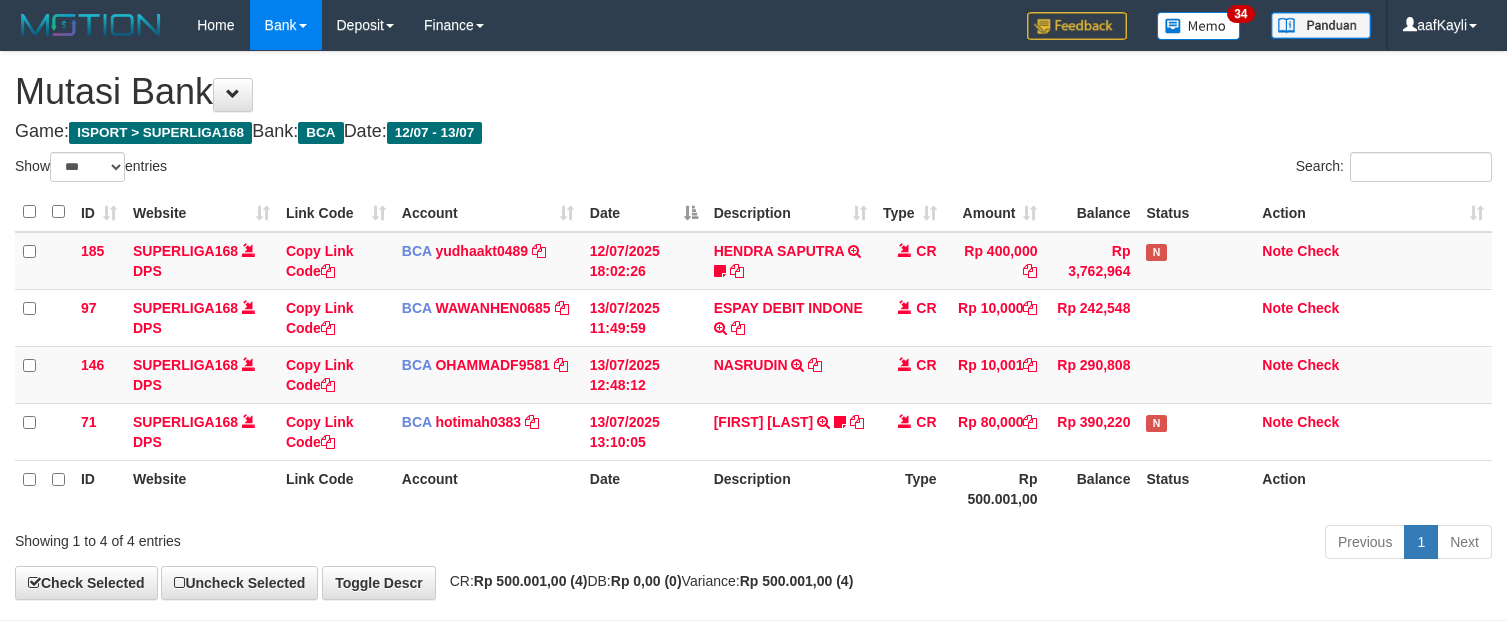 scroll, scrollTop: 90, scrollLeft: 0, axis: vertical 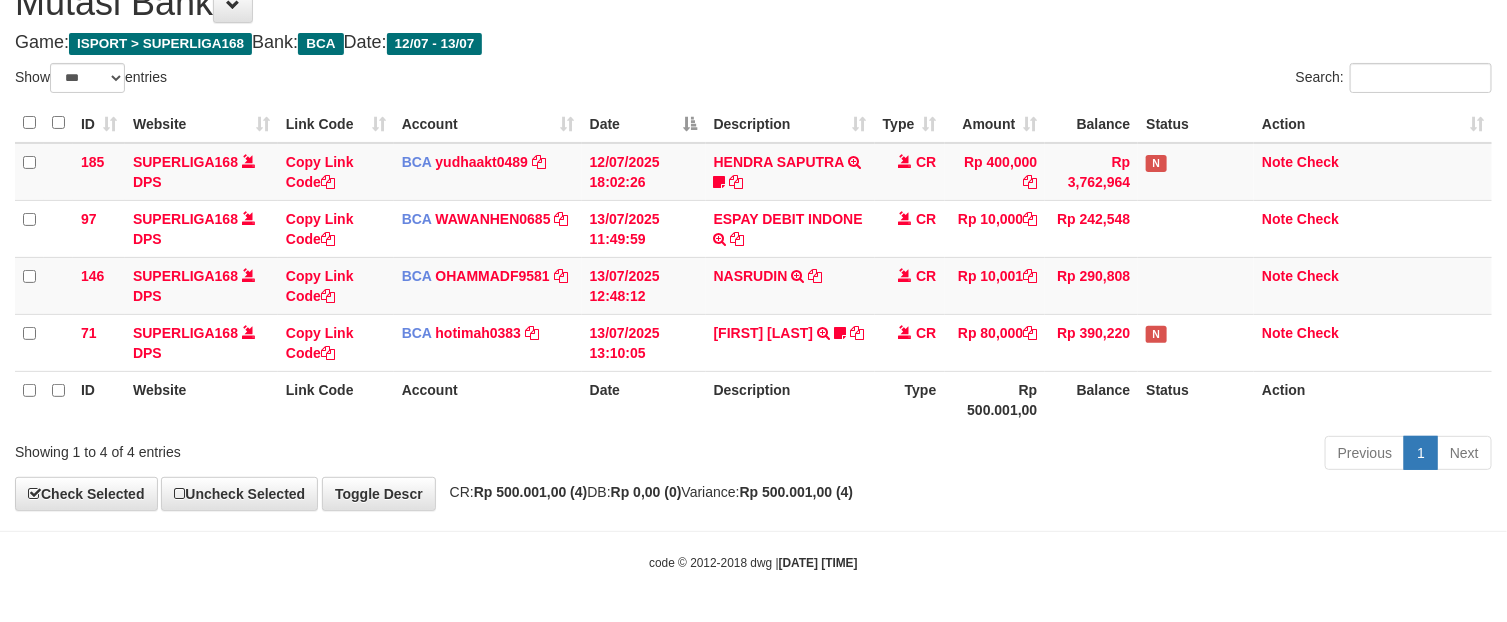click on "Previous 1 Next" at bounding box center (1067, 455) 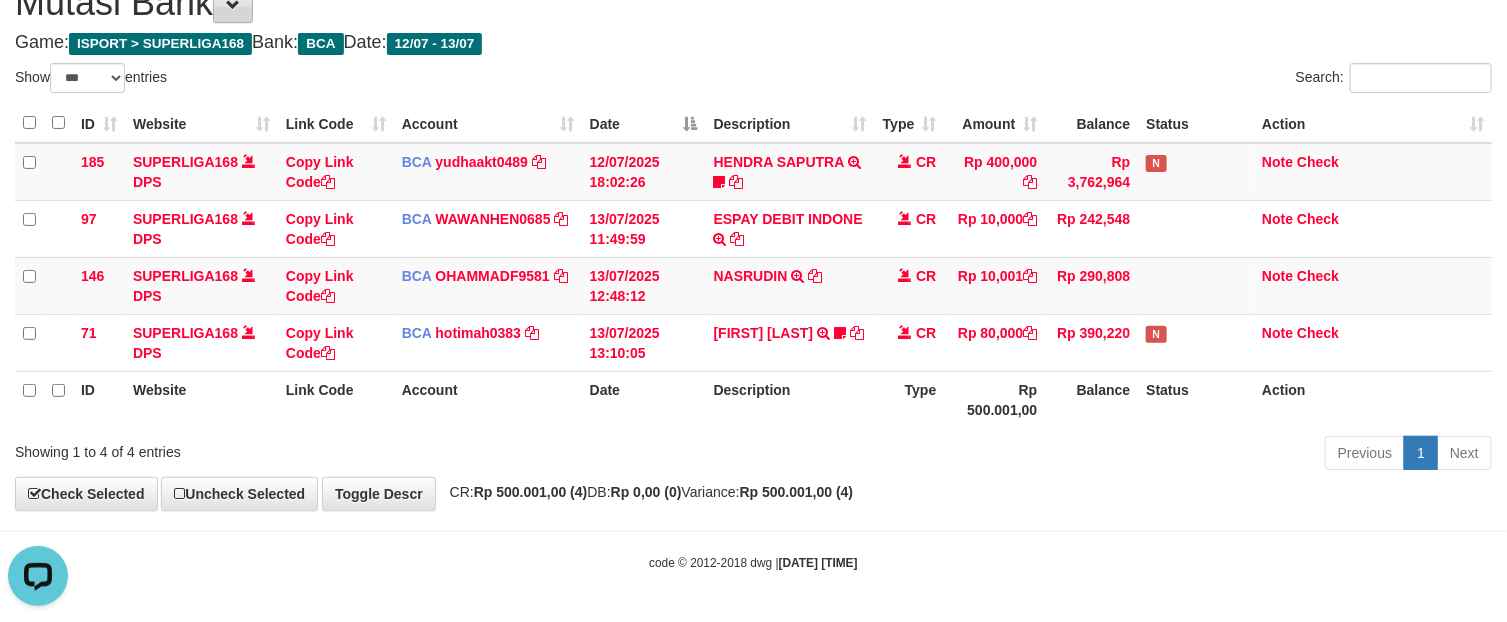 scroll, scrollTop: 0, scrollLeft: 0, axis: both 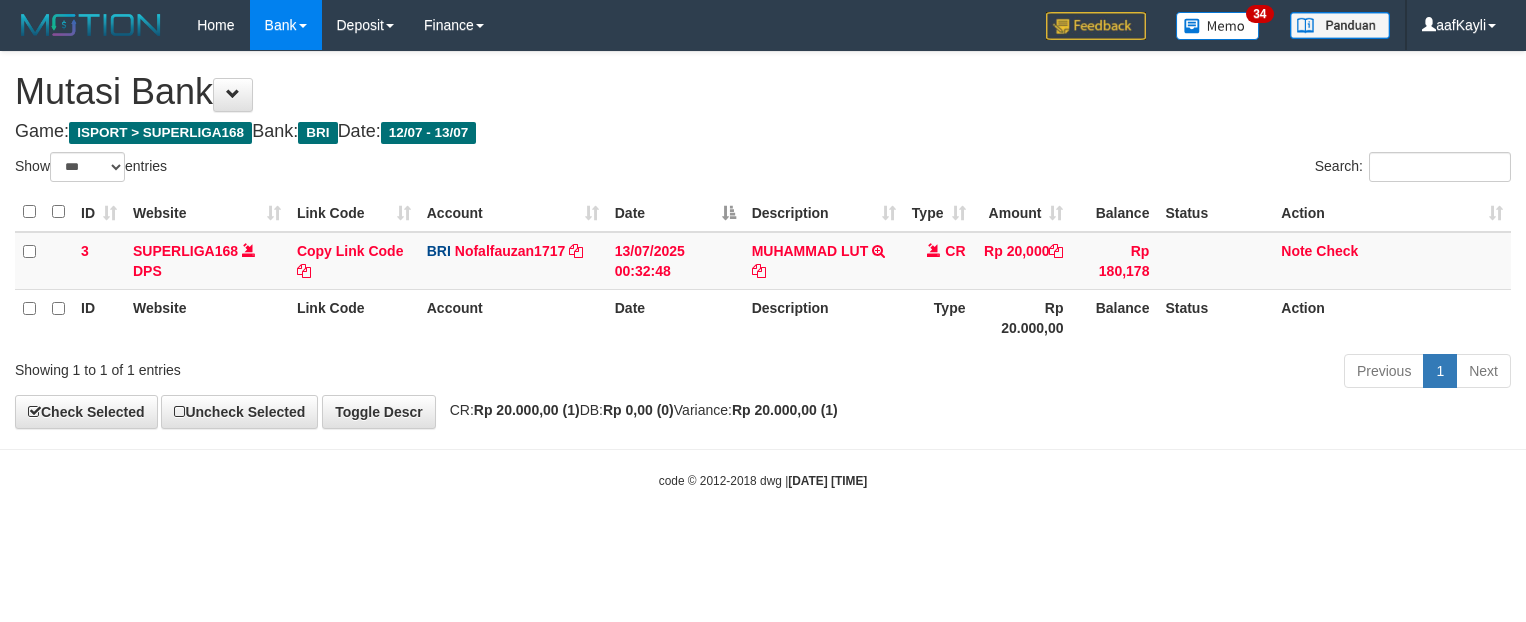 select on "***" 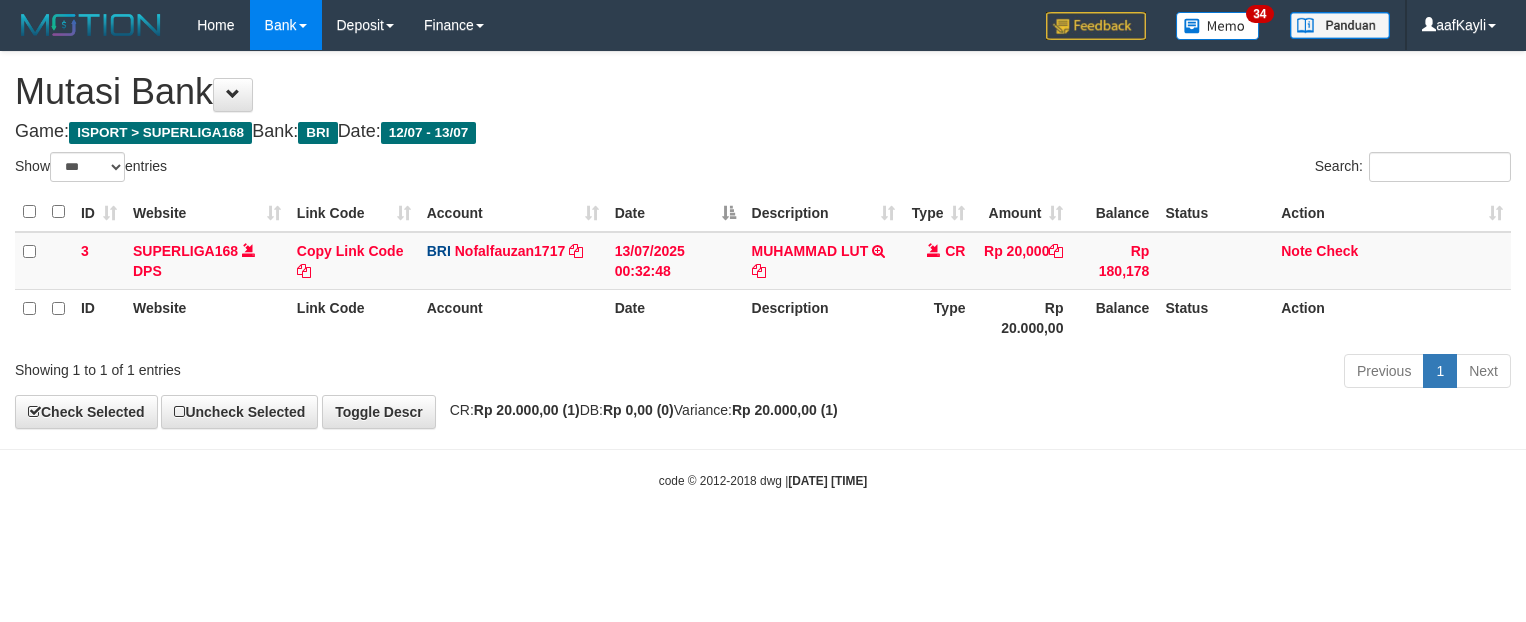 scroll, scrollTop: 0, scrollLeft: 0, axis: both 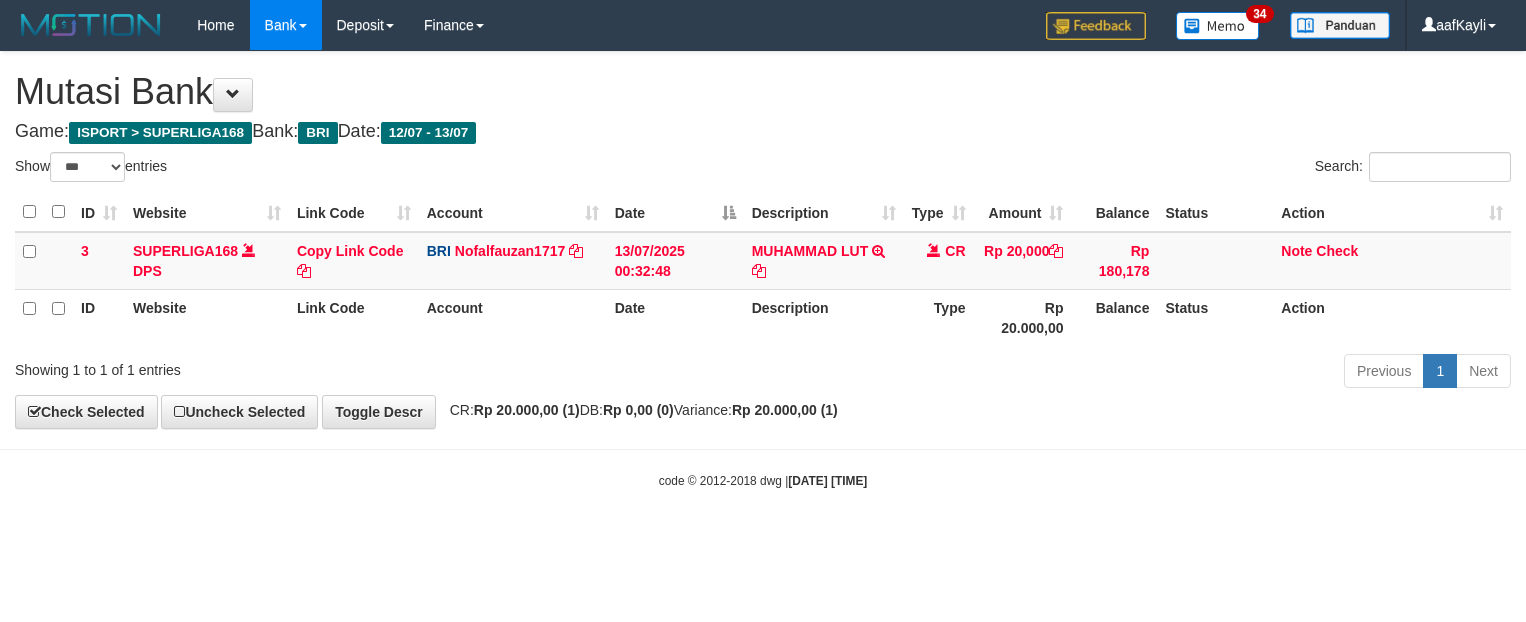 select on "***" 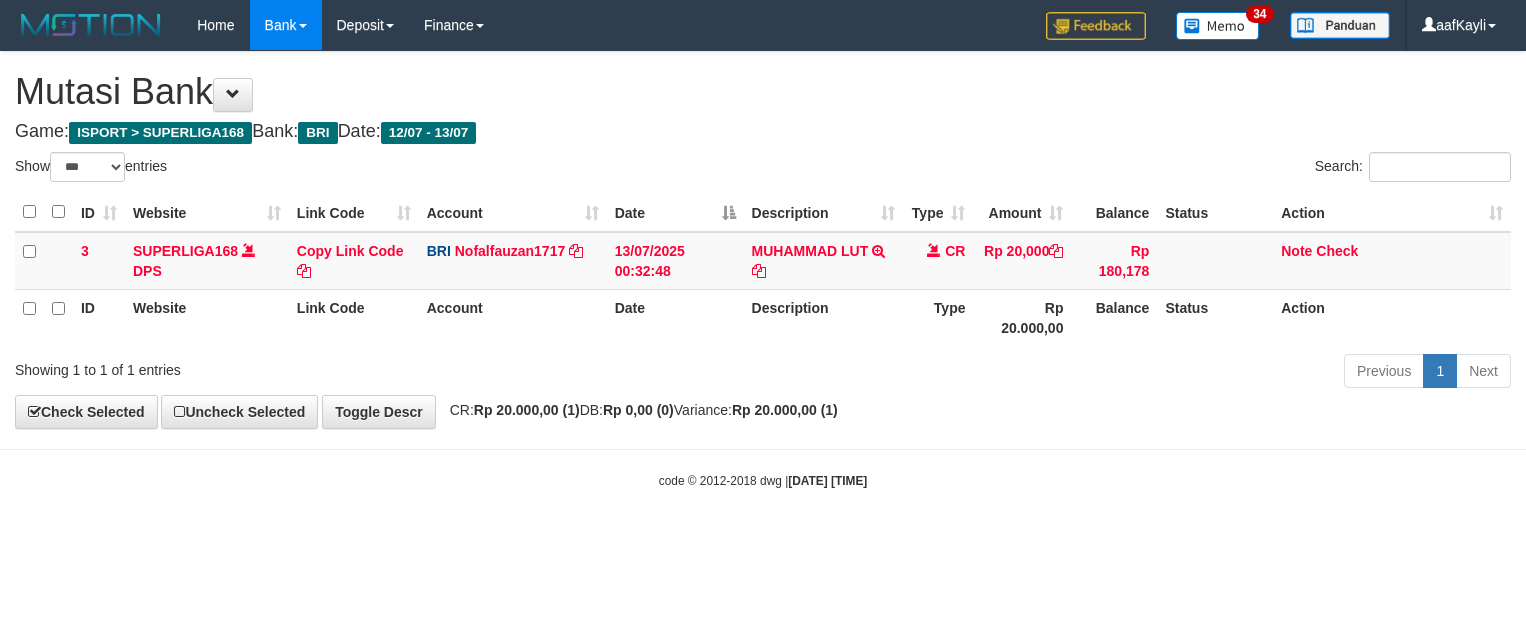 scroll, scrollTop: 0, scrollLeft: 0, axis: both 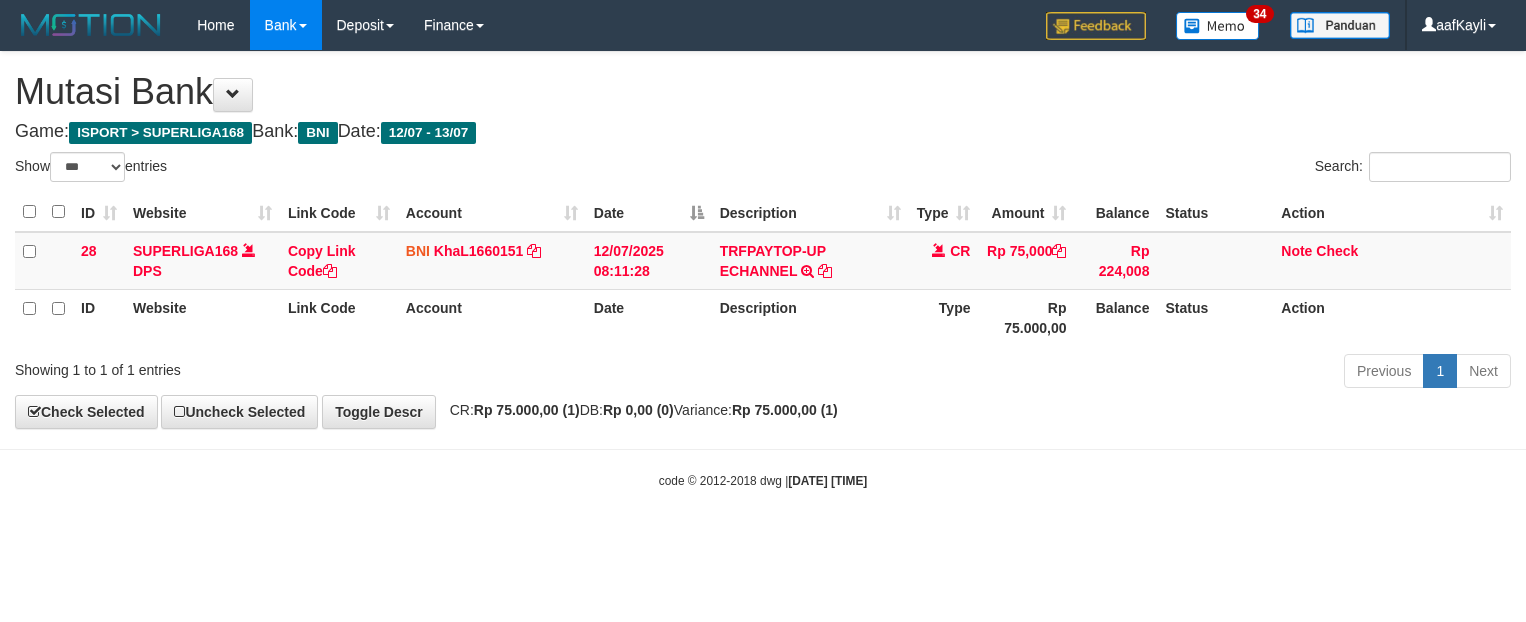 select on "***" 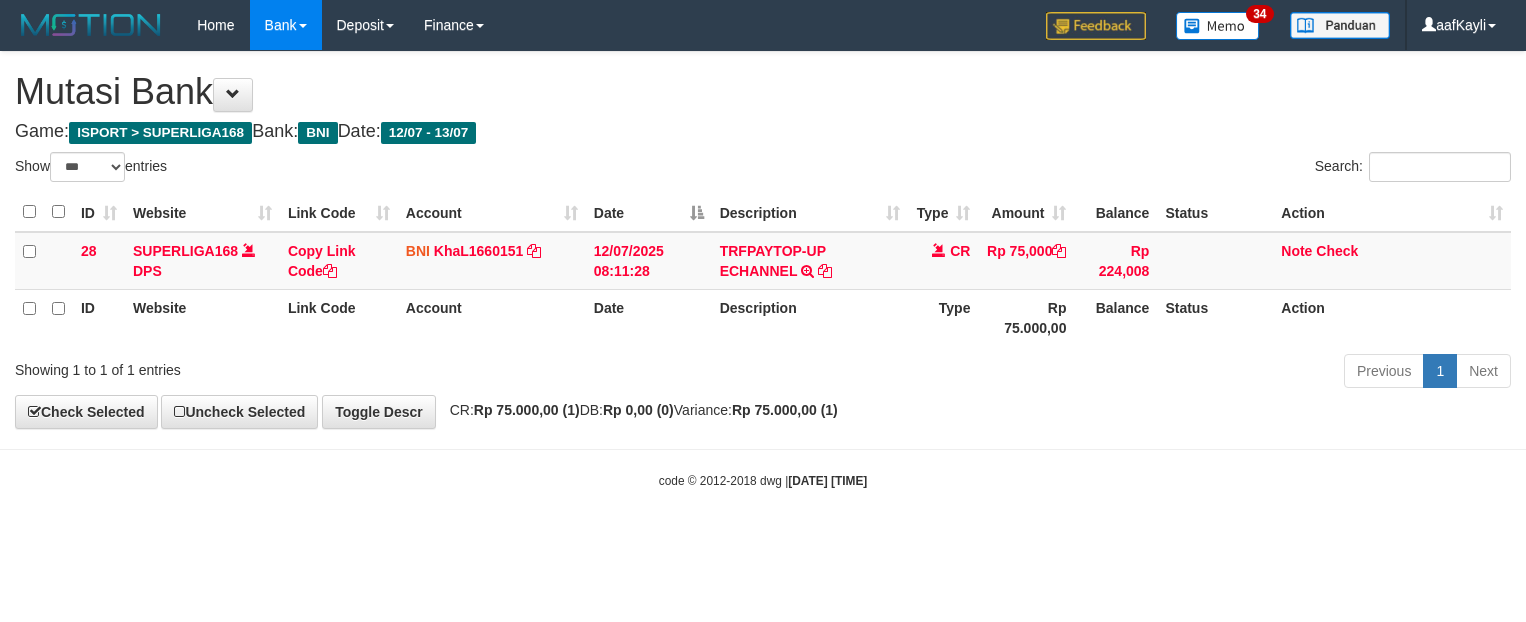 scroll, scrollTop: 0, scrollLeft: 0, axis: both 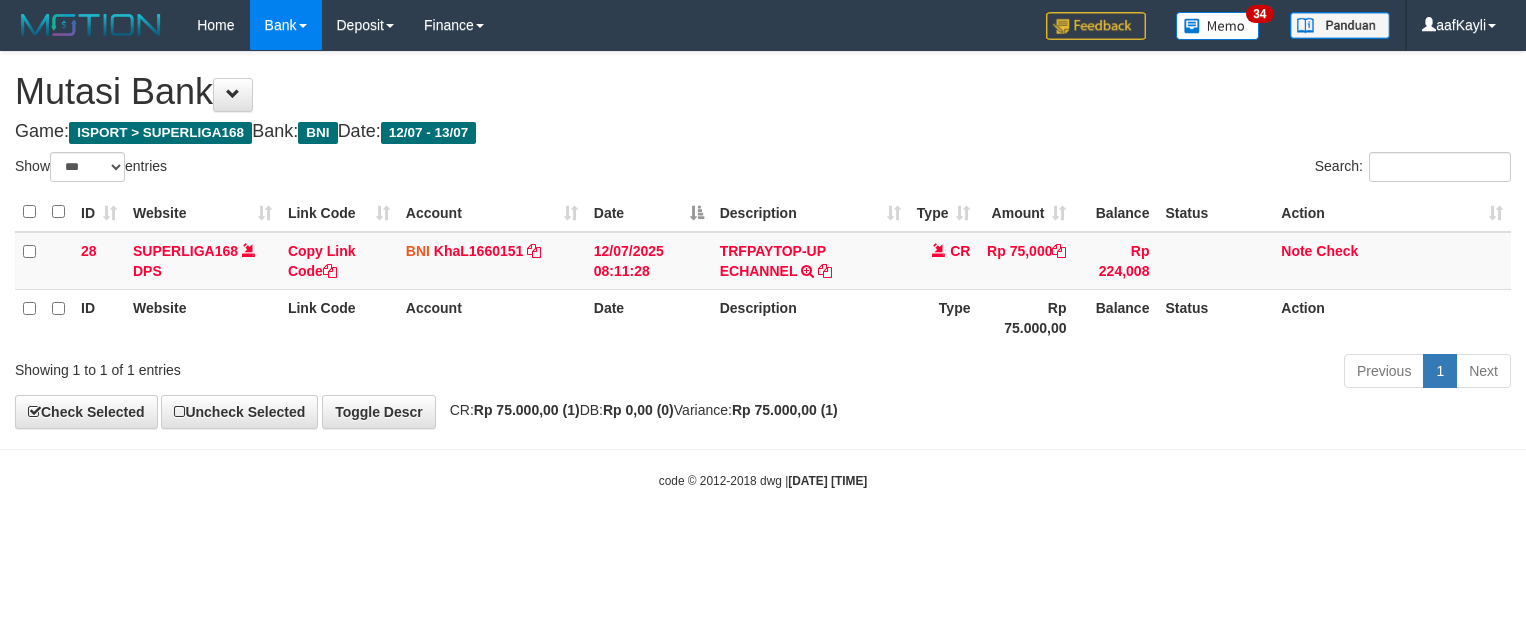 select on "***" 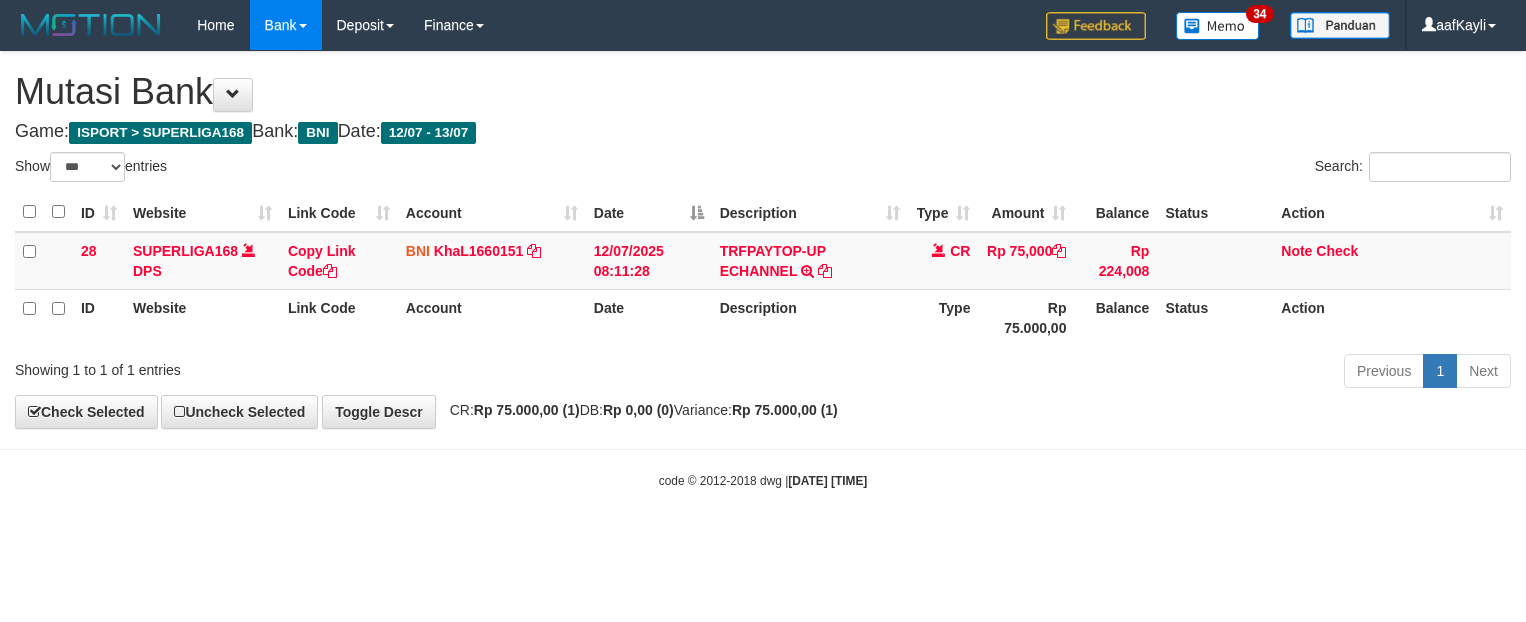 scroll, scrollTop: 0, scrollLeft: 0, axis: both 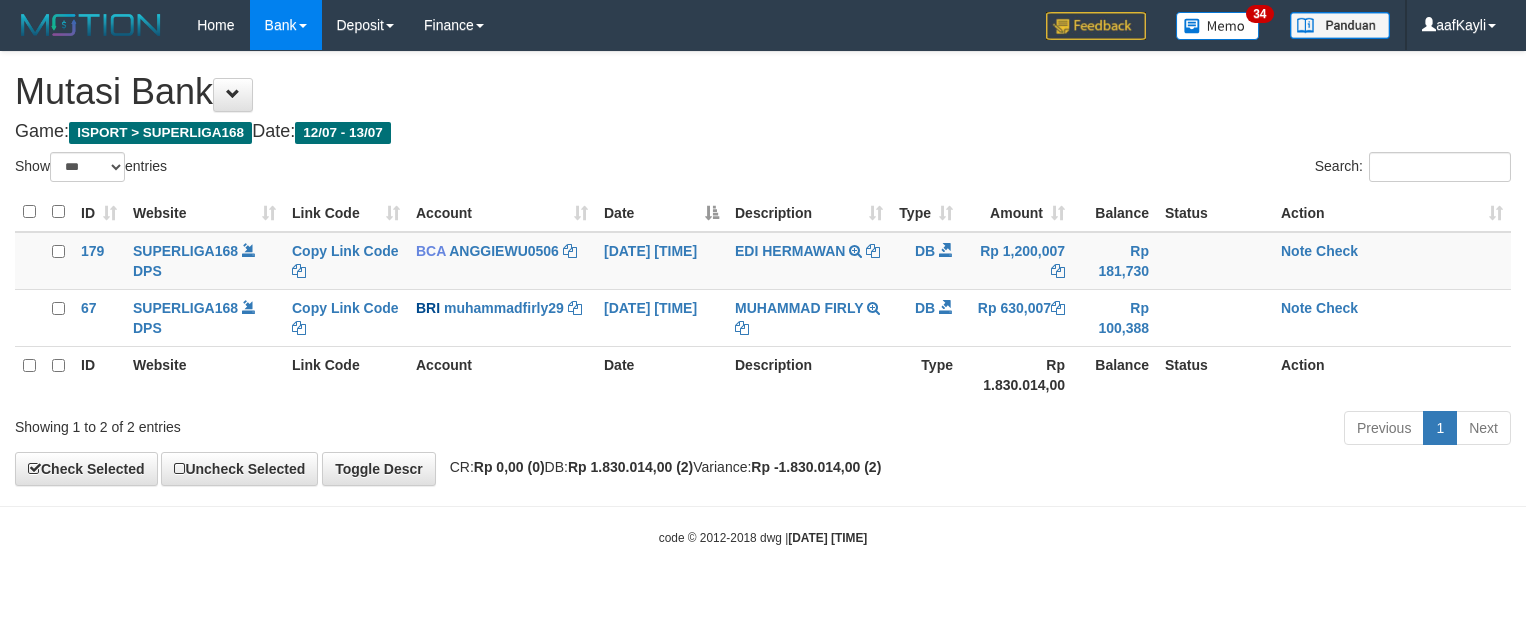 select on "***" 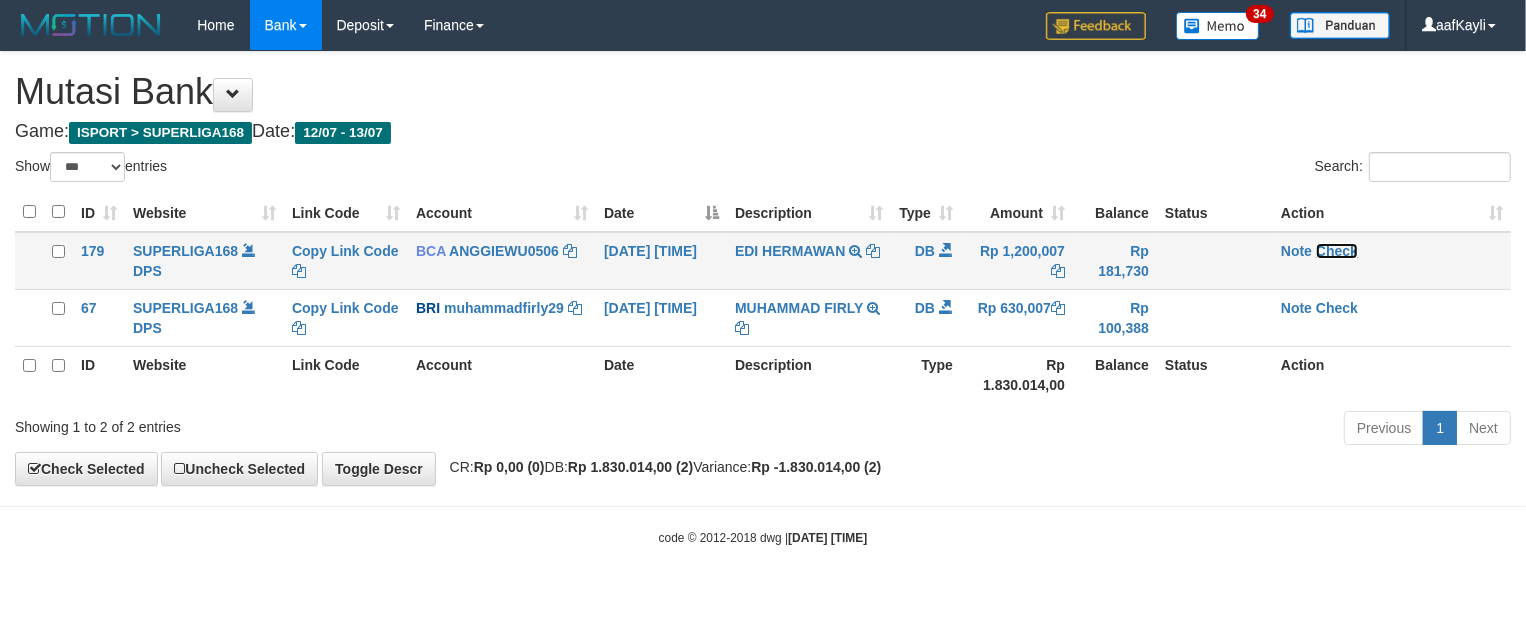 click on "Check" at bounding box center (1337, 251) 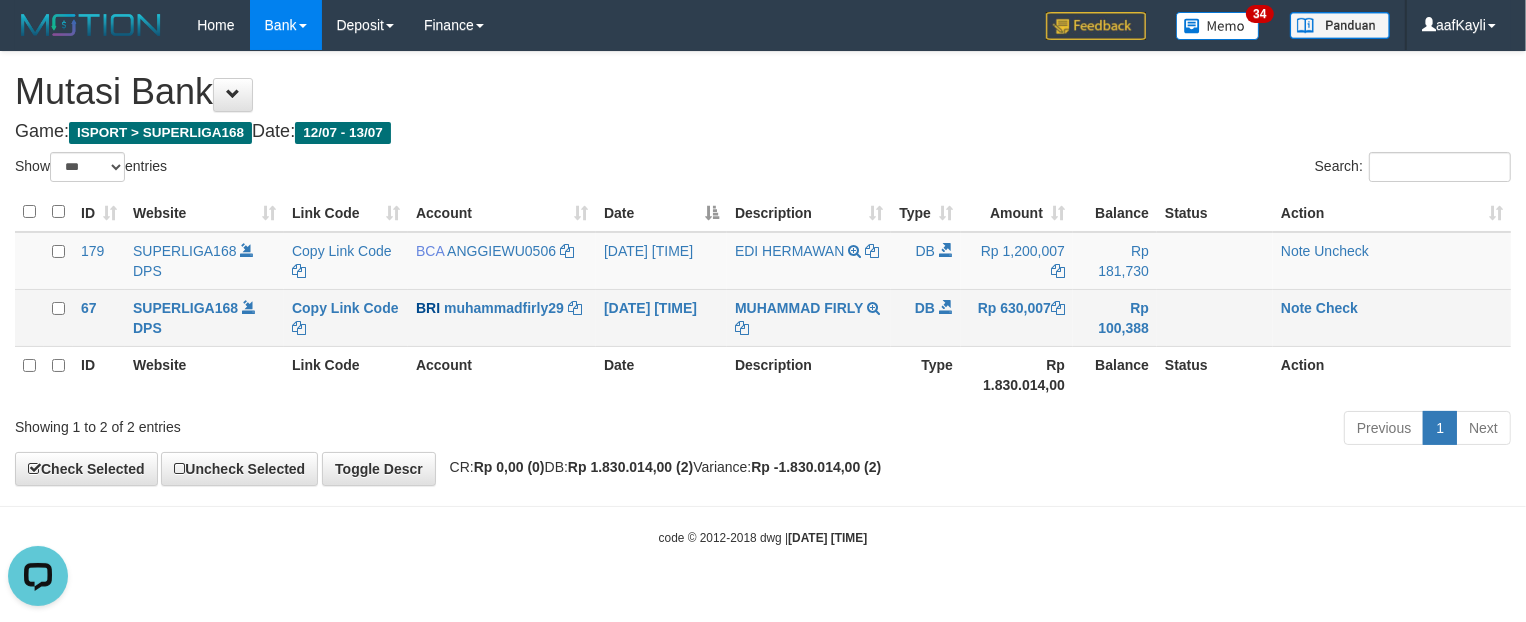 scroll, scrollTop: 0, scrollLeft: 0, axis: both 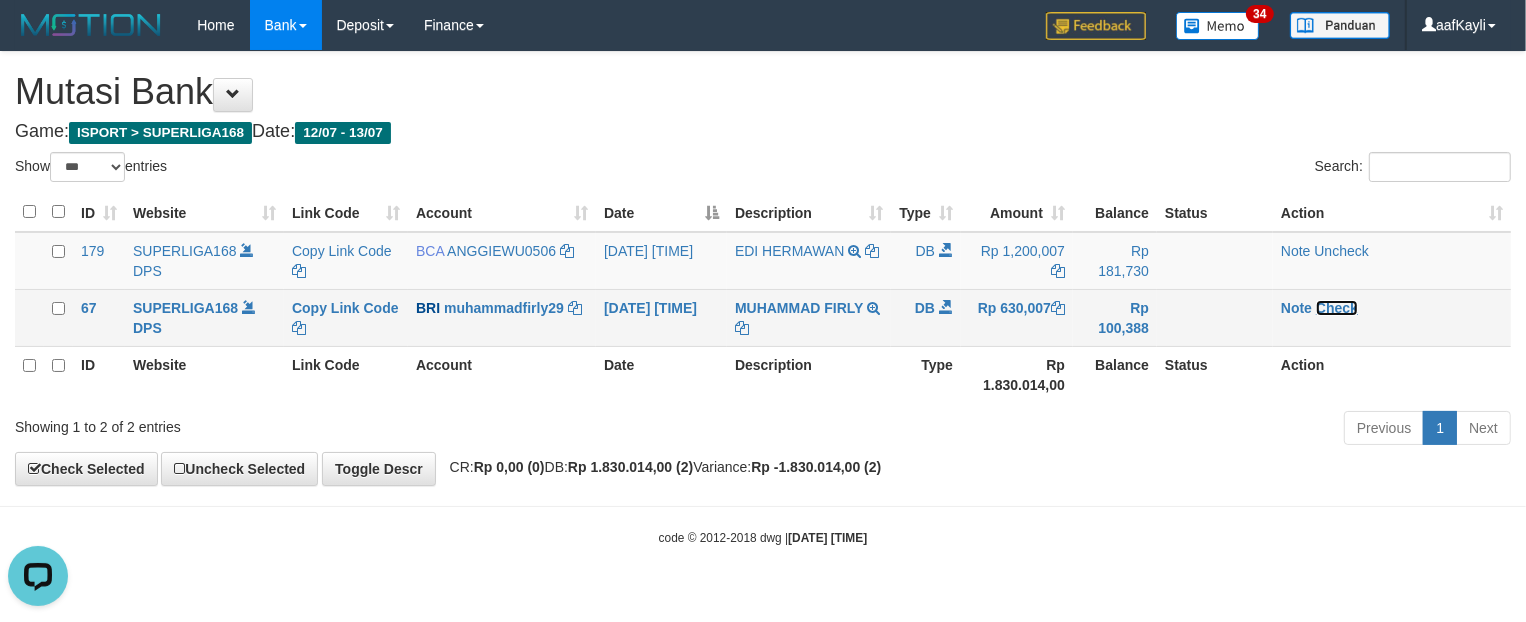 click on "Check" at bounding box center (1337, 308) 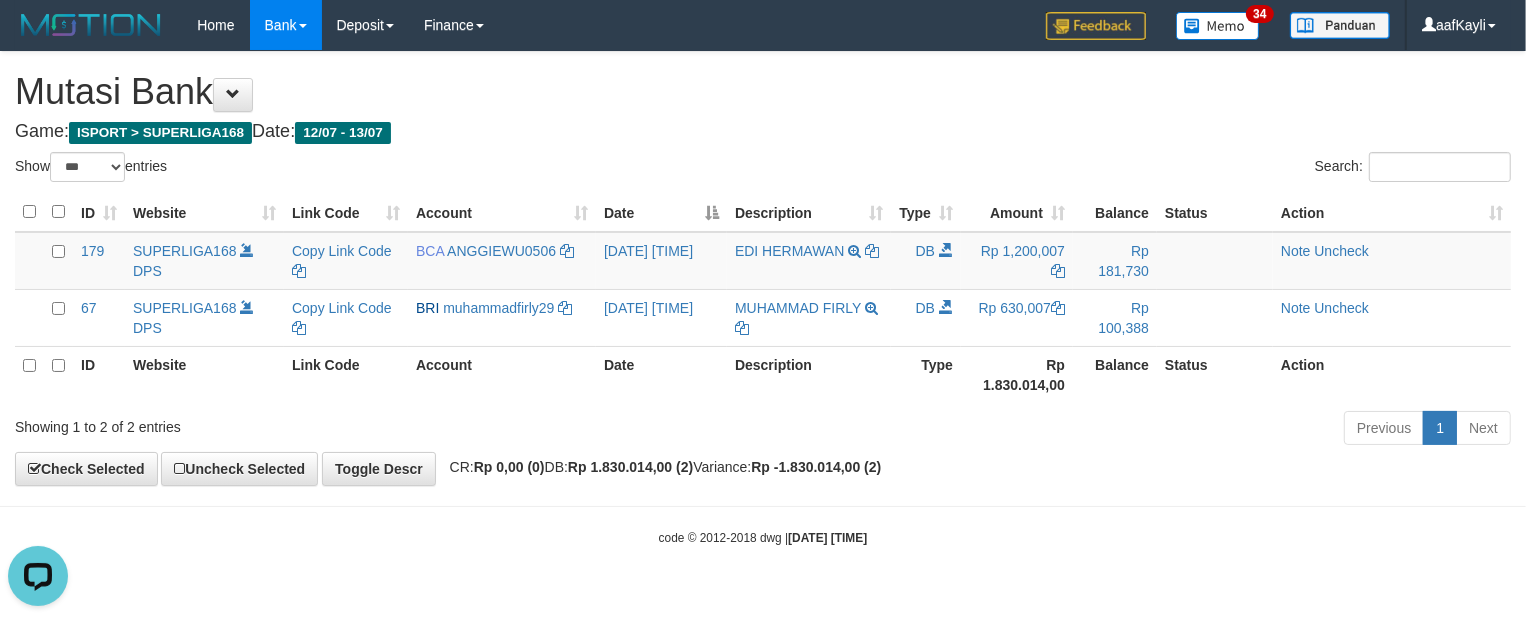 click on "Previous 1 Next" at bounding box center (1081, 430) 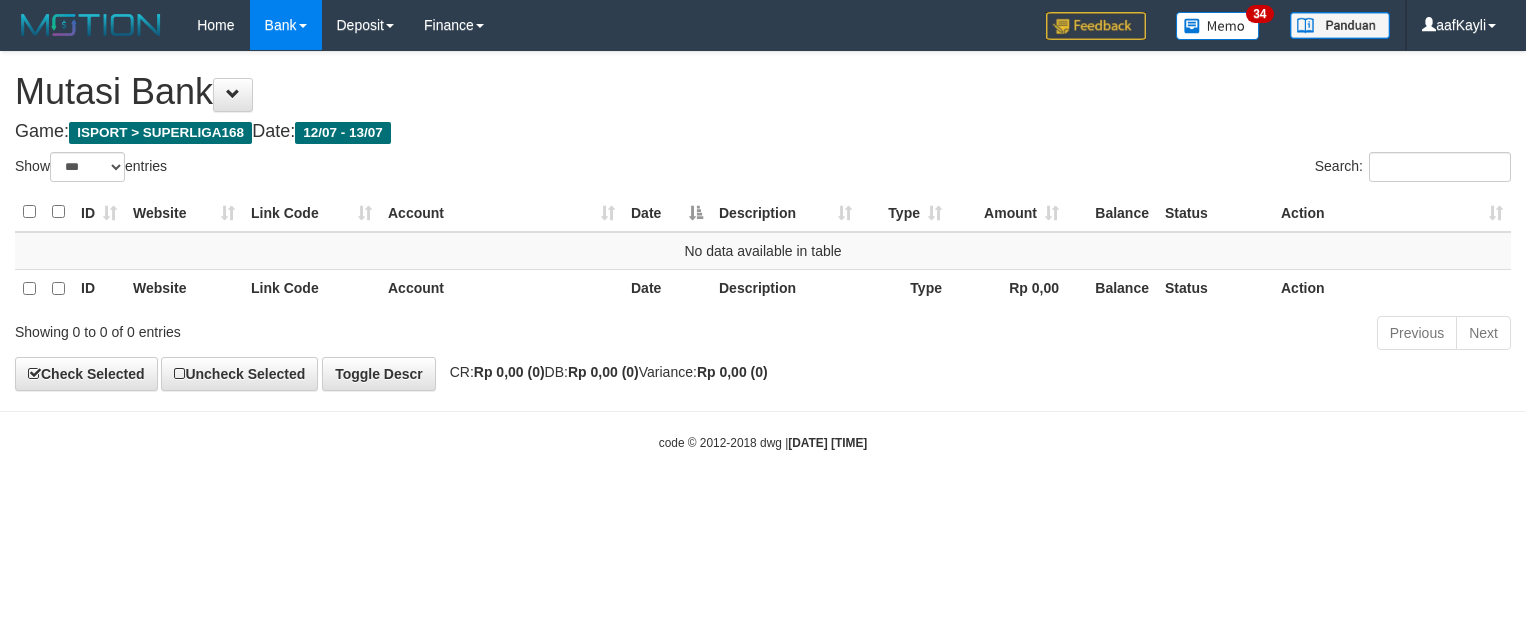 select on "***" 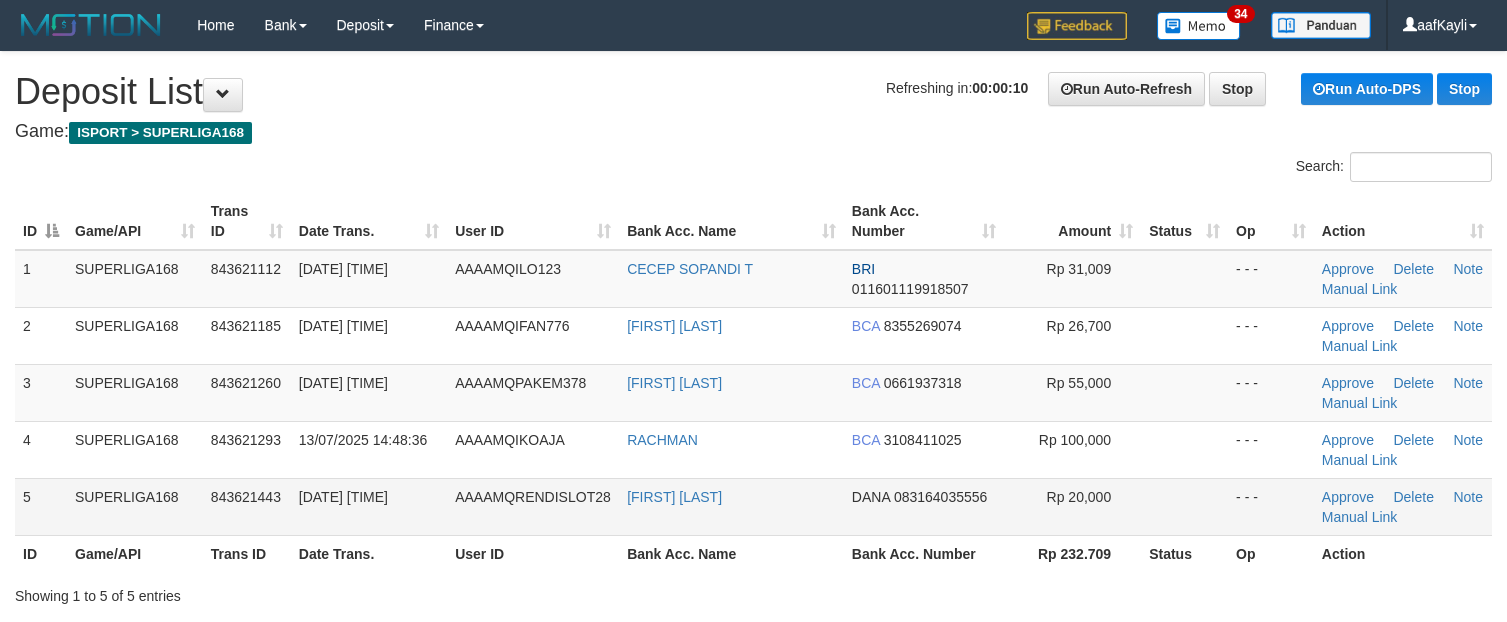 scroll, scrollTop: 0, scrollLeft: 0, axis: both 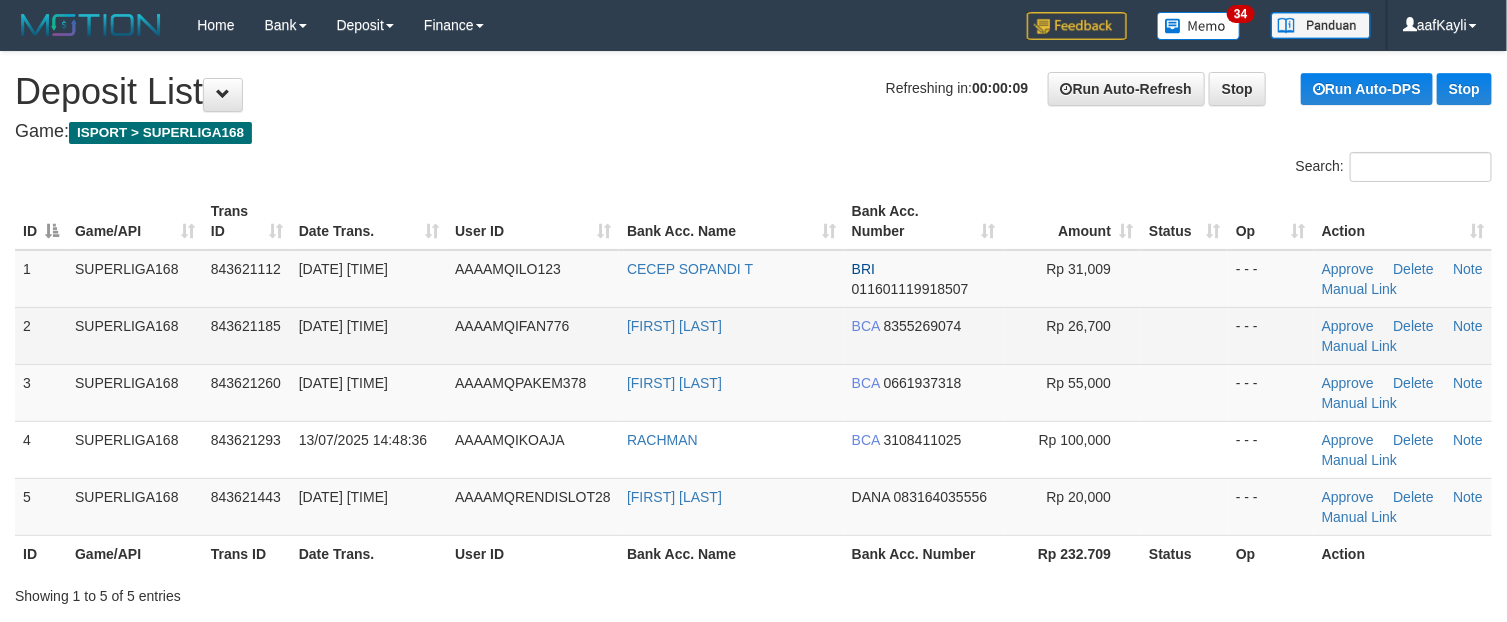click at bounding box center [1184, 335] 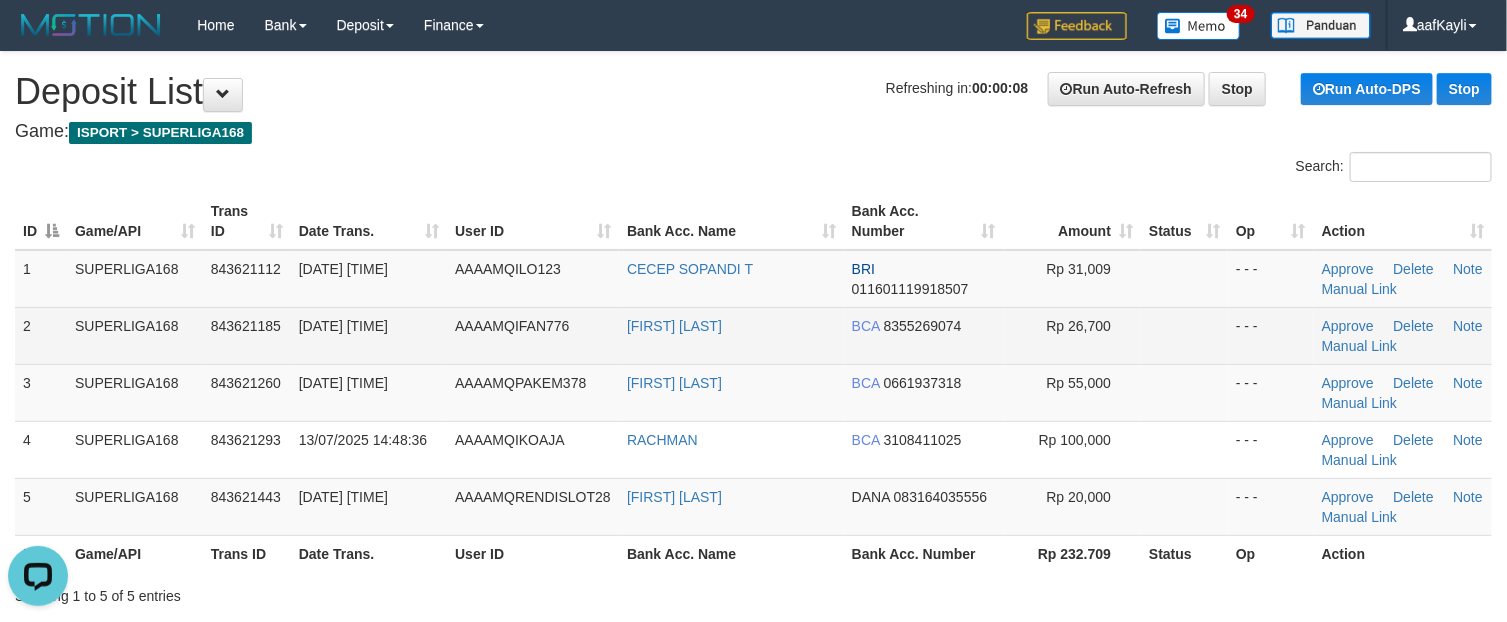 scroll, scrollTop: 0, scrollLeft: 0, axis: both 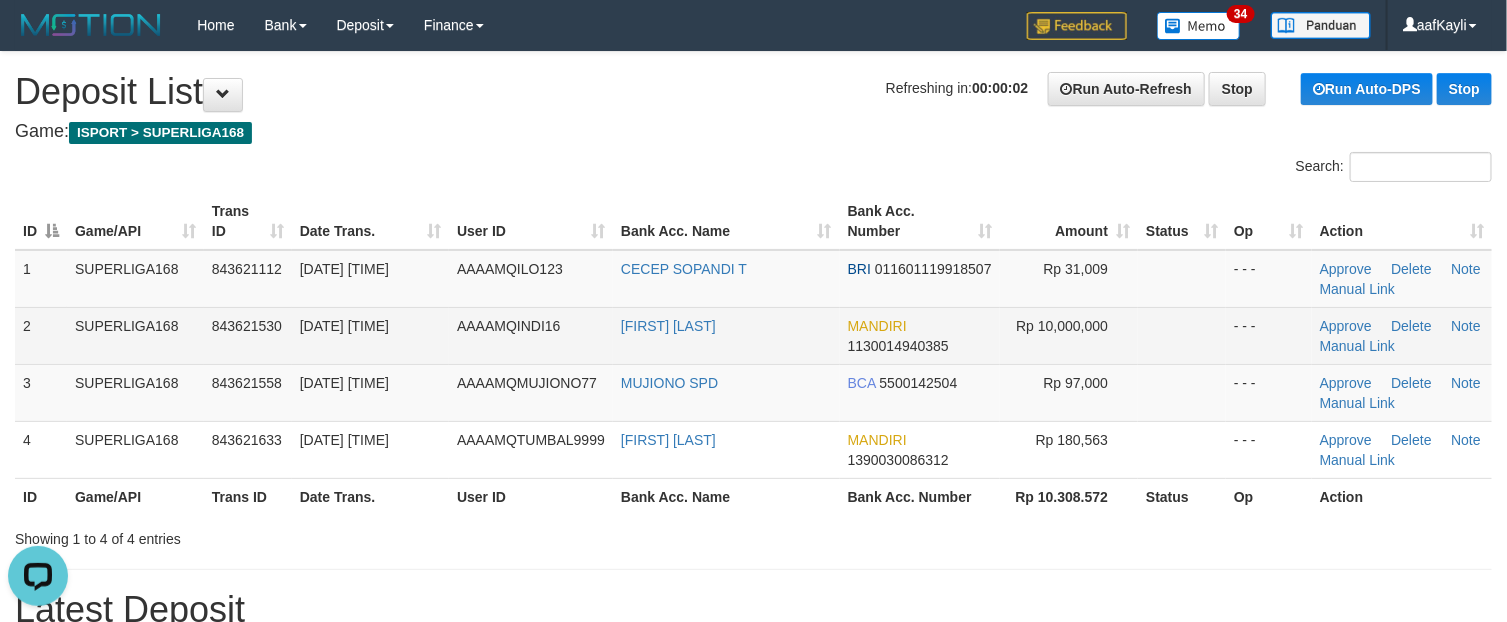 click on "- - -" at bounding box center [1269, 335] 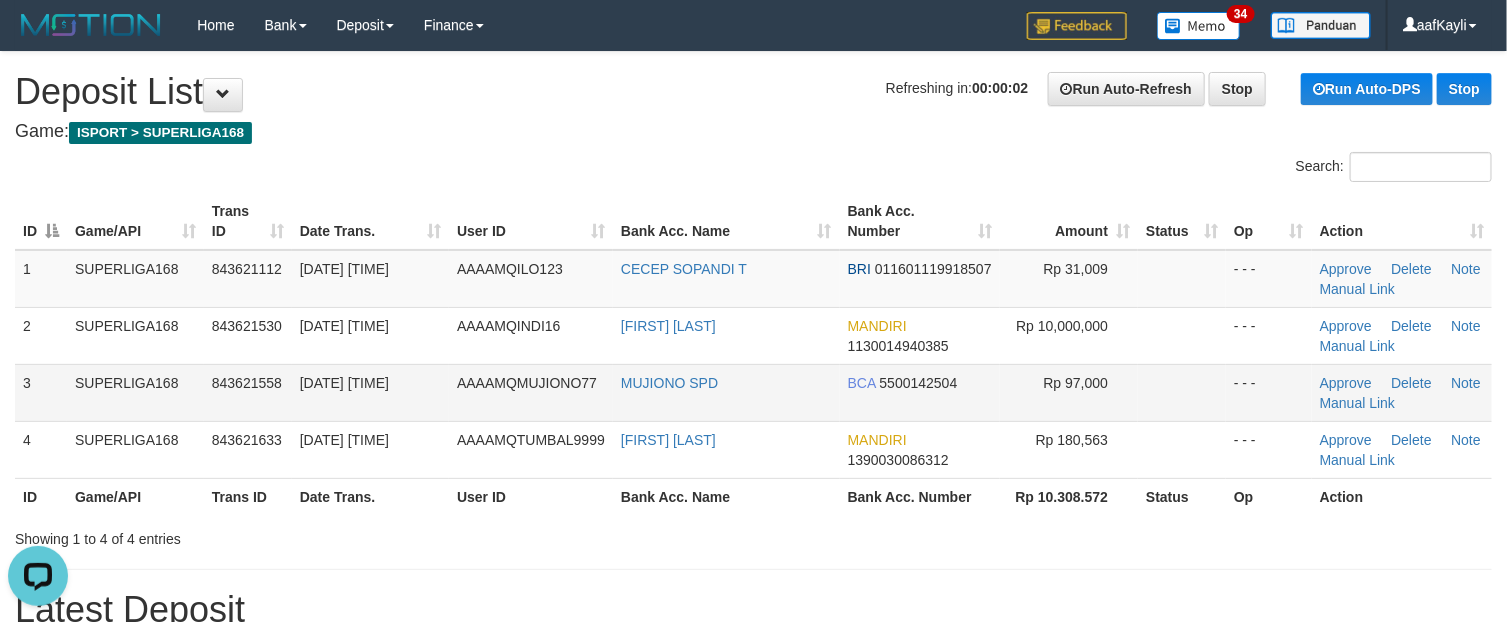 click at bounding box center (1182, 392) 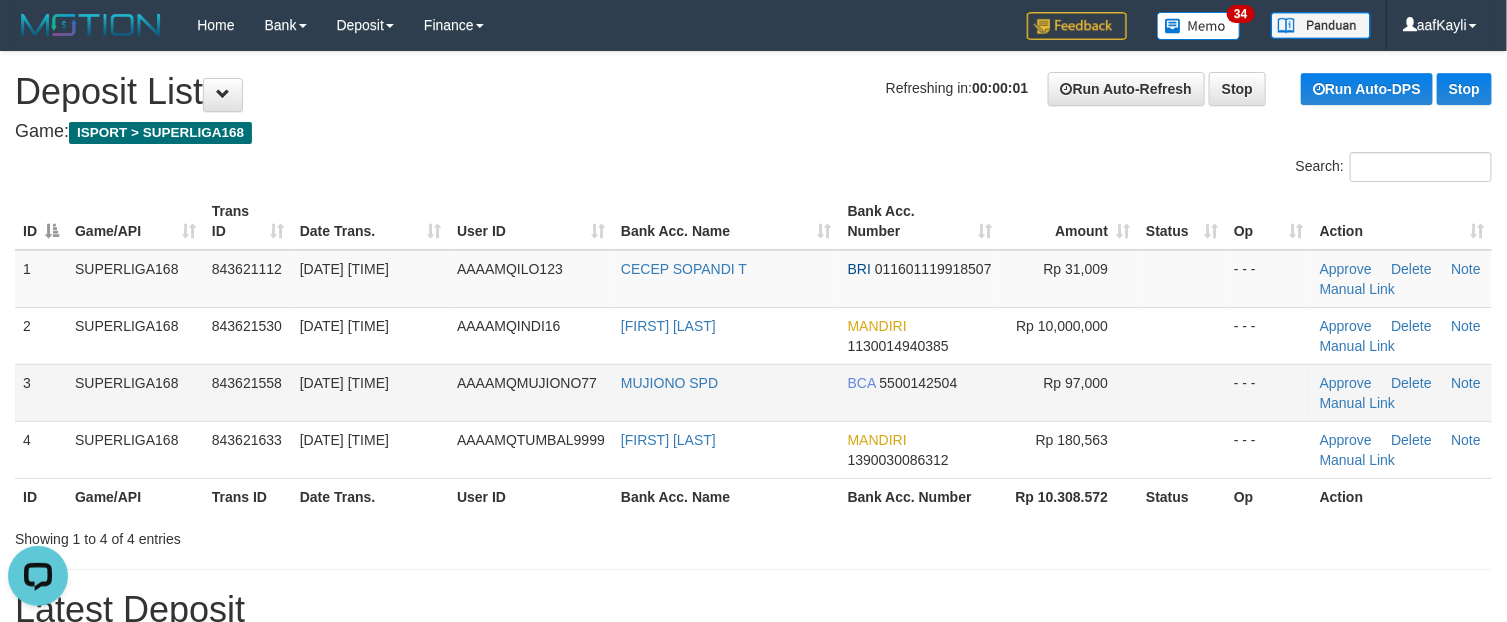 click at bounding box center (1182, 392) 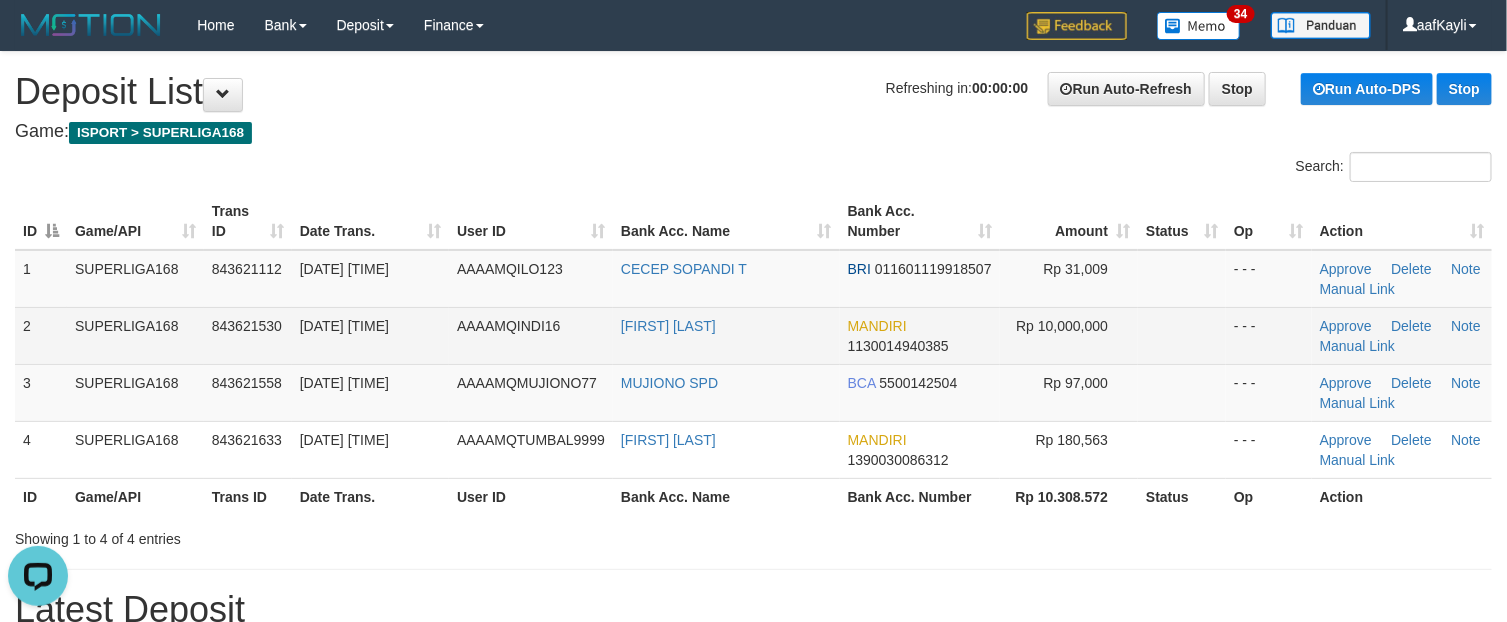 click on "[FIRST] [LAST] [LAST]" at bounding box center [726, 335] 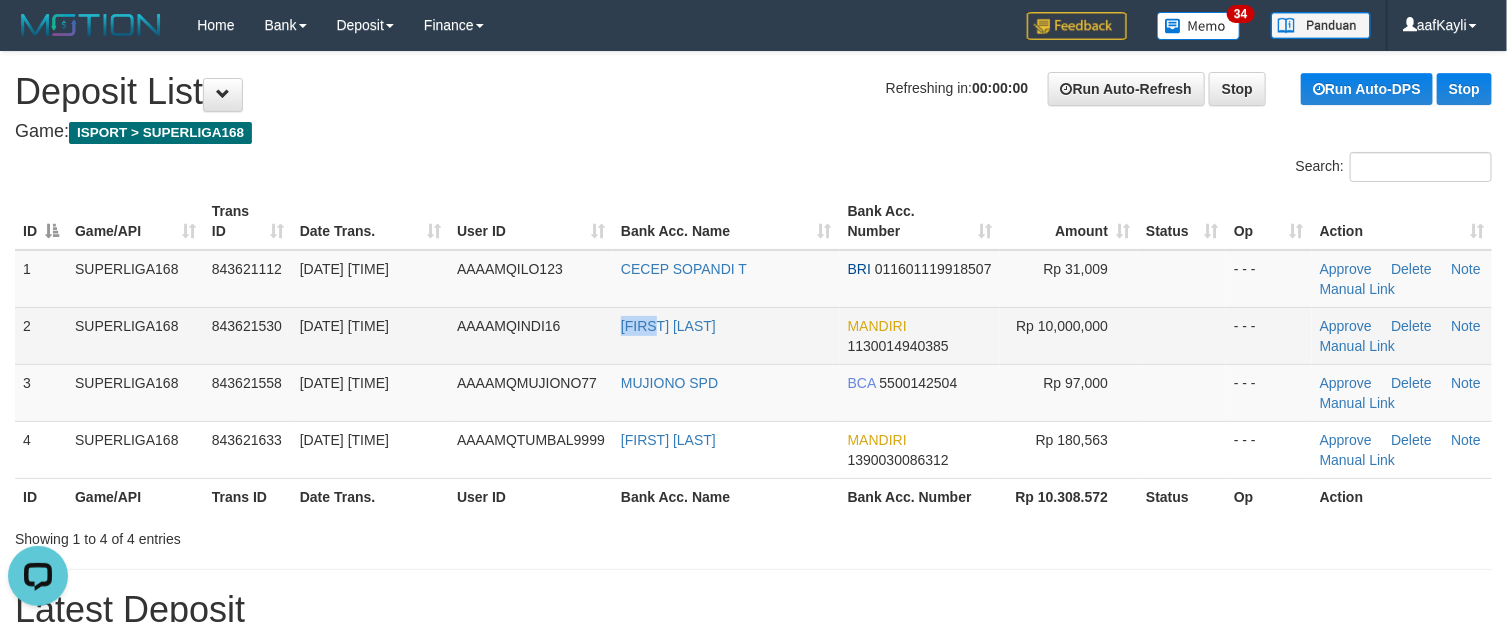 click on "[FIRST] [LAST] [LAST]" at bounding box center [726, 335] 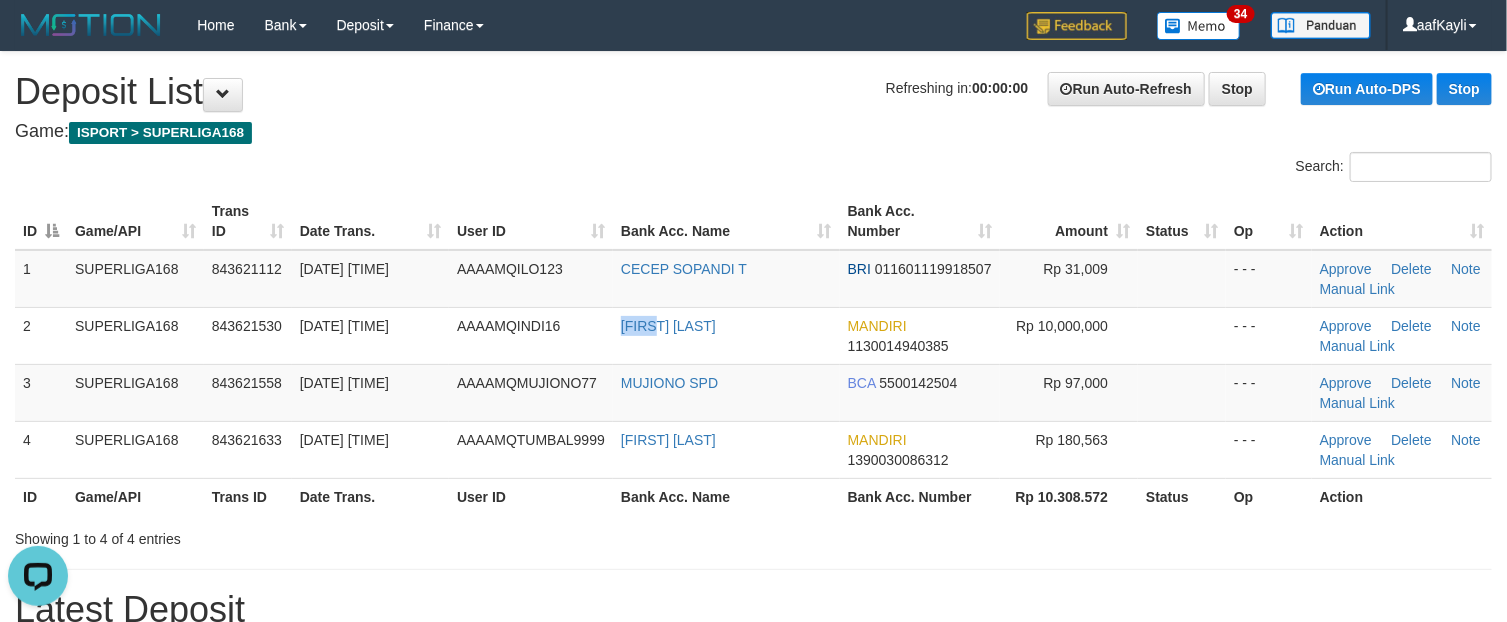 copy on "ANDY" 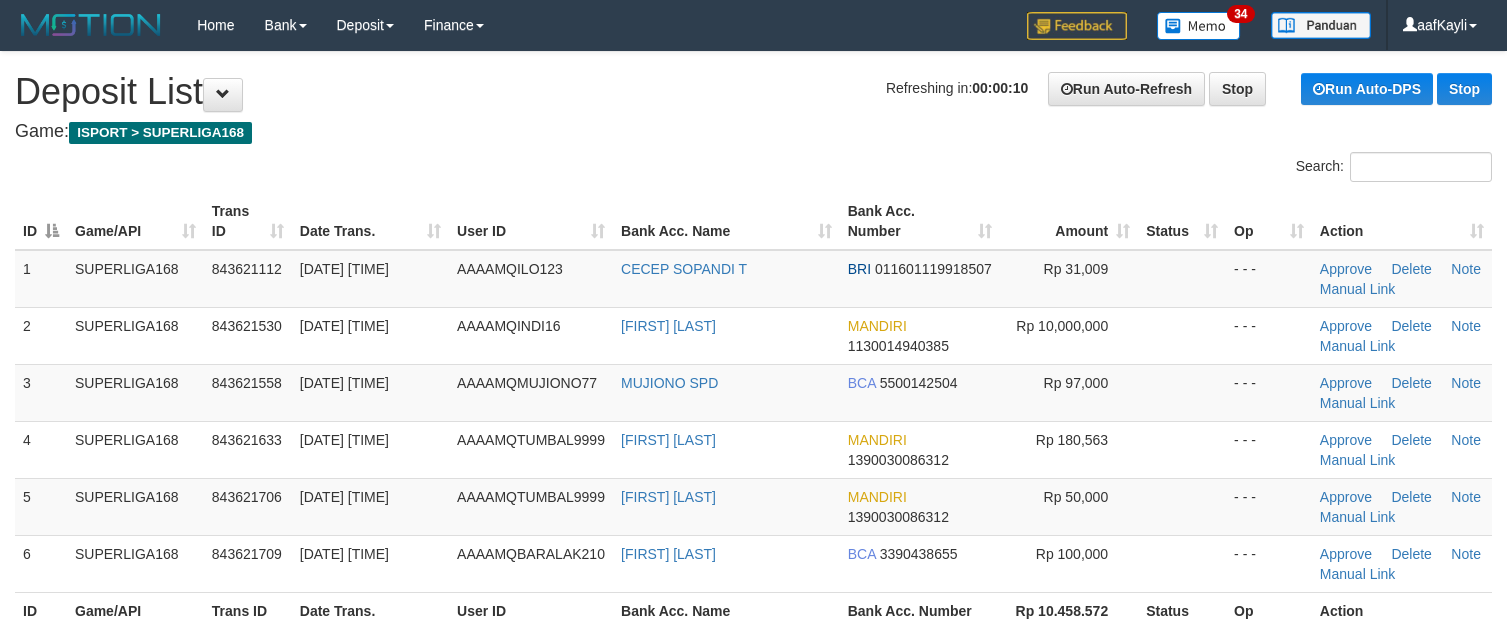 scroll, scrollTop: 0, scrollLeft: 0, axis: both 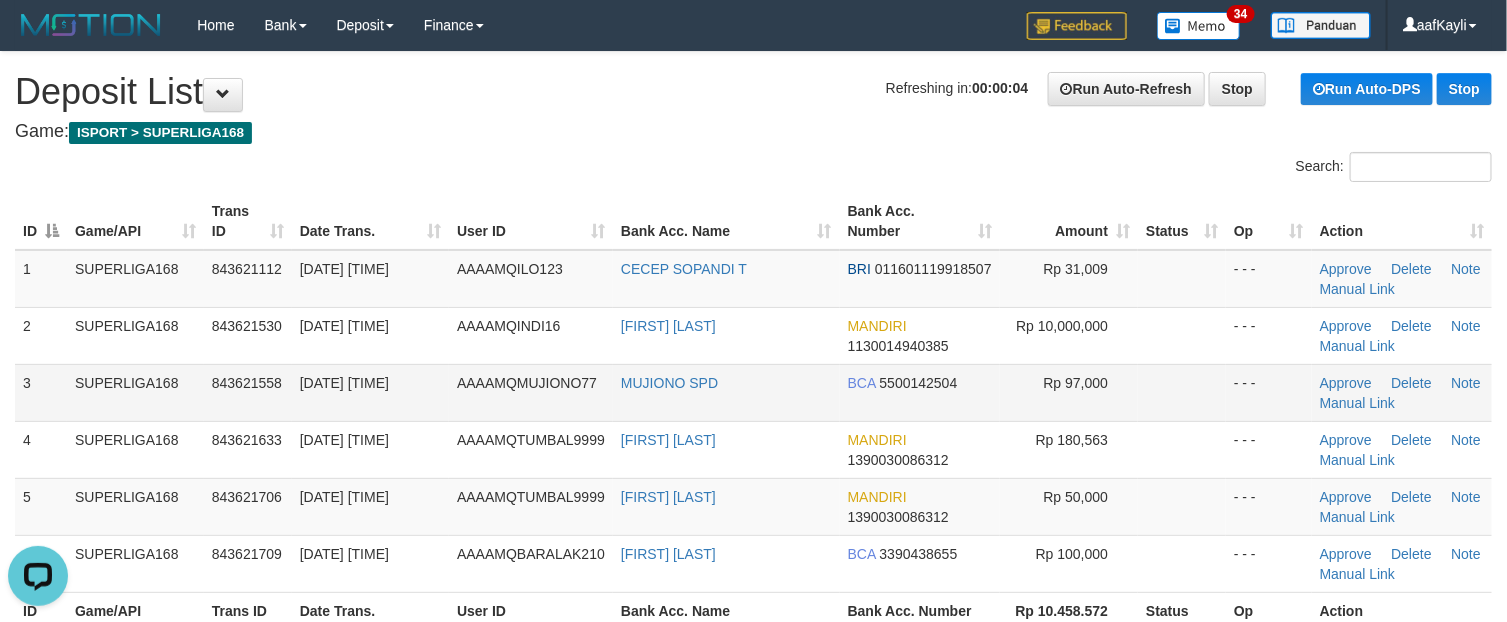click at bounding box center [1182, 392] 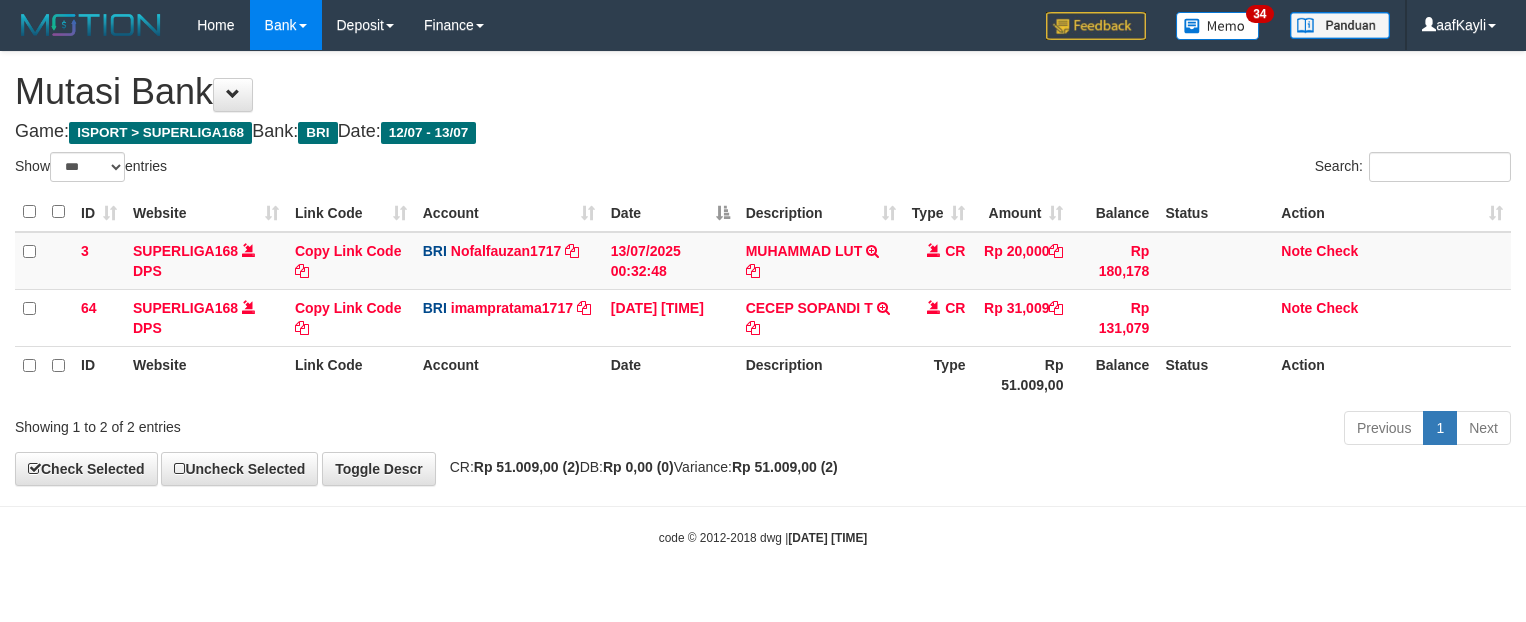 select on "***" 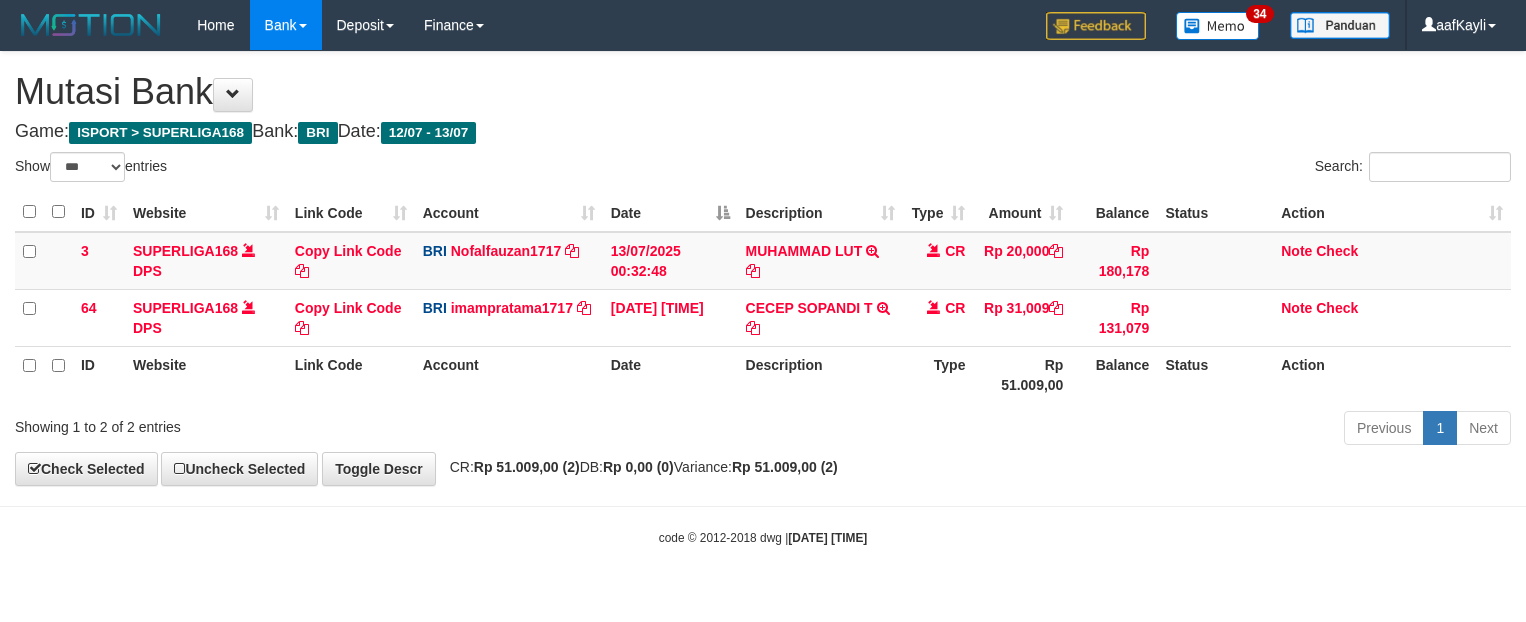 scroll, scrollTop: 0, scrollLeft: 0, axis: both 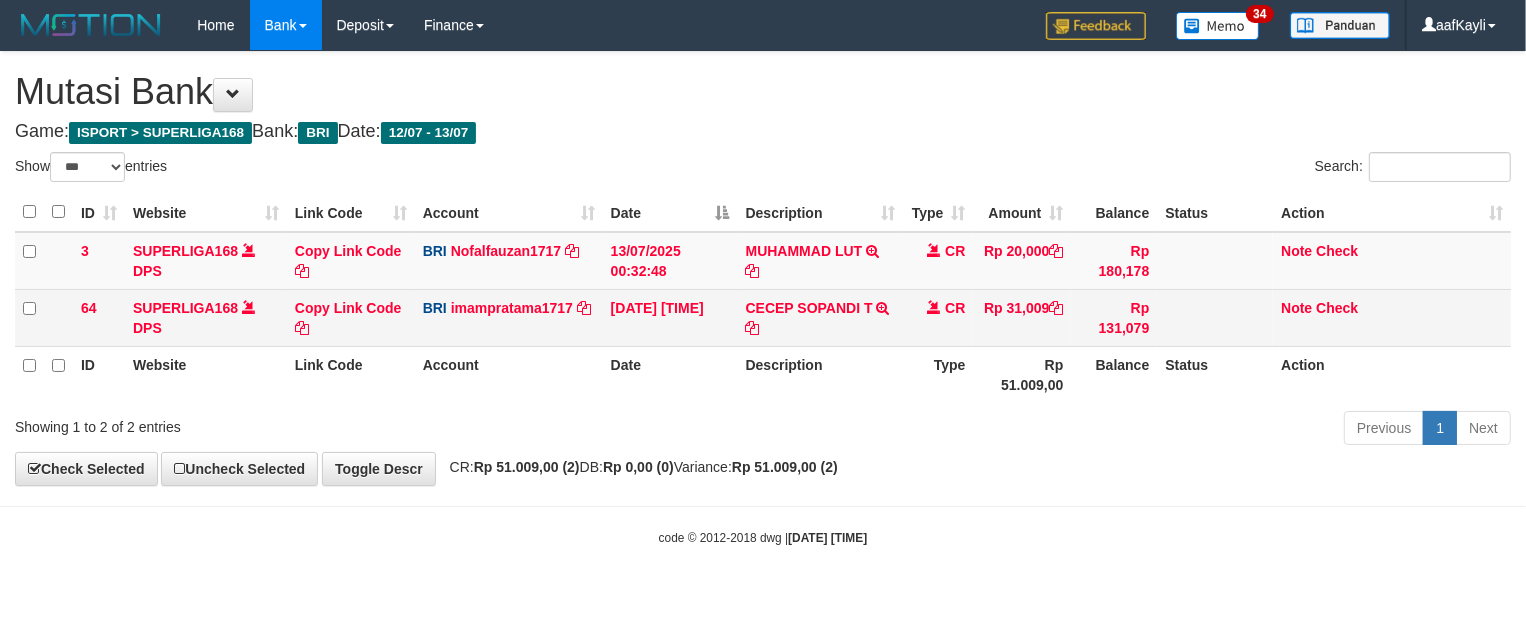 click on "CECEP SOPANDI T         TRANSFER NBMB CECEP SOPANDI T TO IMAM PRATAMA" at bounding box center [821, 317] 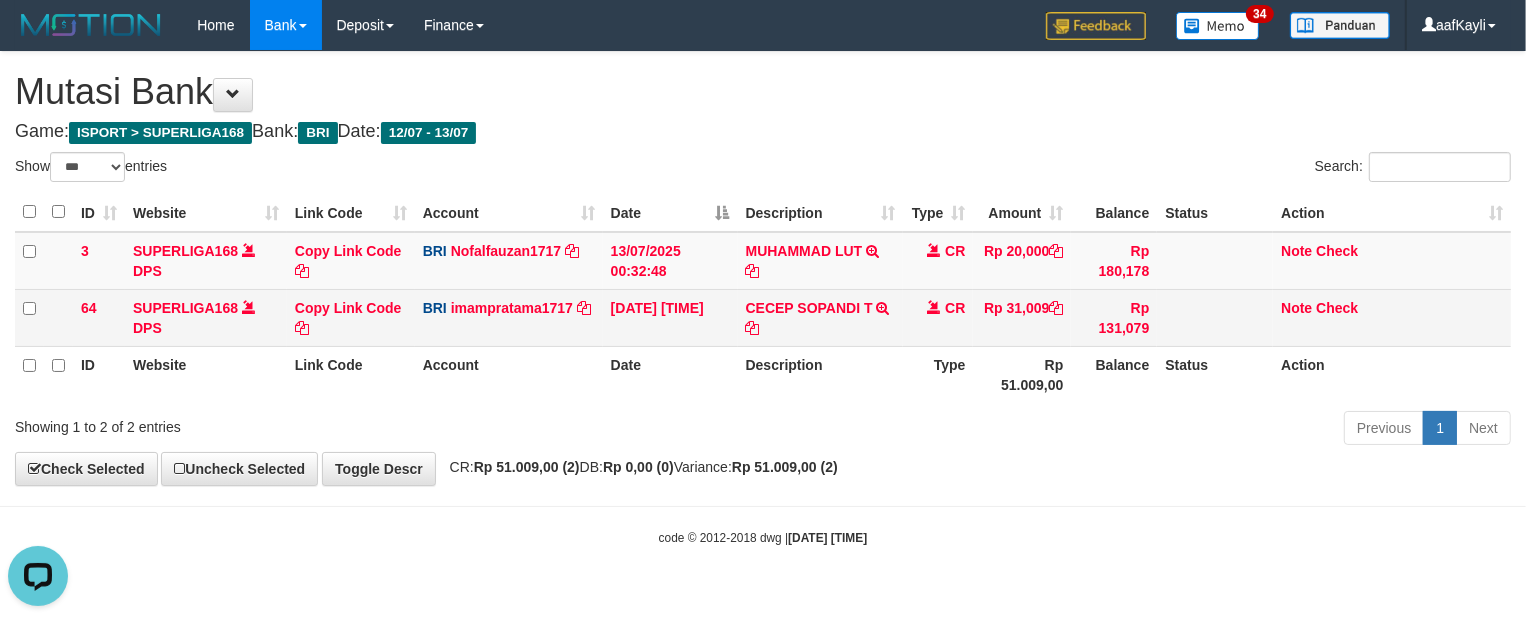 scroll, scrollTop: 0, scrollLeft: 0, axis: both 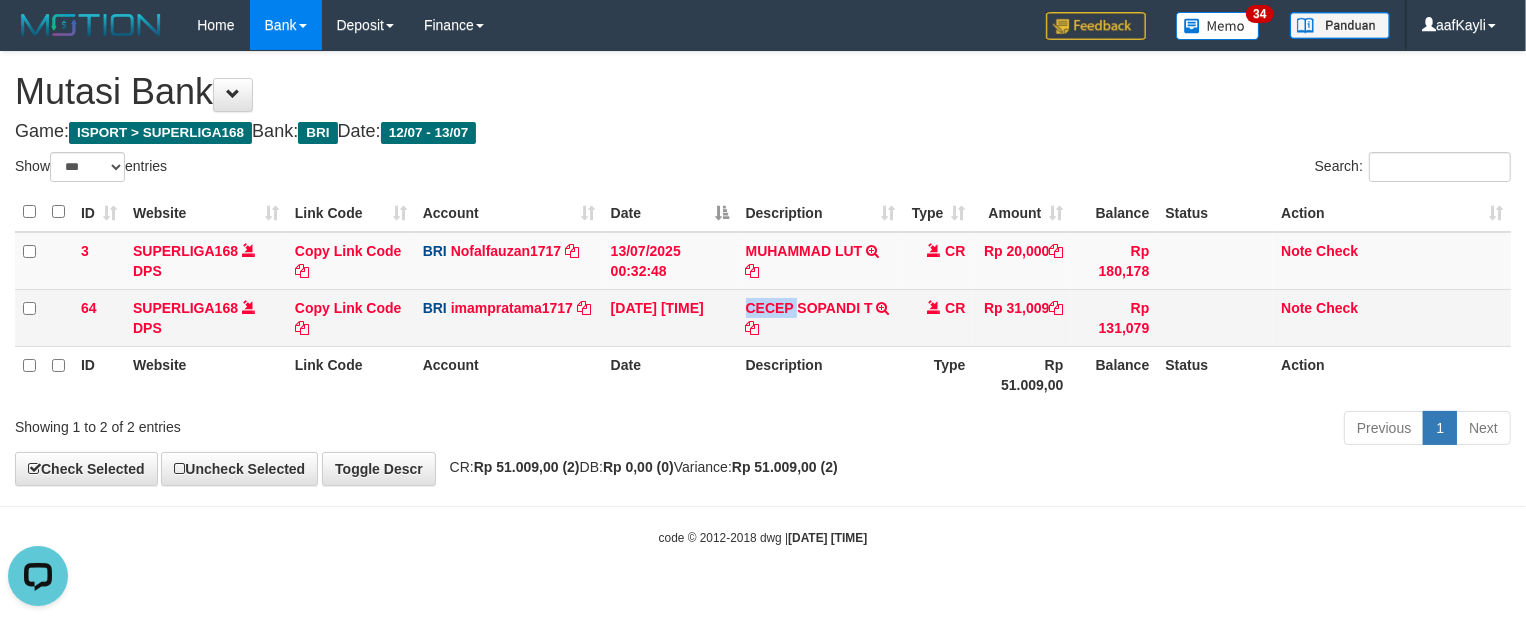 click on "CECEP SOPANDI T         TRANSFER NBMB CECEP SOPANDI T TO IMAM PRATAMA" at bounding box center (821, 317) 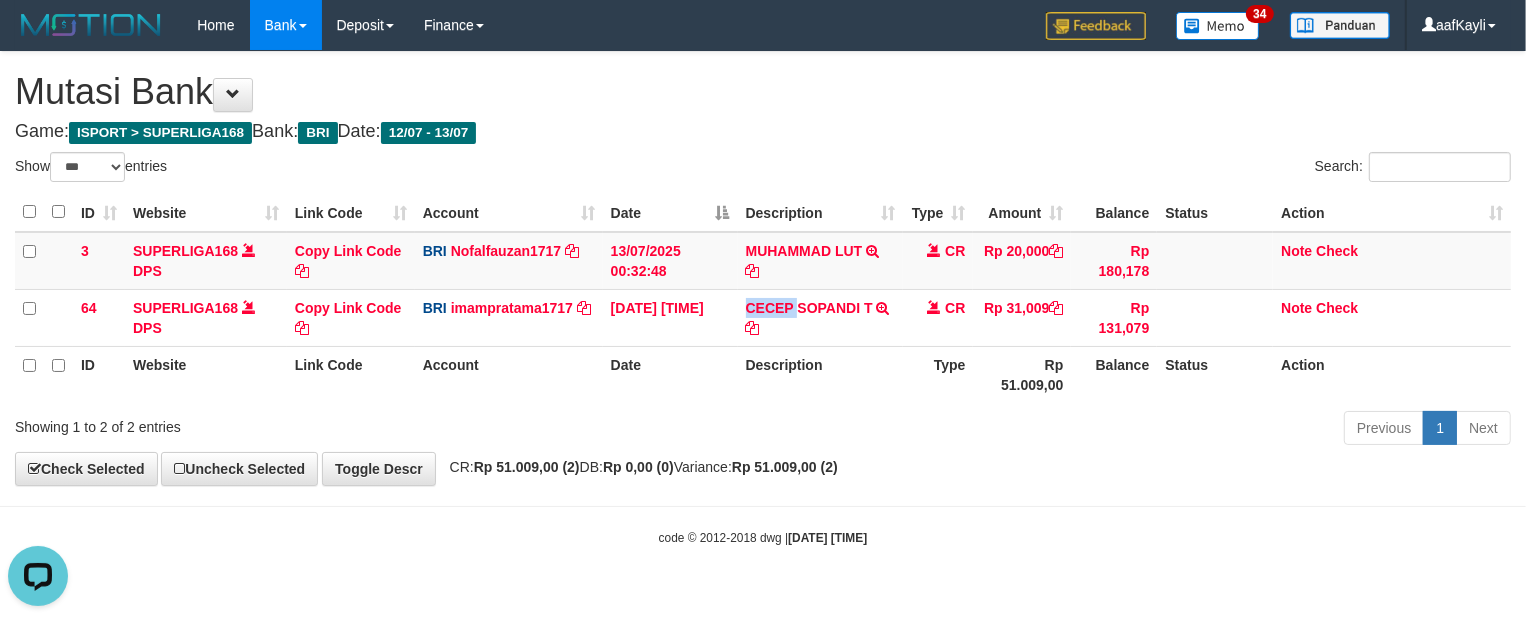 copy on "CECEP" 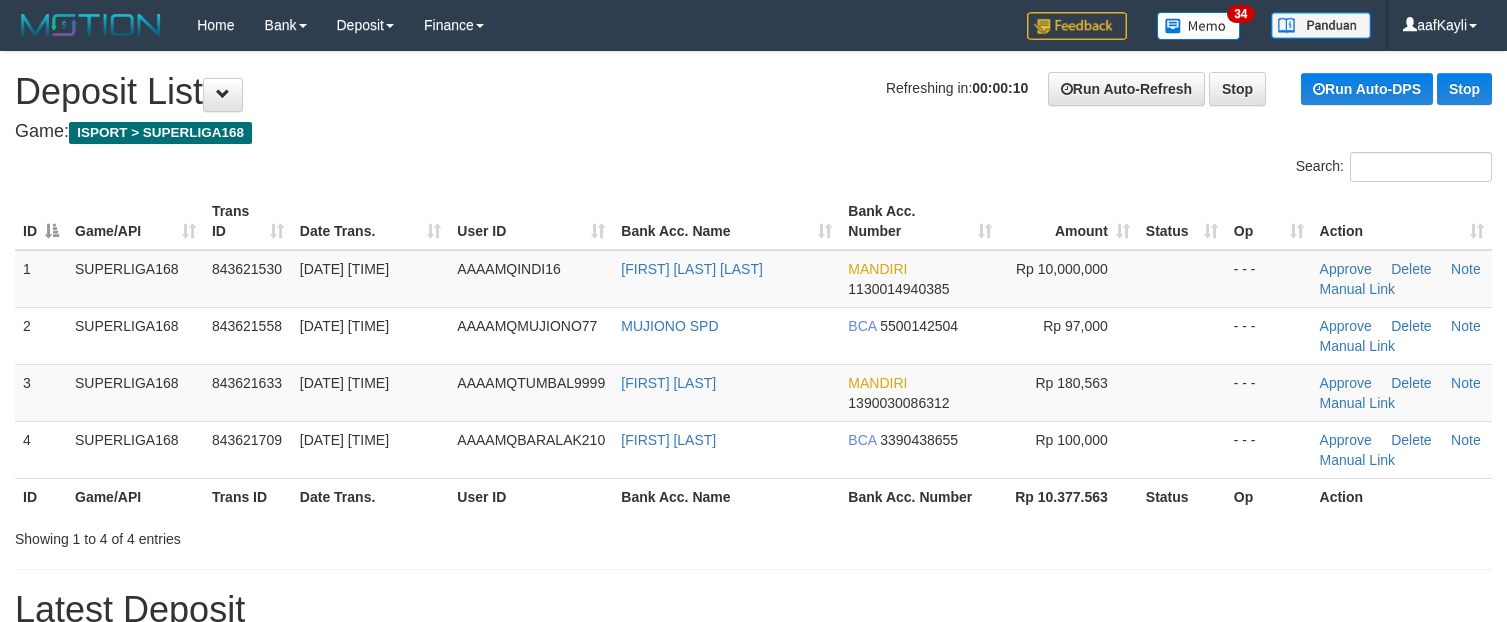 scroll, scrollTop: 0, scrollLeft: 0, axis: both 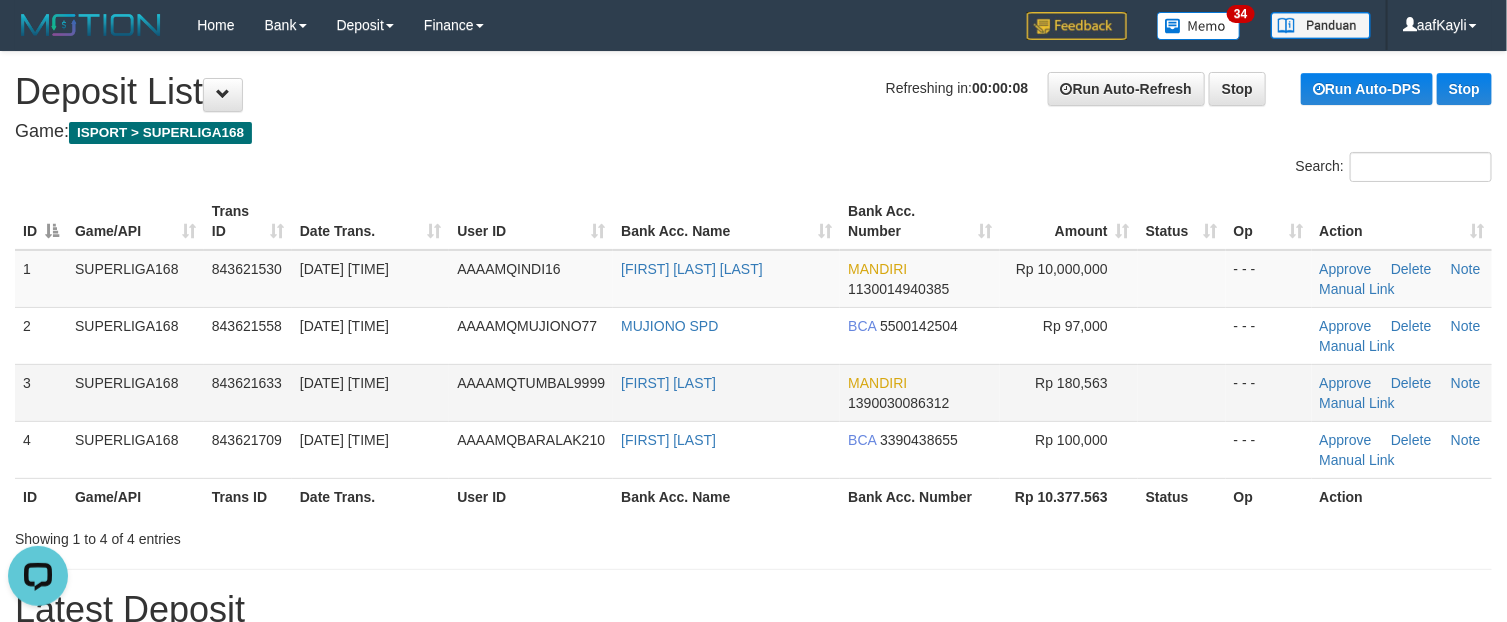 click at bounding box center [1182, 392] 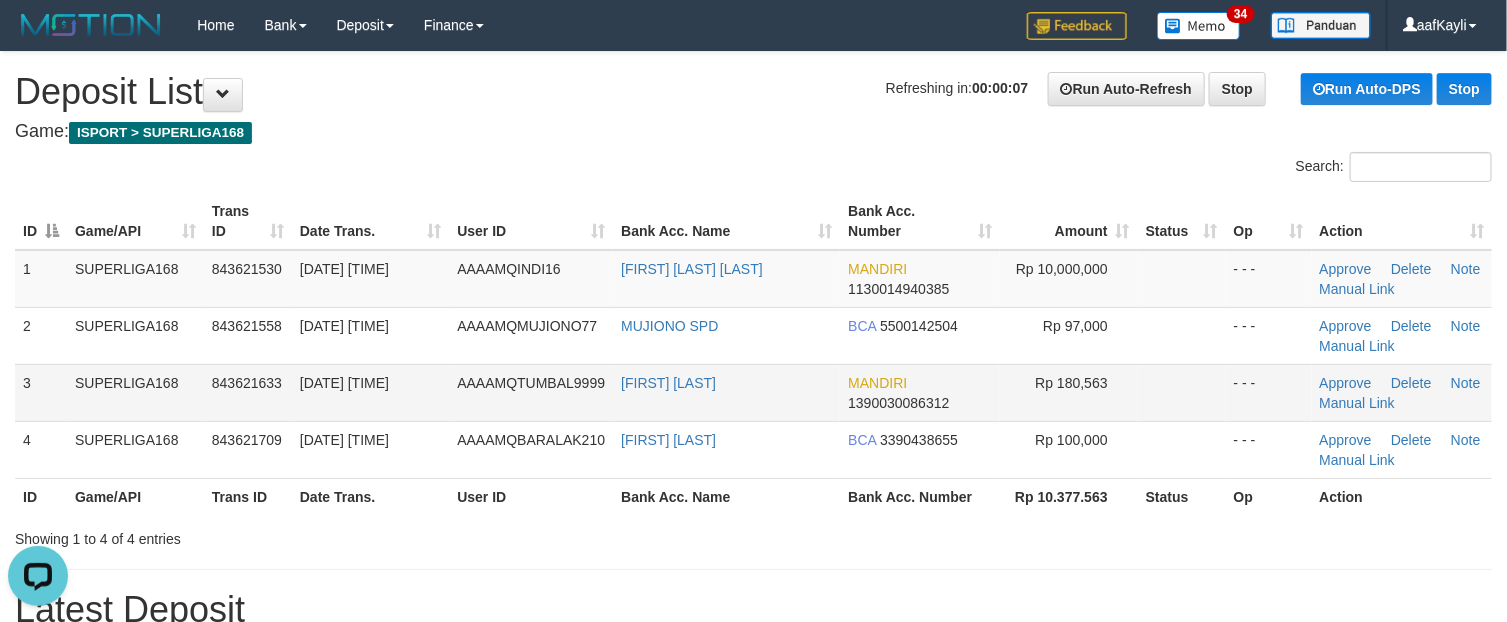 click at bounding box center [1182, 392] 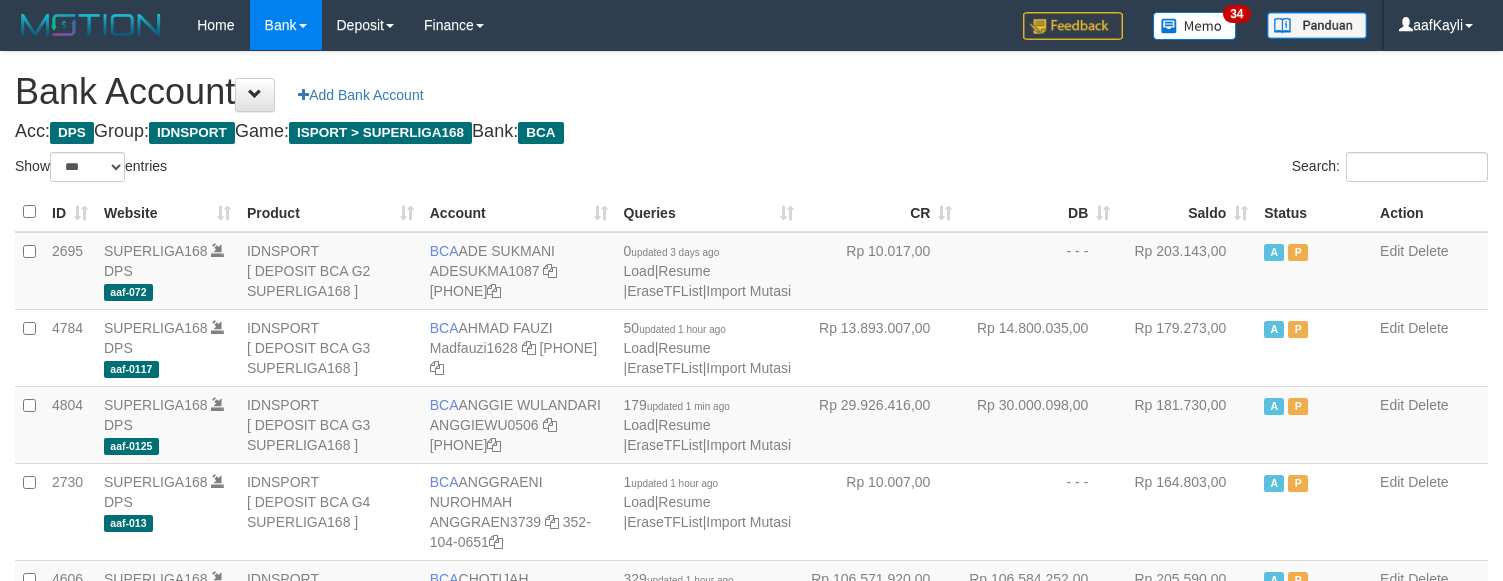 select on "***" 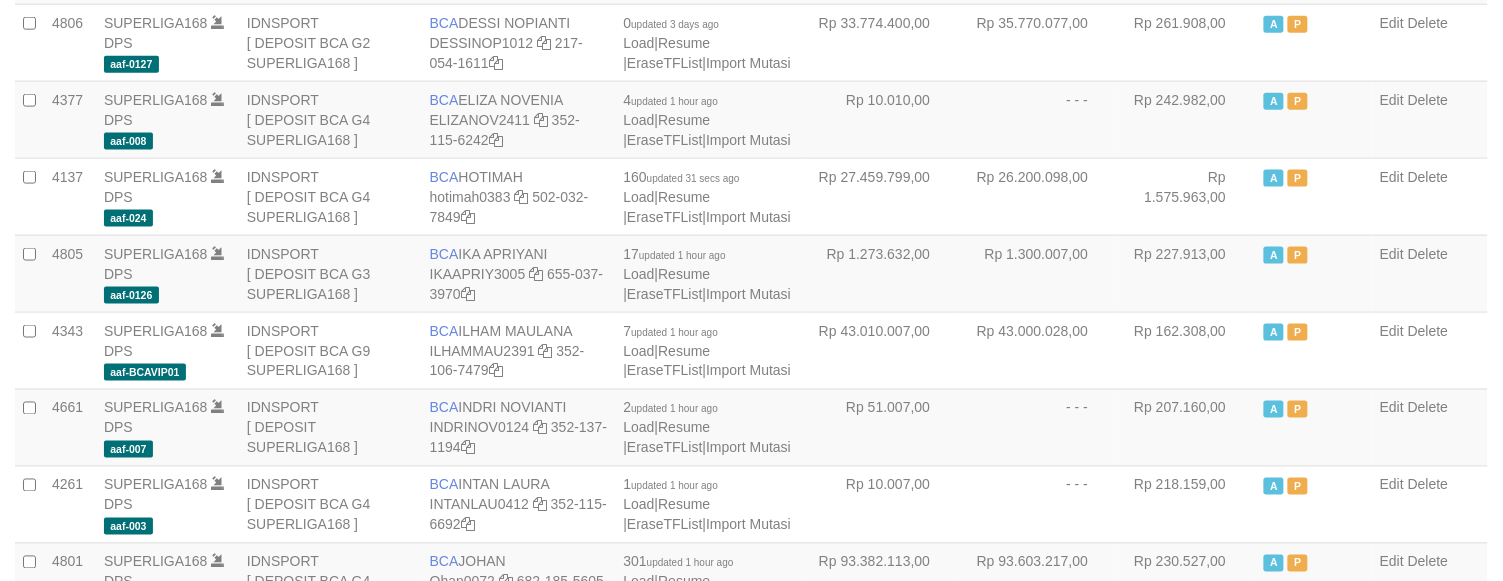 scroll, scrollTop: 0, scrollLeft: 0, axis: both 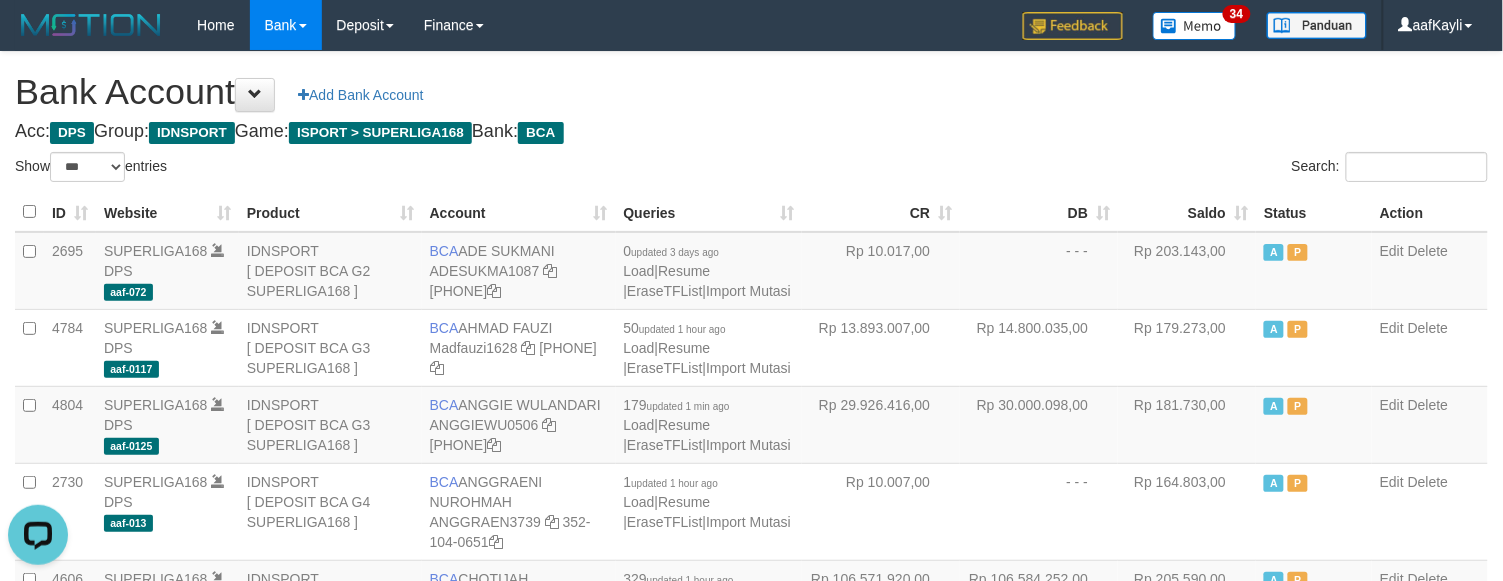 click on "Saldo" at bounding box center [1187, 212] 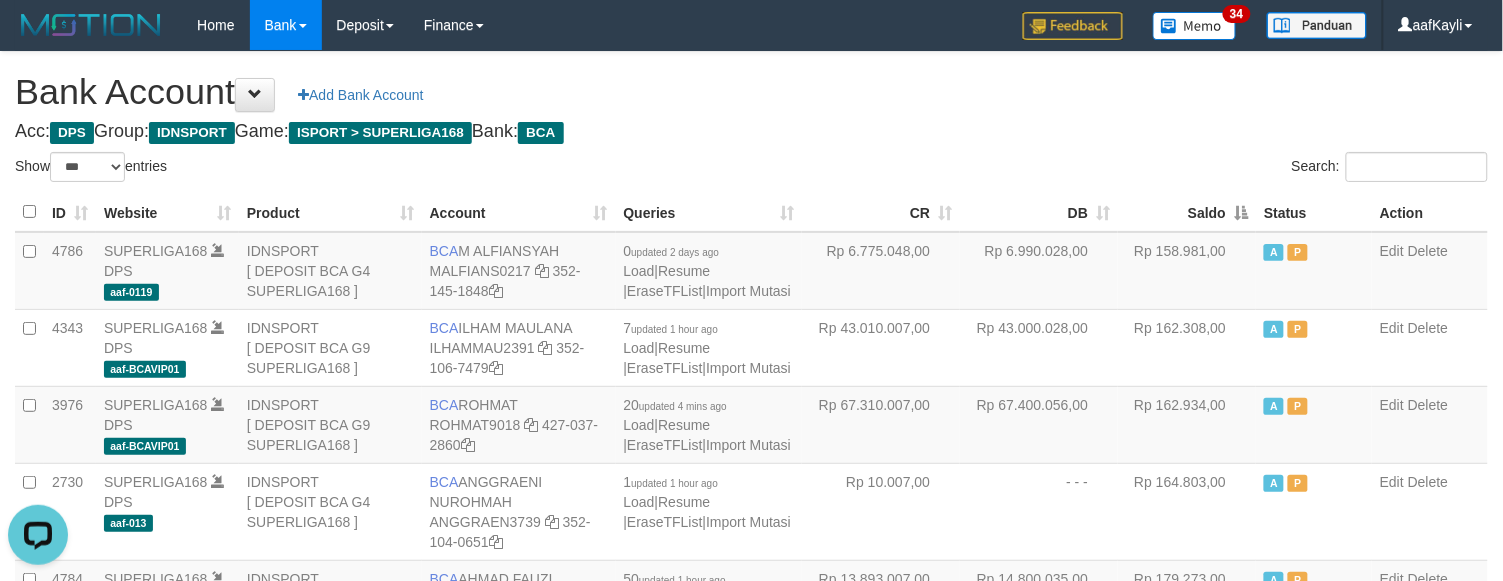 click on "Saldo" at bounding box center [1187, 212] 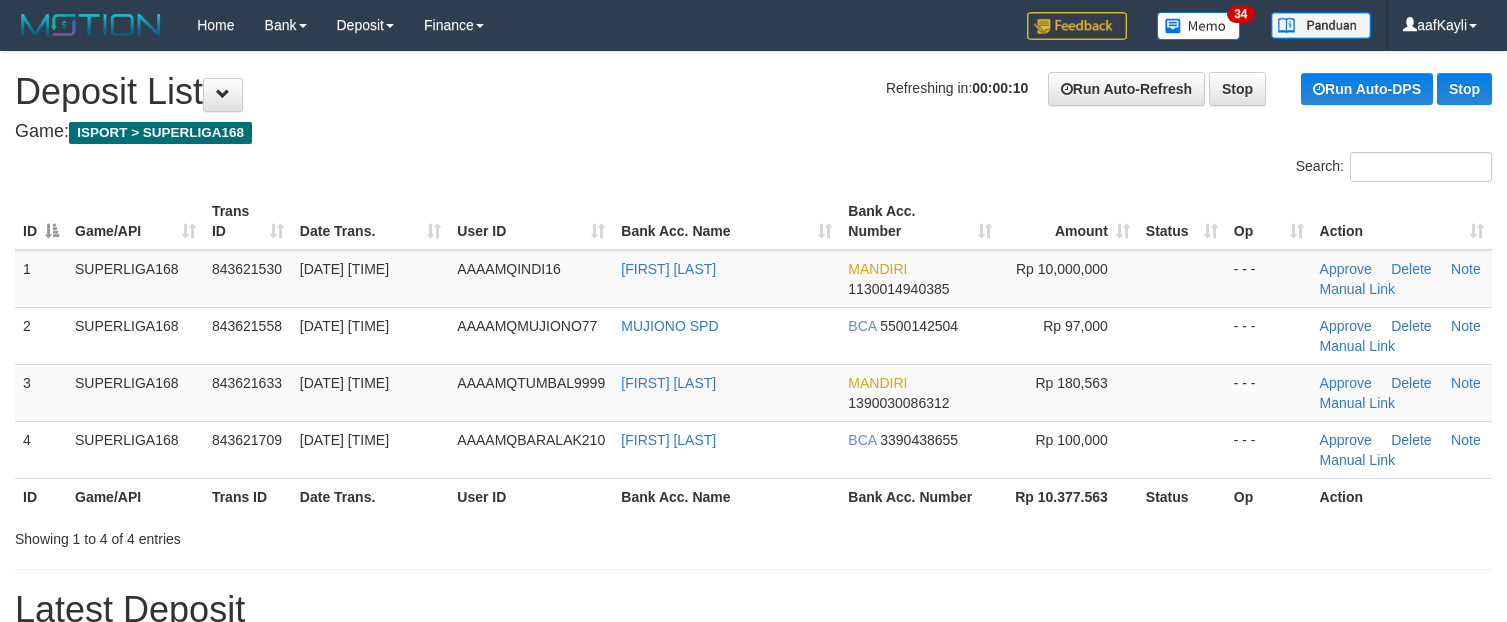 scroll, scrollTop: 0, scrollLeft: 0, axis: both 